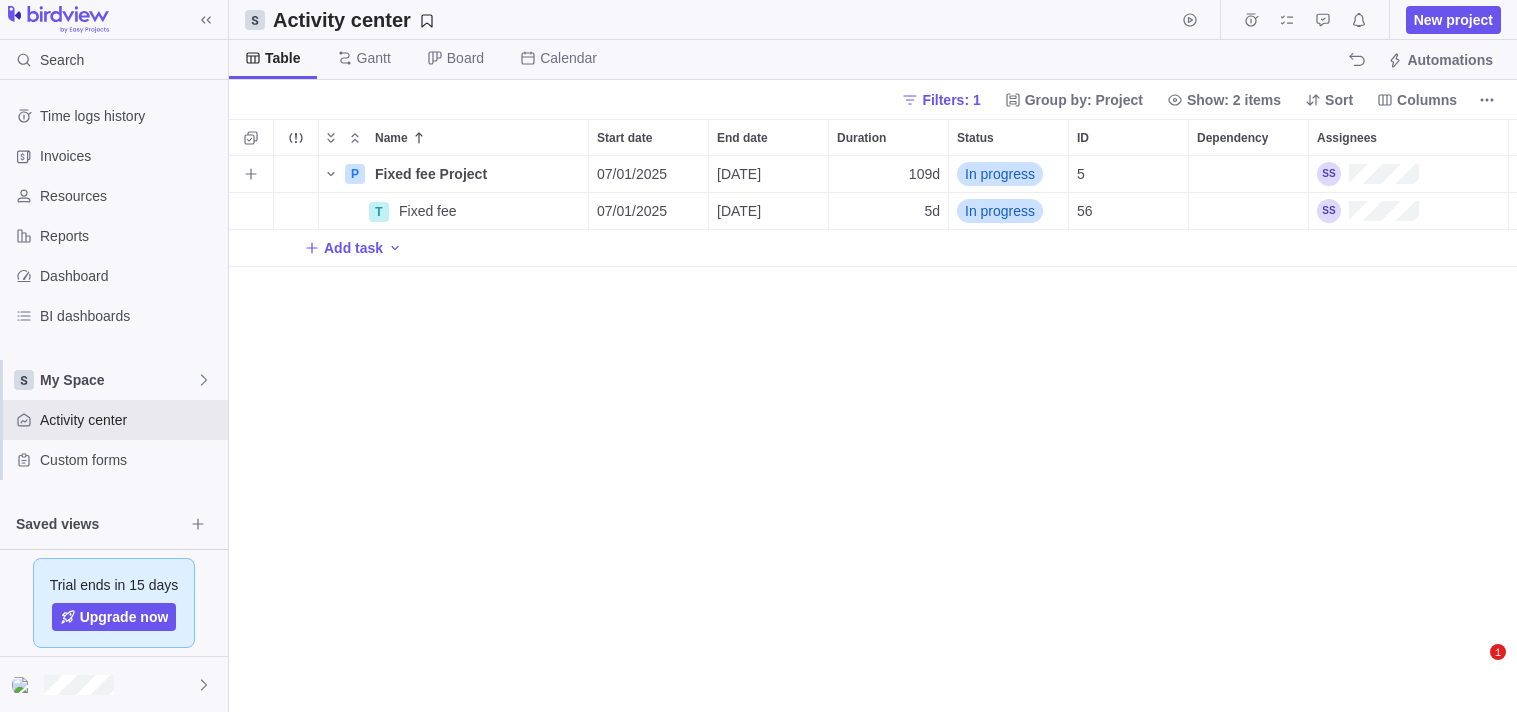 scroll, scrollTop: 0, scrollLeft: 0, axis: both 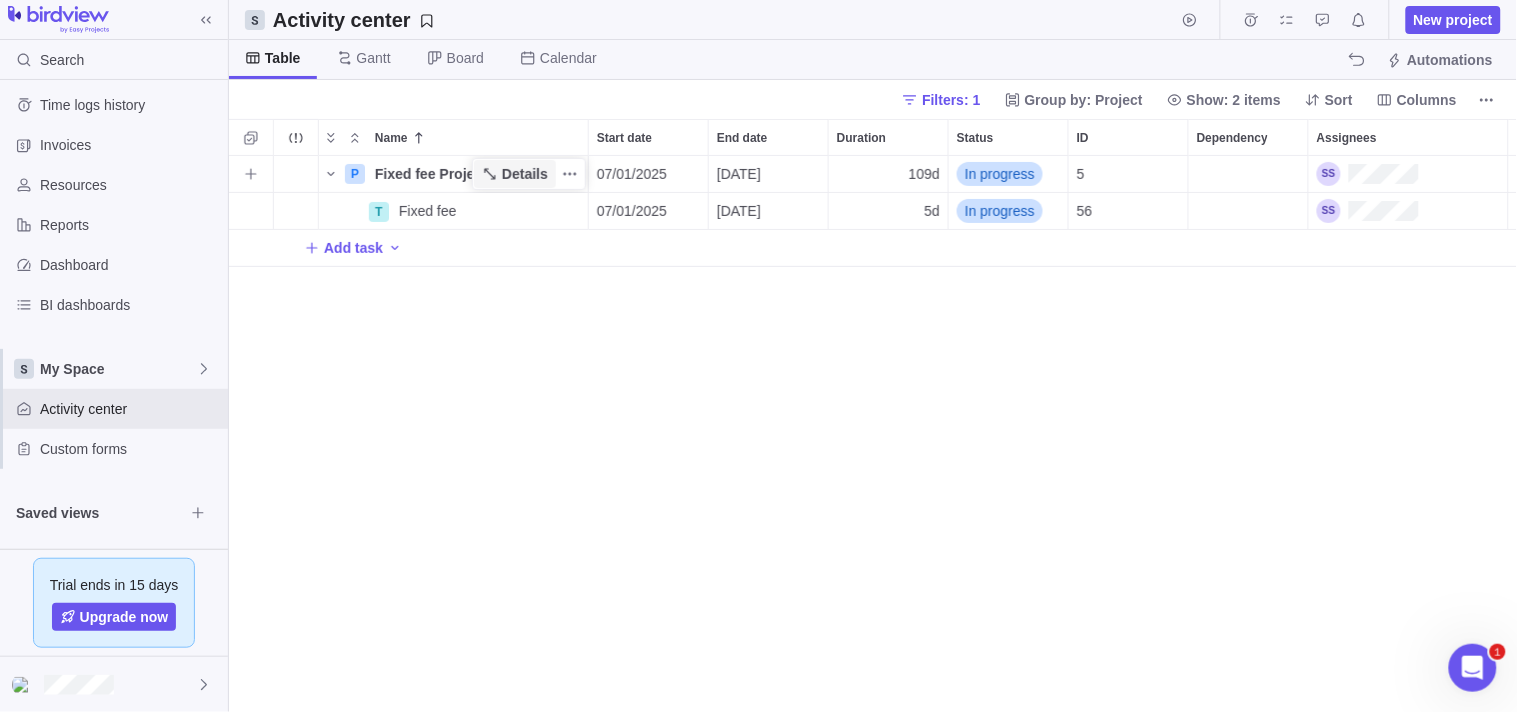 click on "Details" at bounding box center [525, 174] 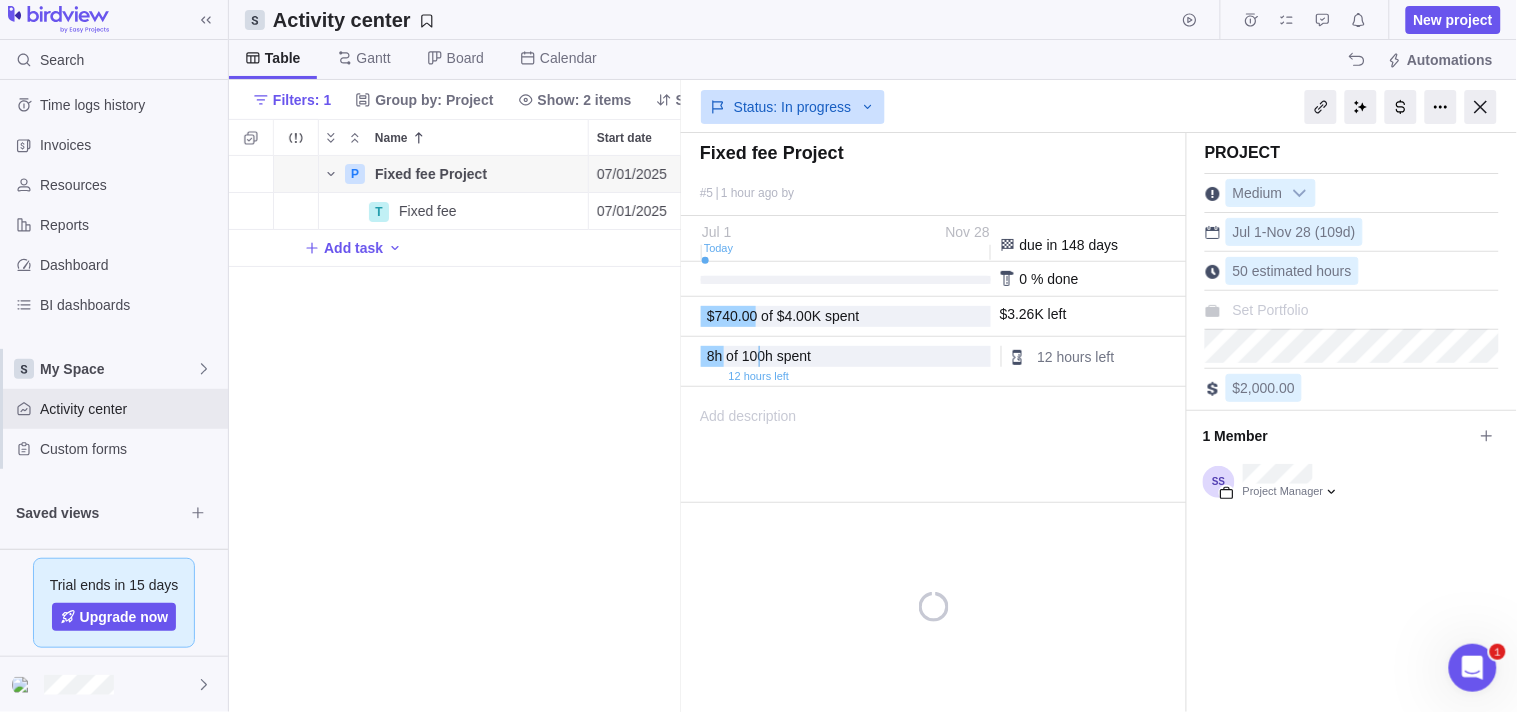 scroll, scrollTop: 540, scrollLeft: 436, axis: both 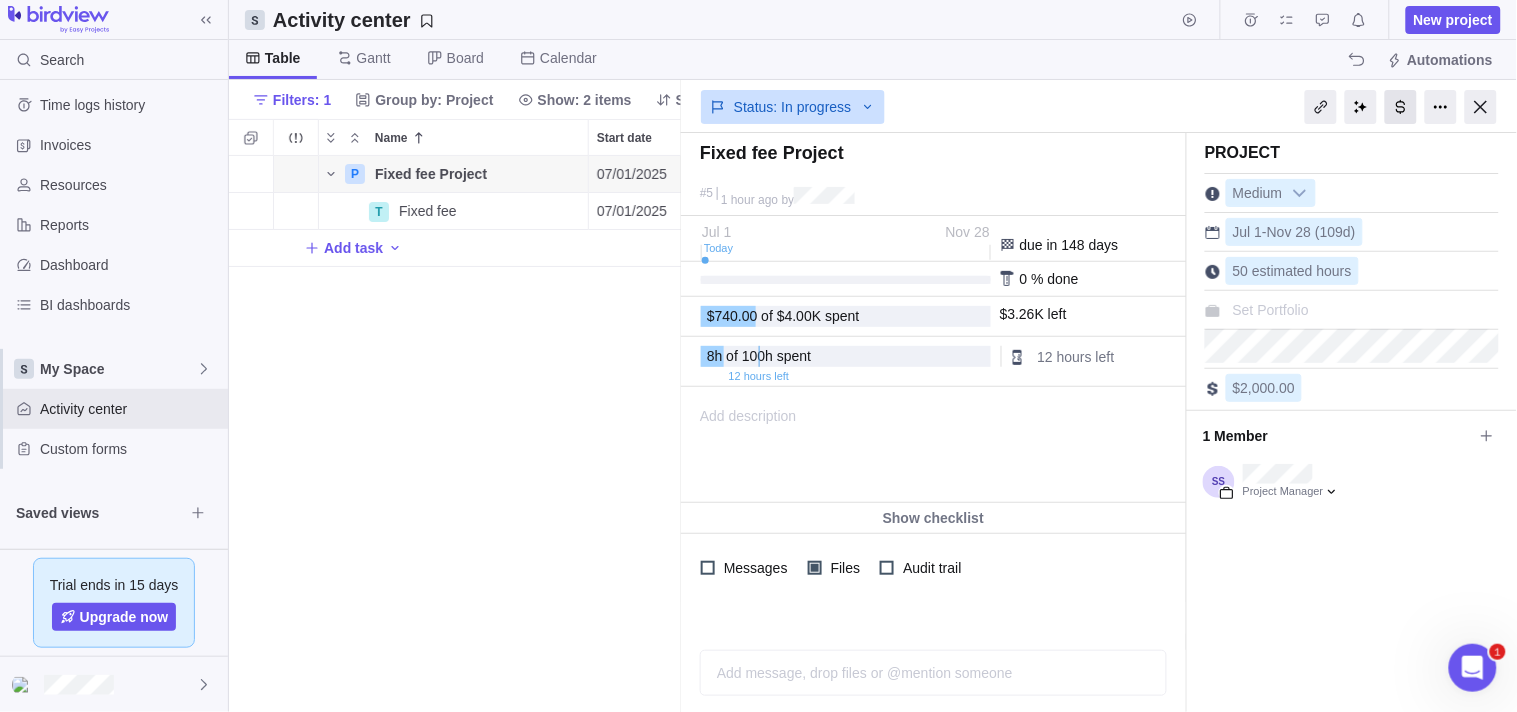 click at bounding box center [1401, 107] 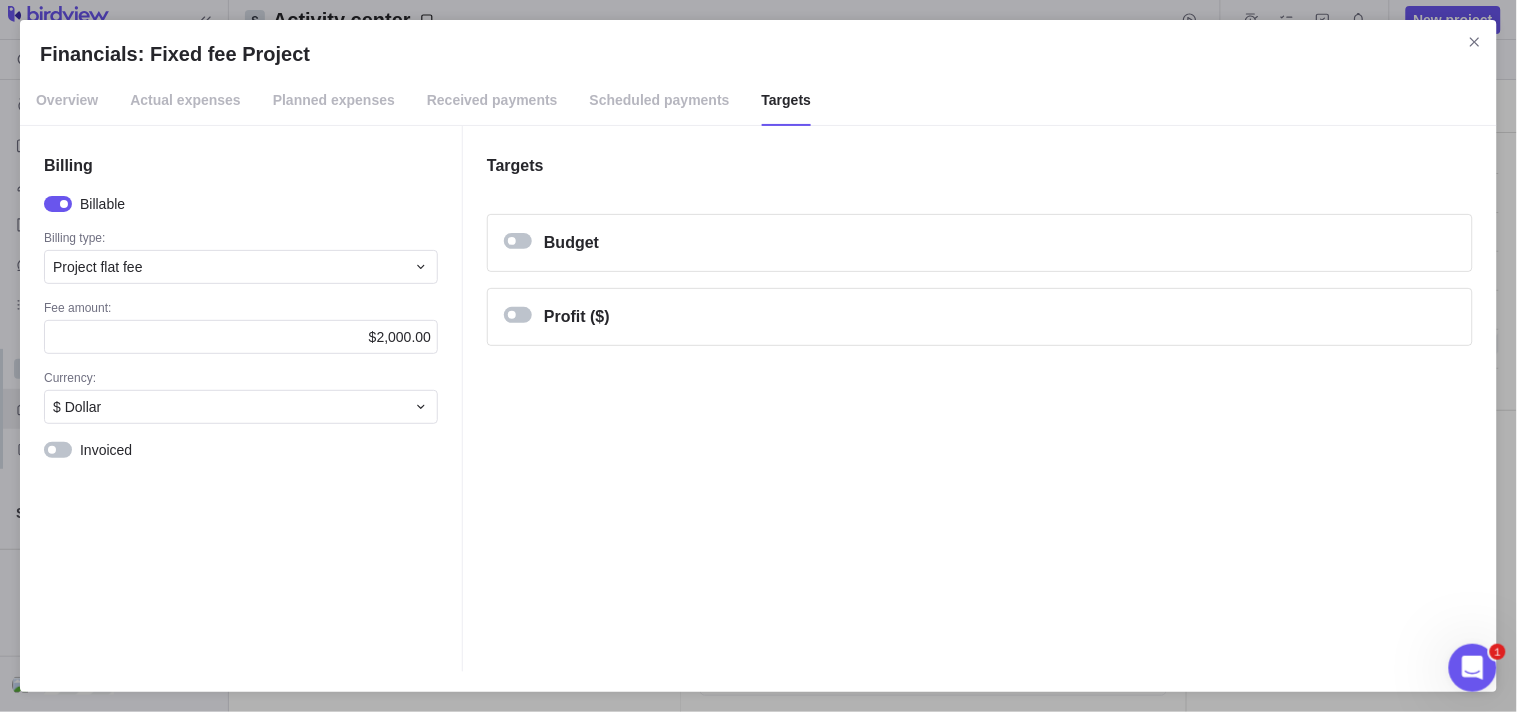 click on "Overview" at bounding box center (67, 101) 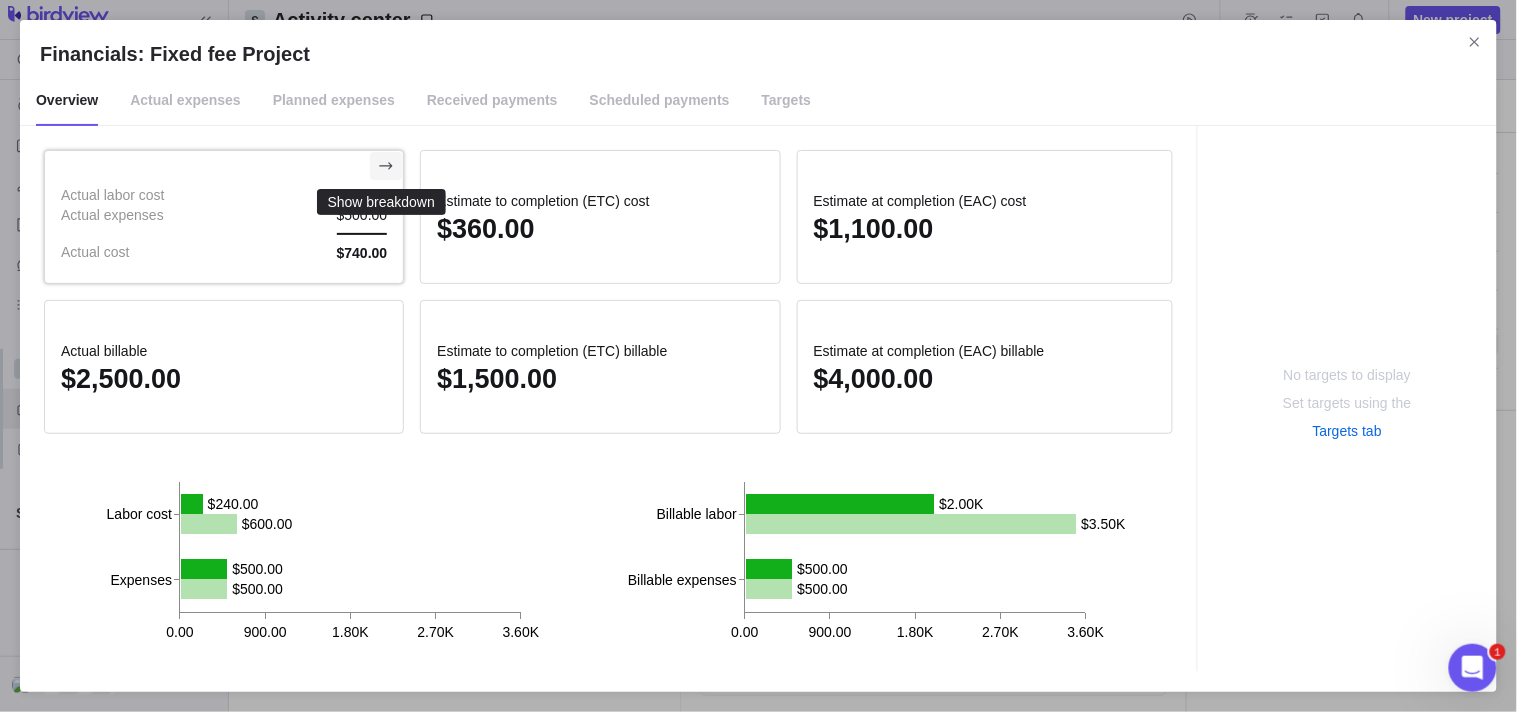 click at bounding box center (386, 165) 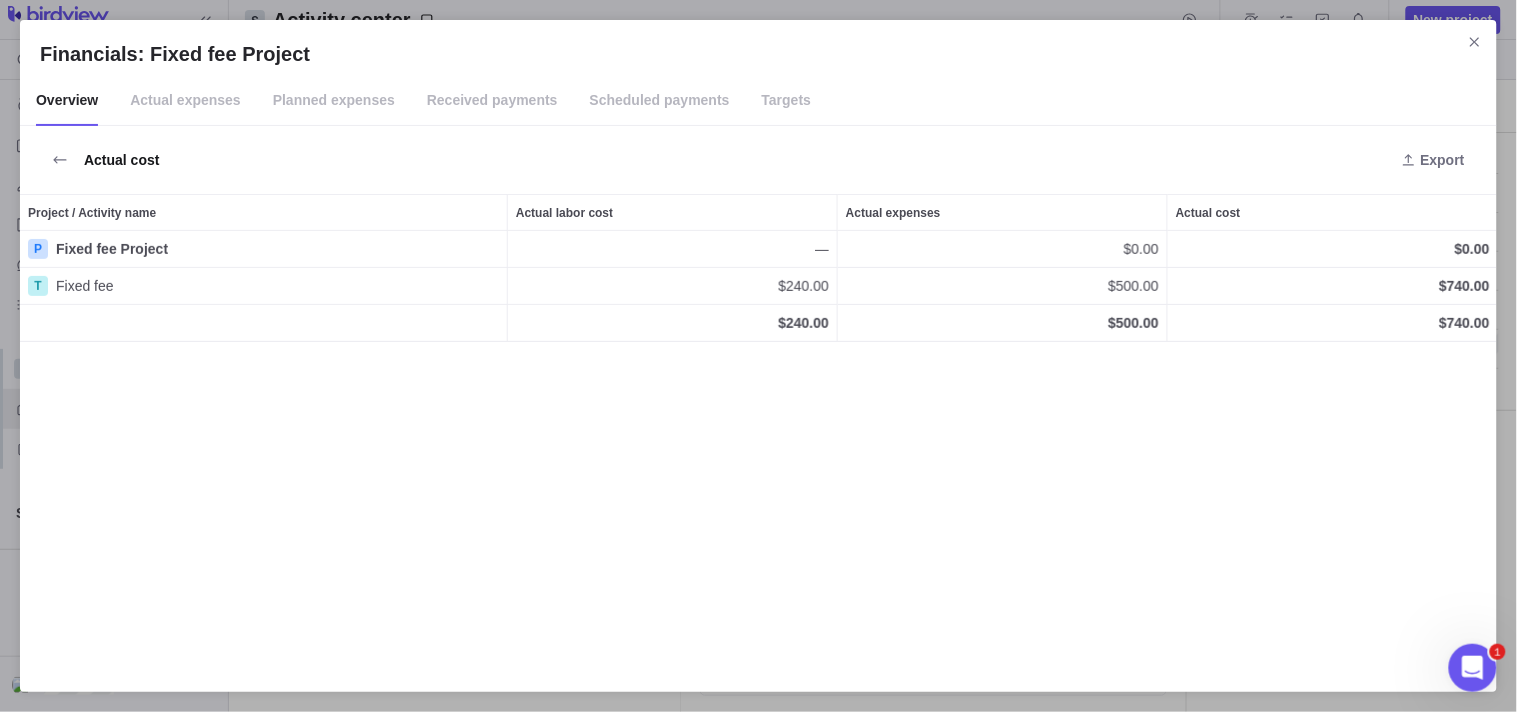 scroll, scrollTop: 17, scrollLeft: 17, axis: both 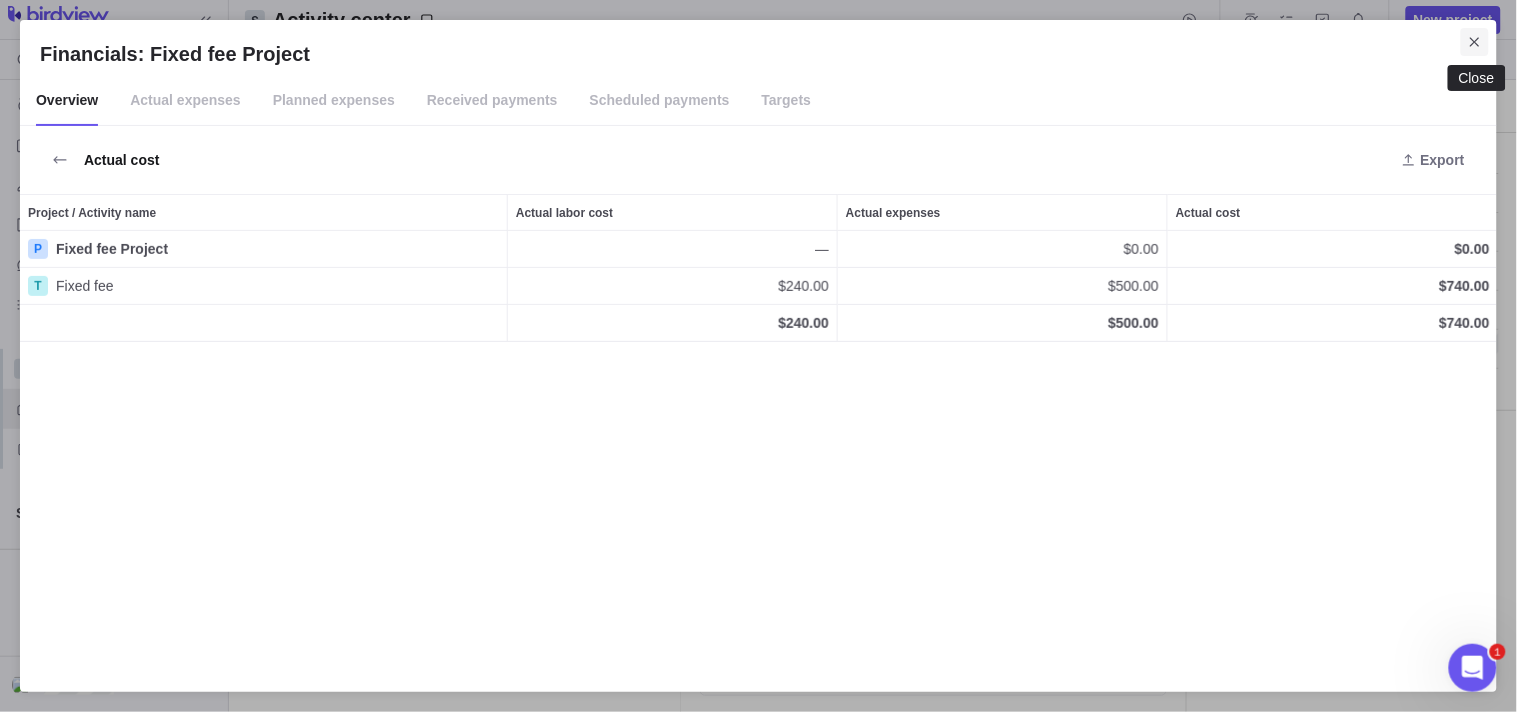click at bounding box center [1475, 42] 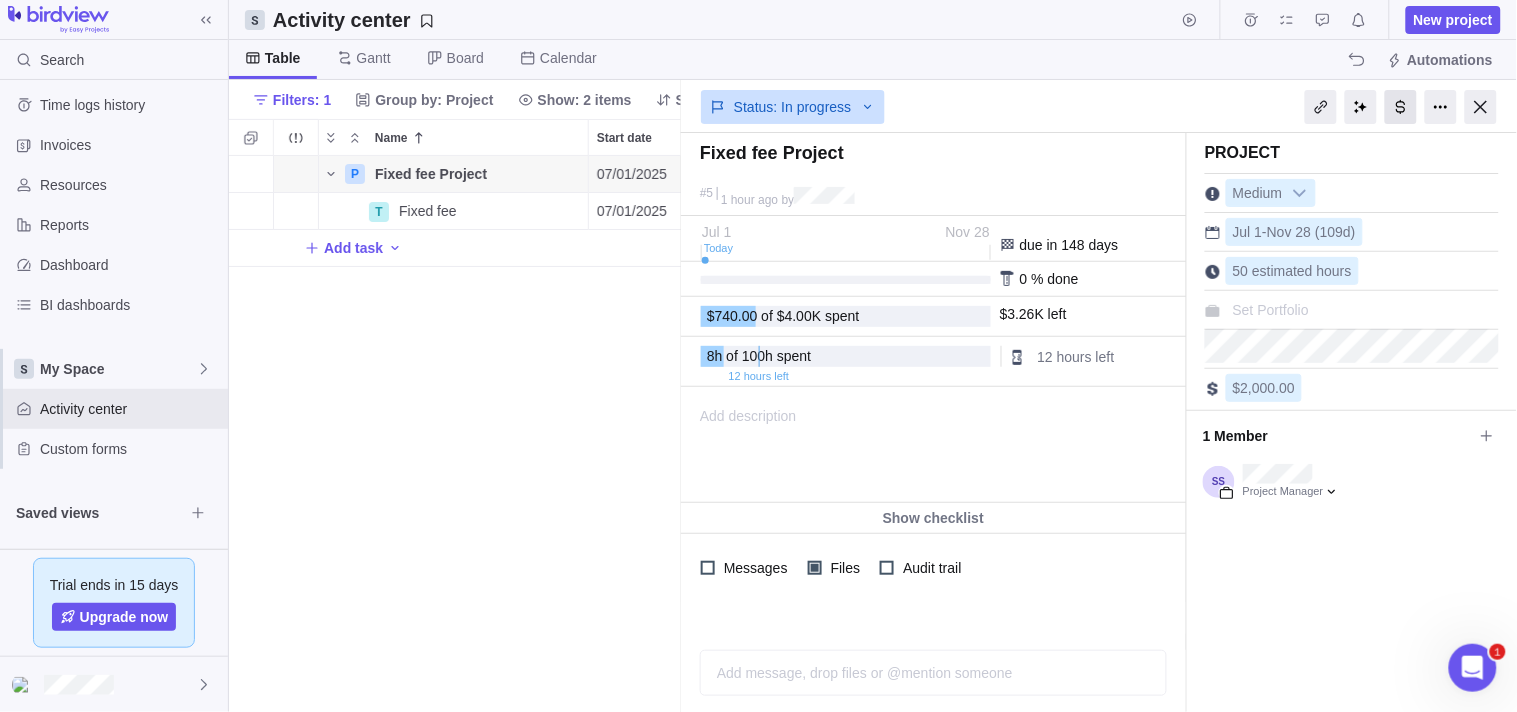 click at bounding box center (1401, 107) 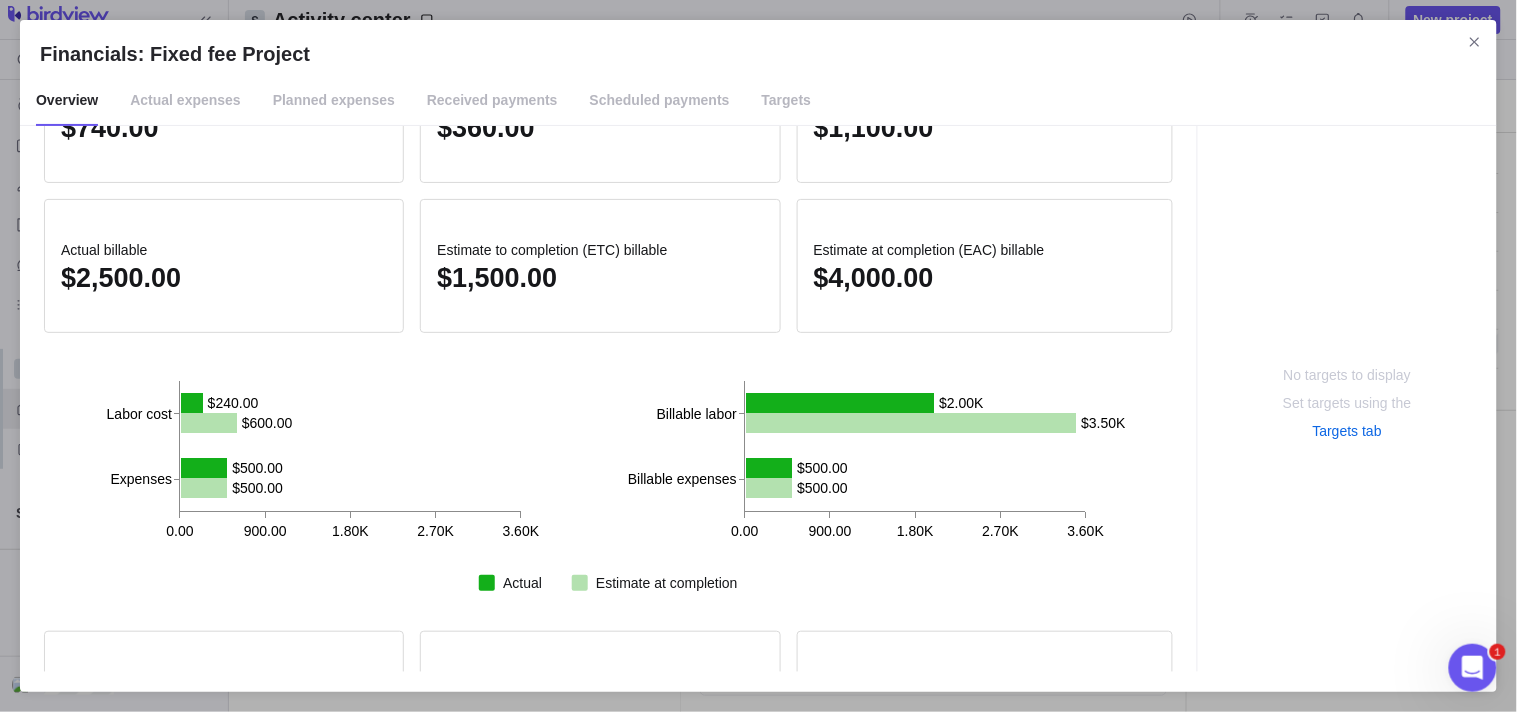 scroll, scrollTop: 0, scrollLeft: 0, axis: both 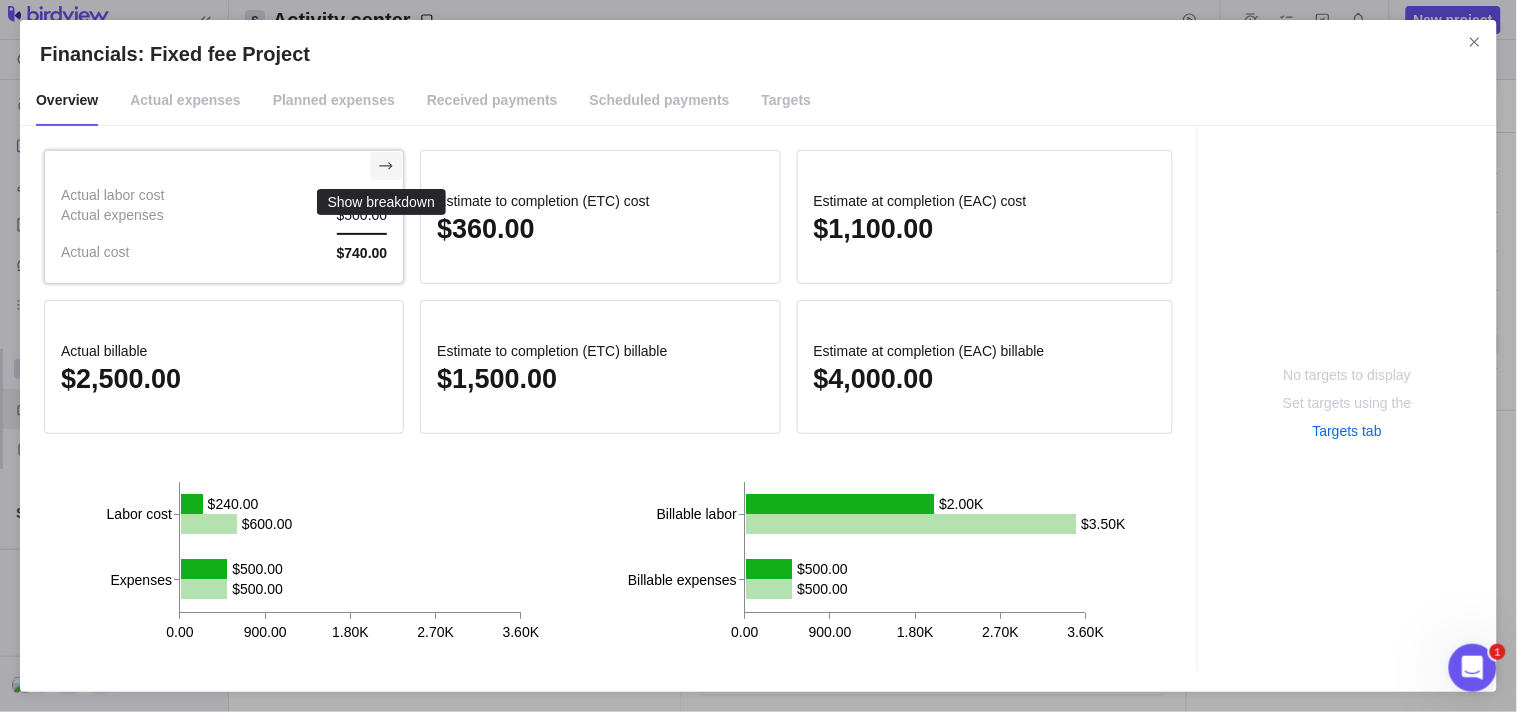 click at bounding box center [386, 166] 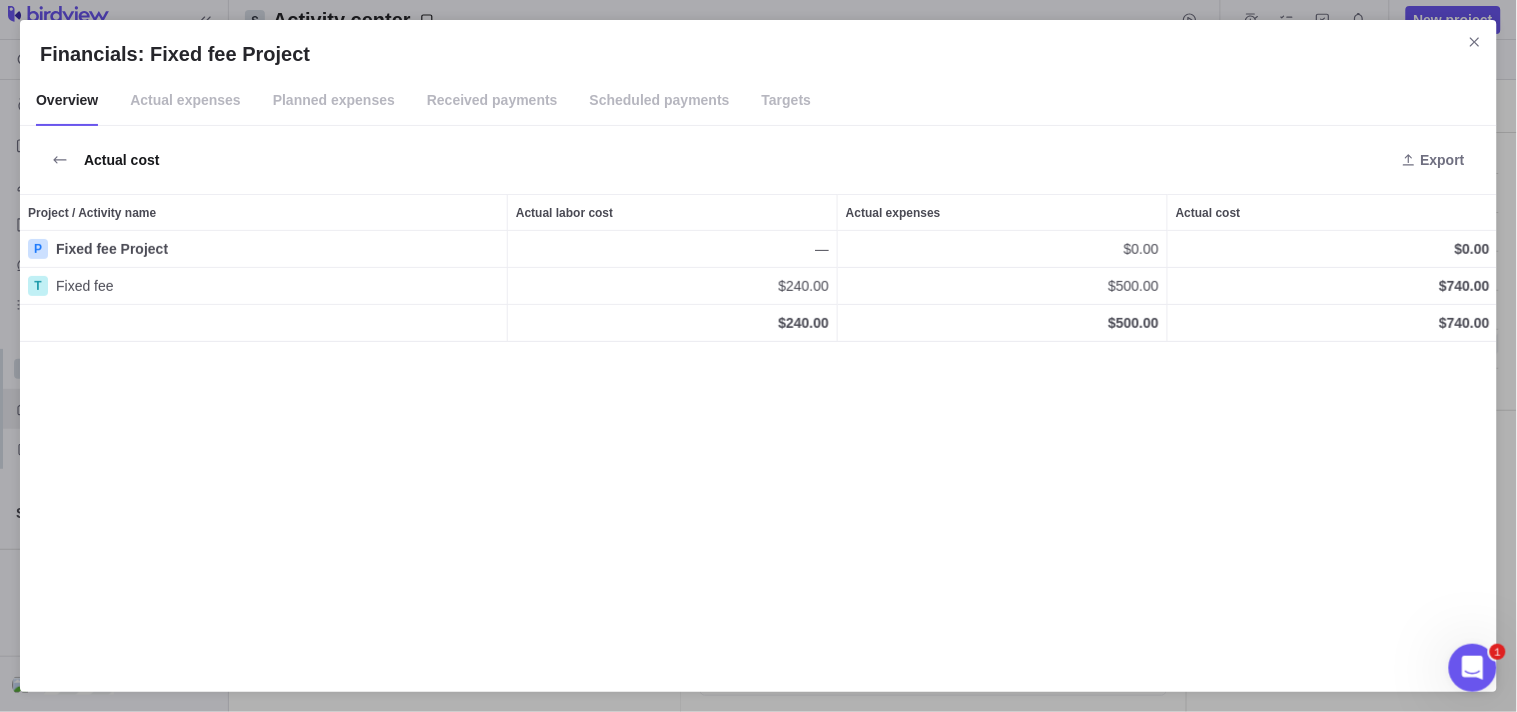 scroll, scrollTop: 17, scrollLeft: 17, axis: both 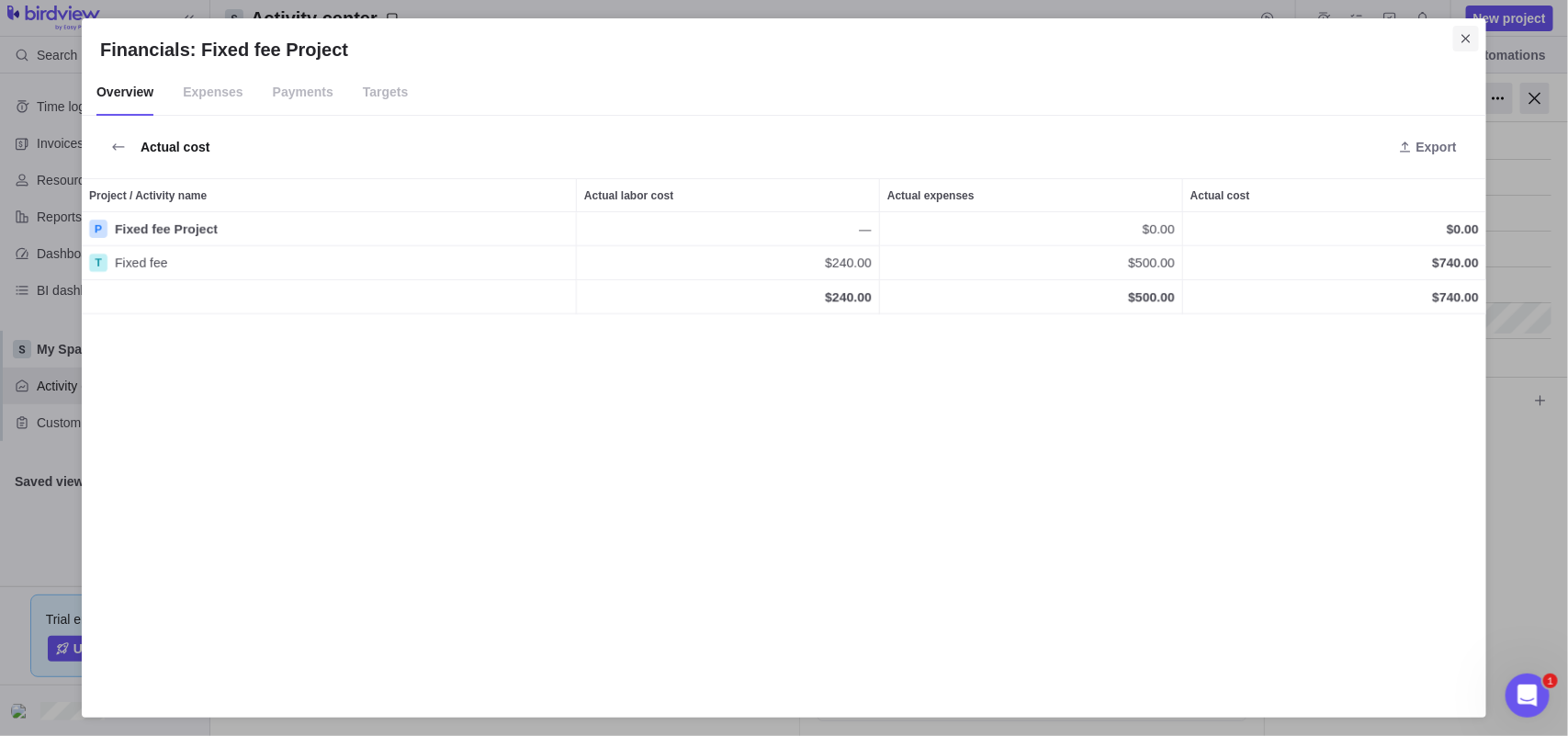 click at bounding box center [1466, 39] 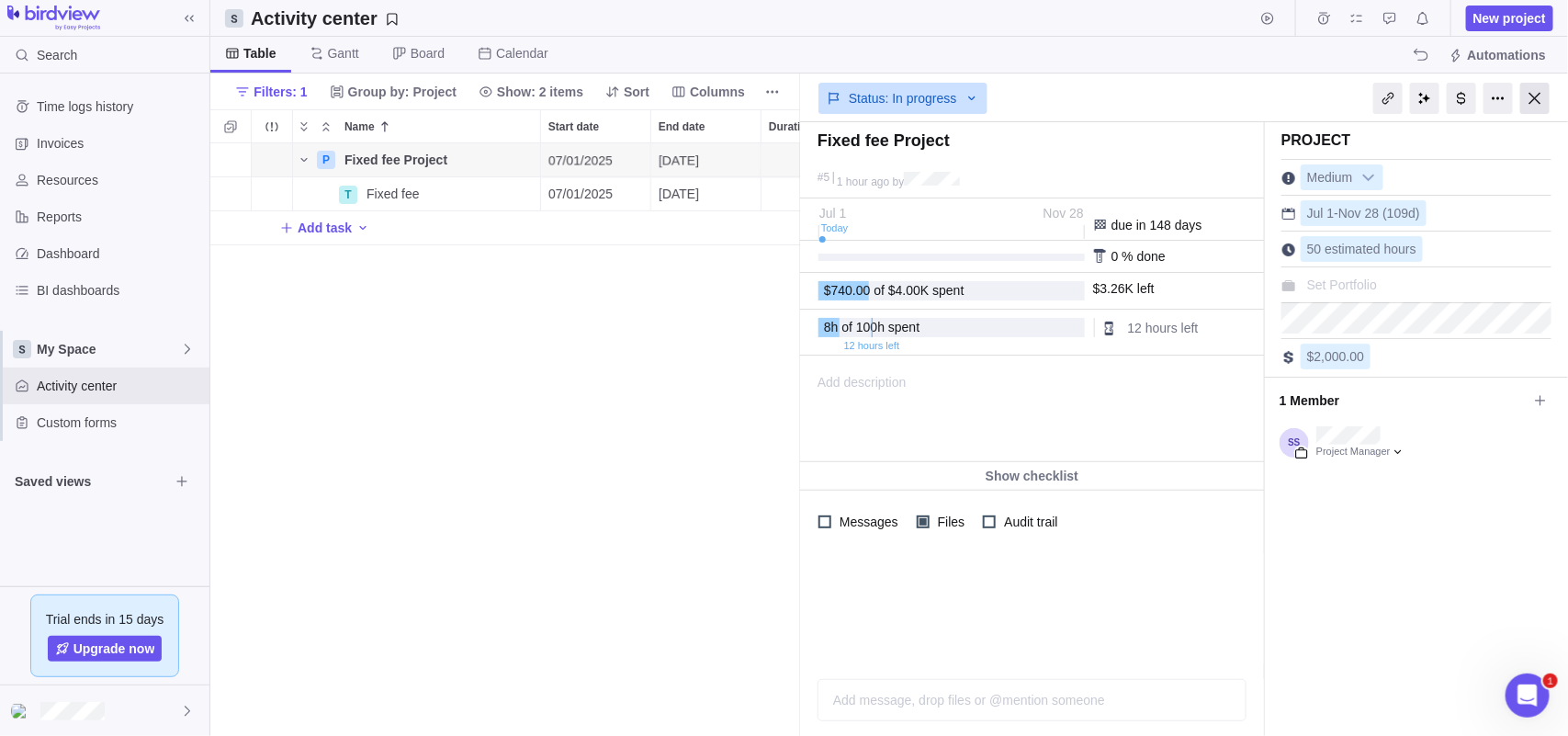 click at bounding box center (1535, 98) 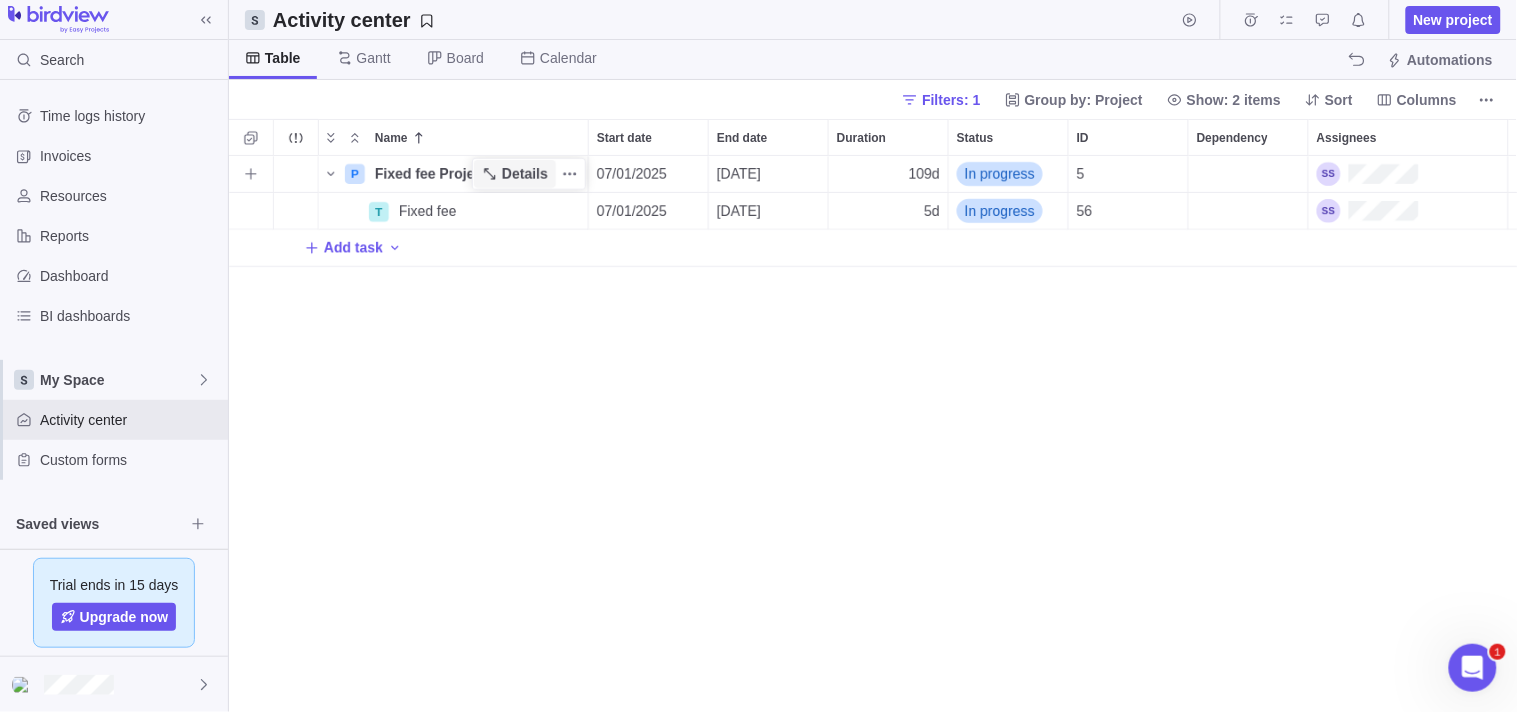 click on "Details" at bounding box center [525, 174] 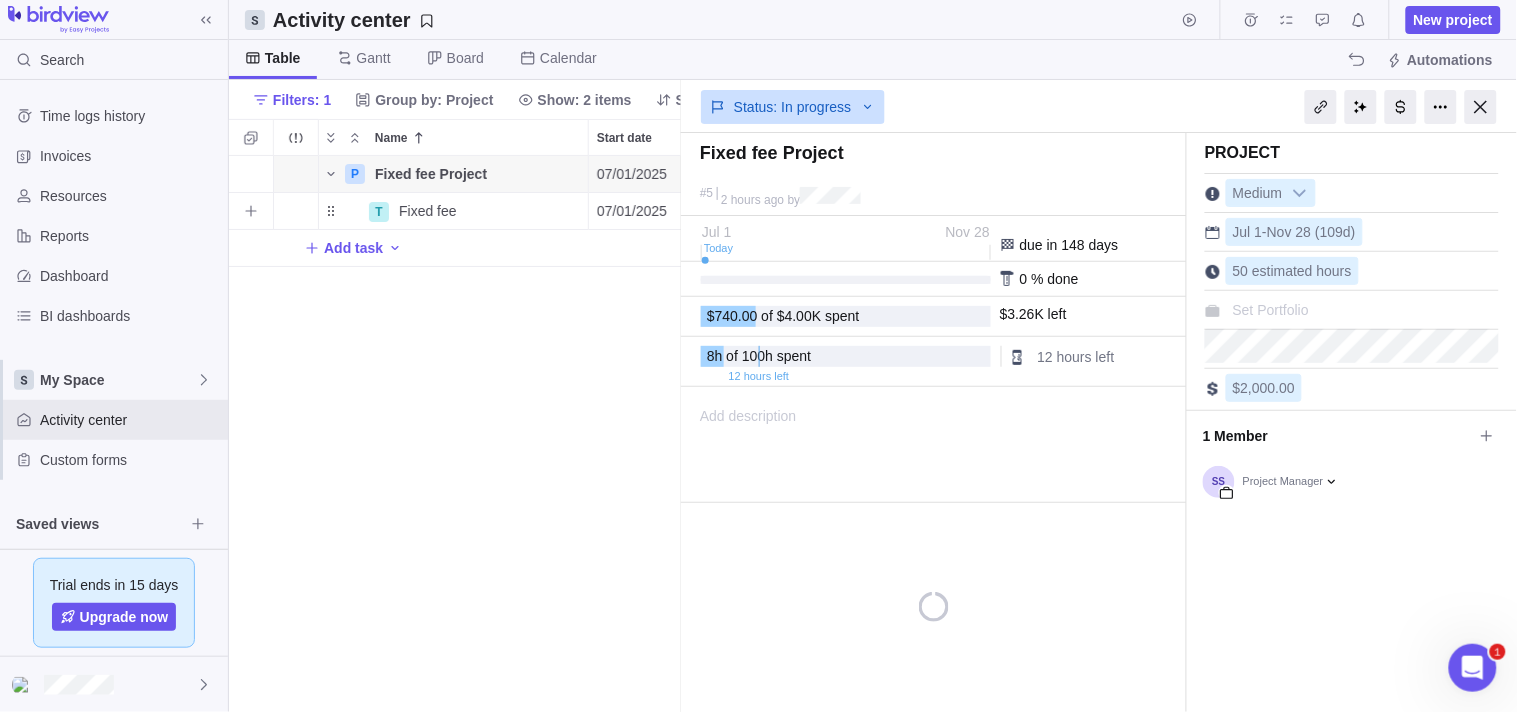 scroll, scrollTop: 540, scrollLeft: 436, axis: both 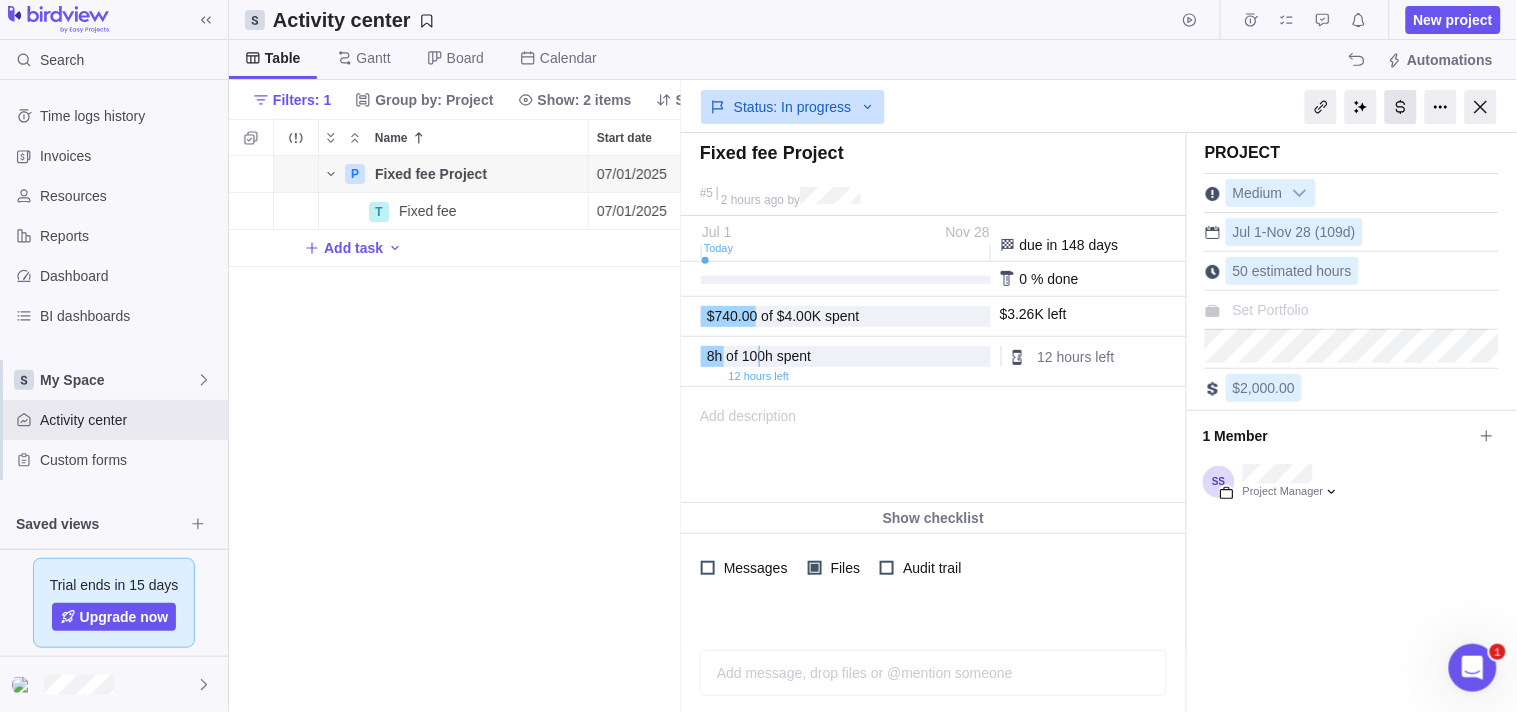 click at bounding box center (1401, 107) 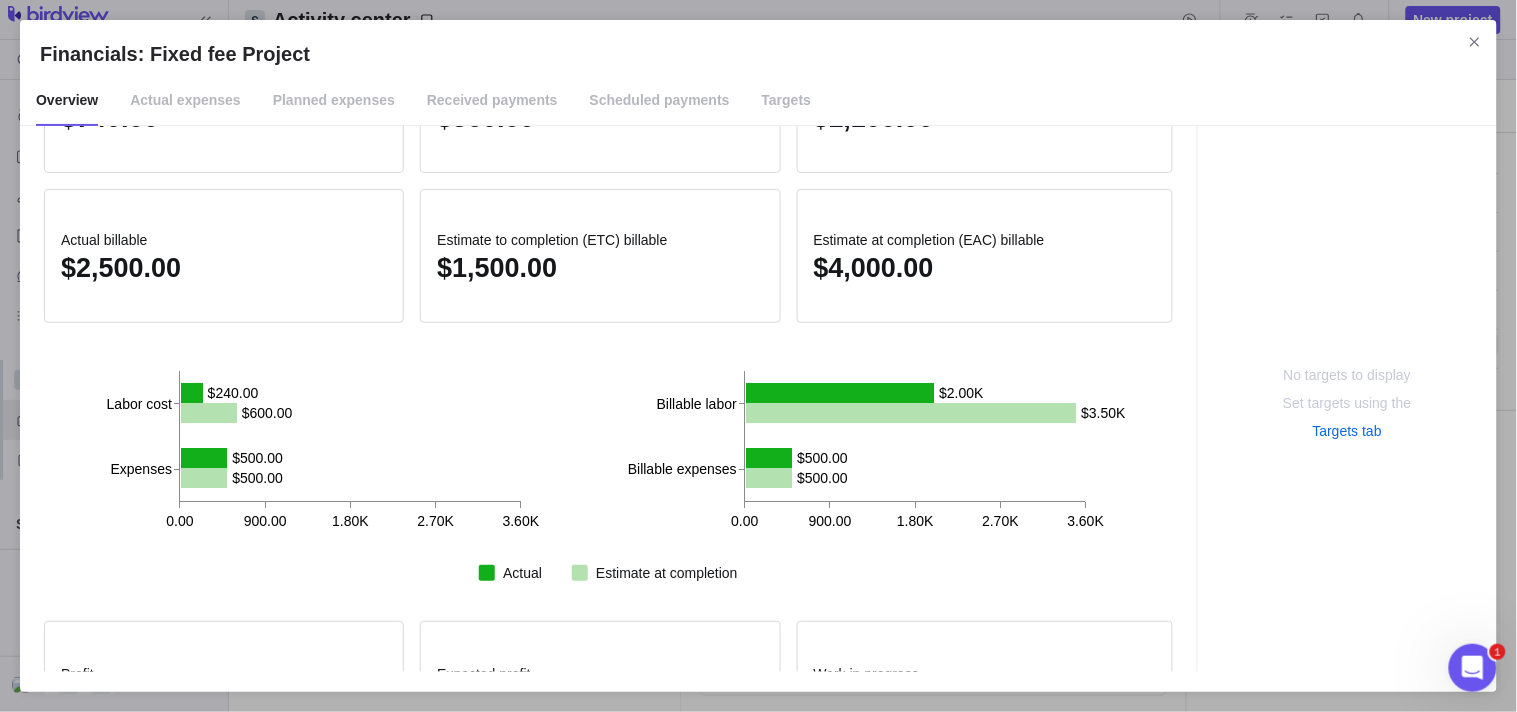 scroll, scrollTop: 208, scrollLeft: 0, axis: vertical 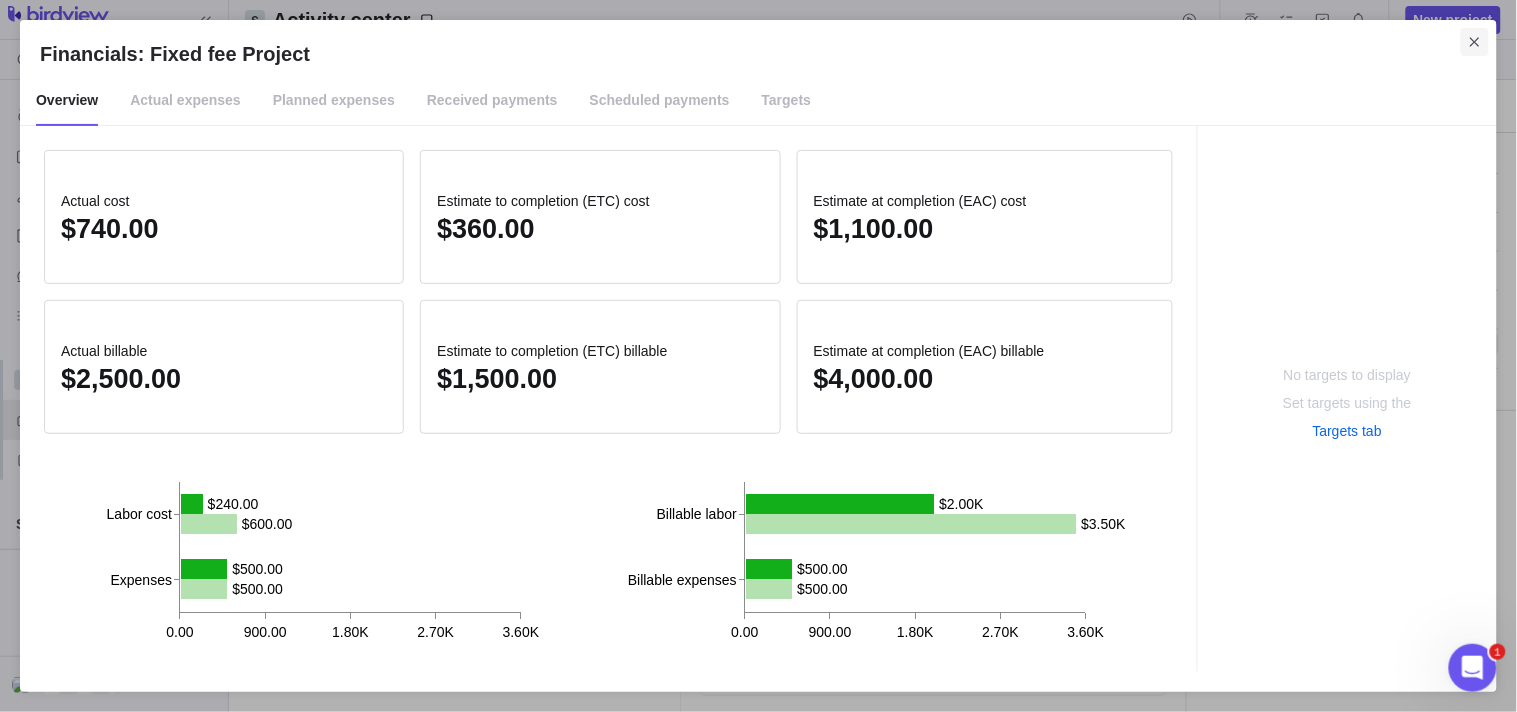 click at bounding box center [1475, 42] 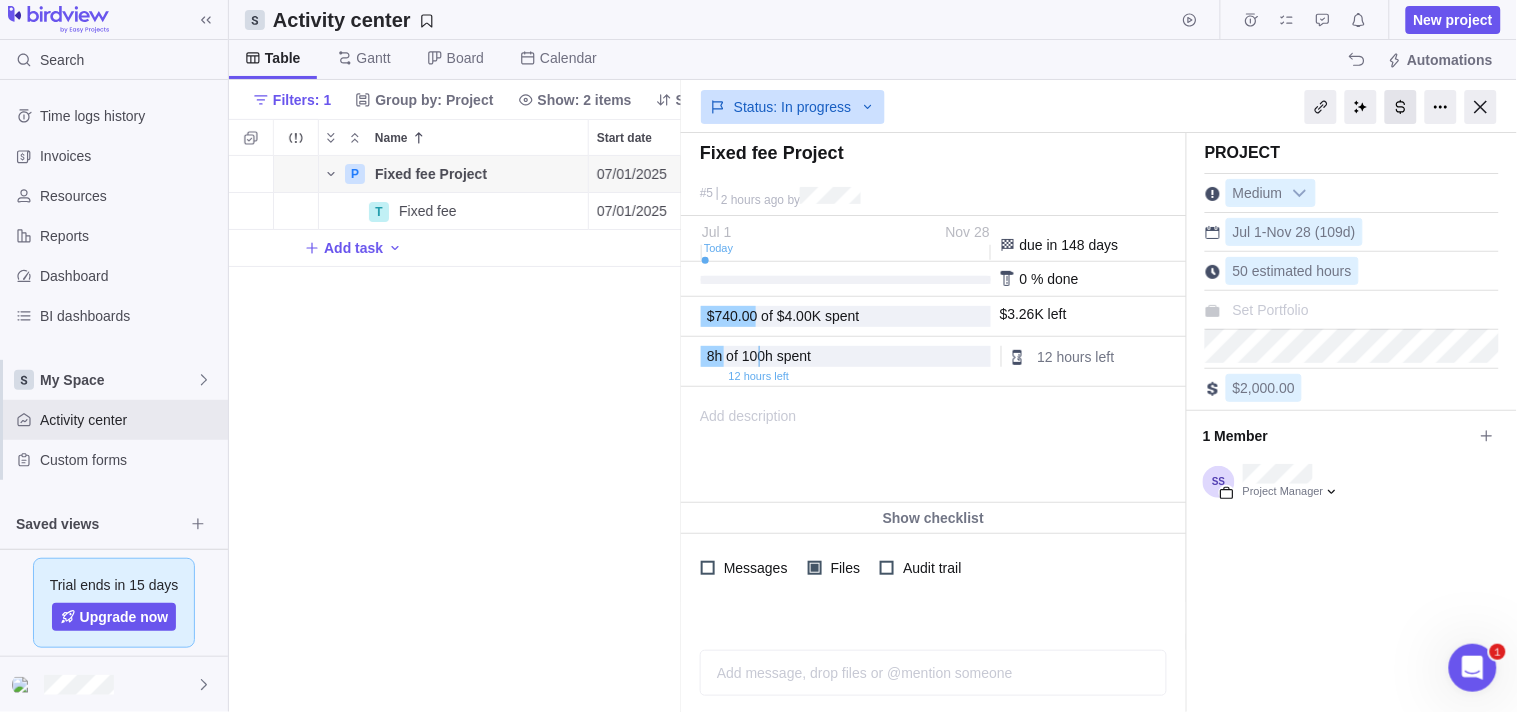click at bounding box center [1401, 107] 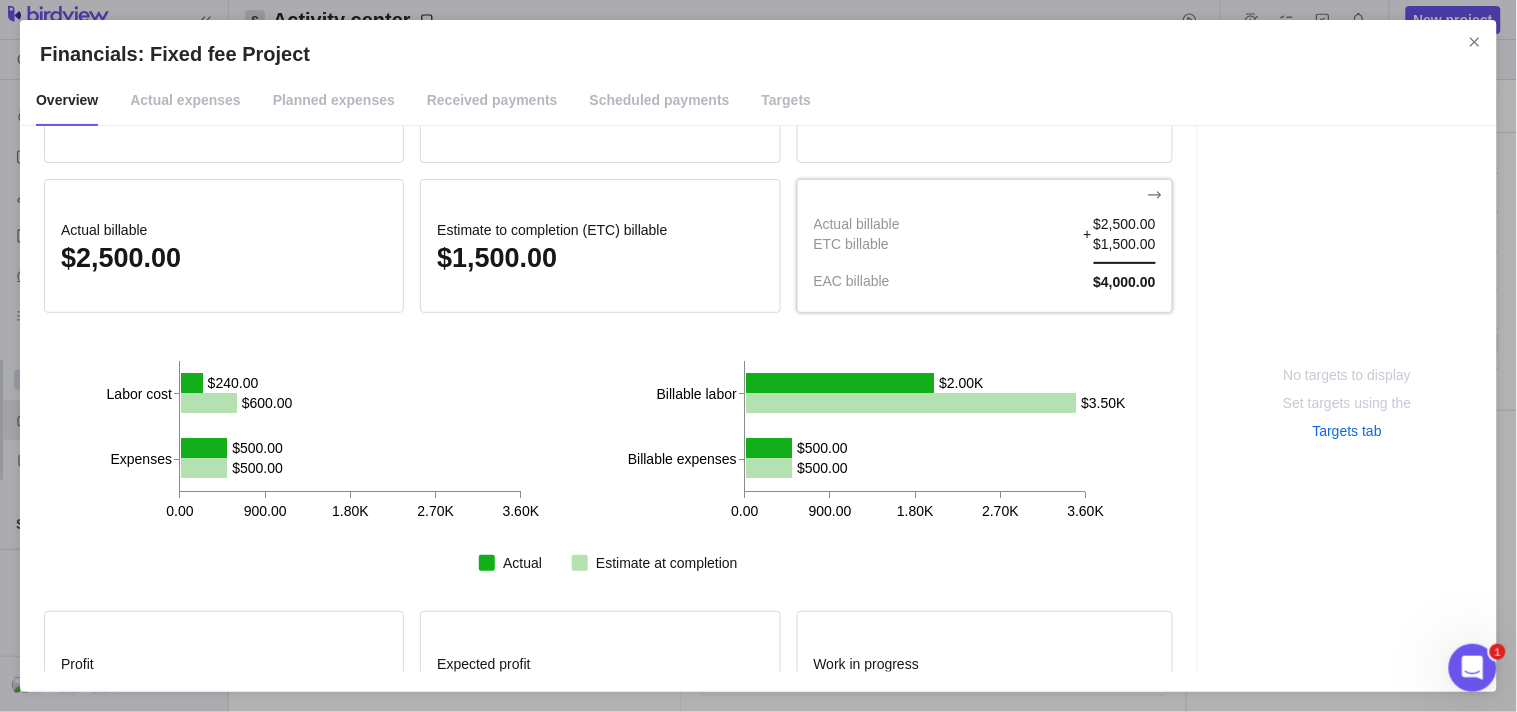 scroll, scrollTop: 208, scrollLeft: 0, axis: vertical 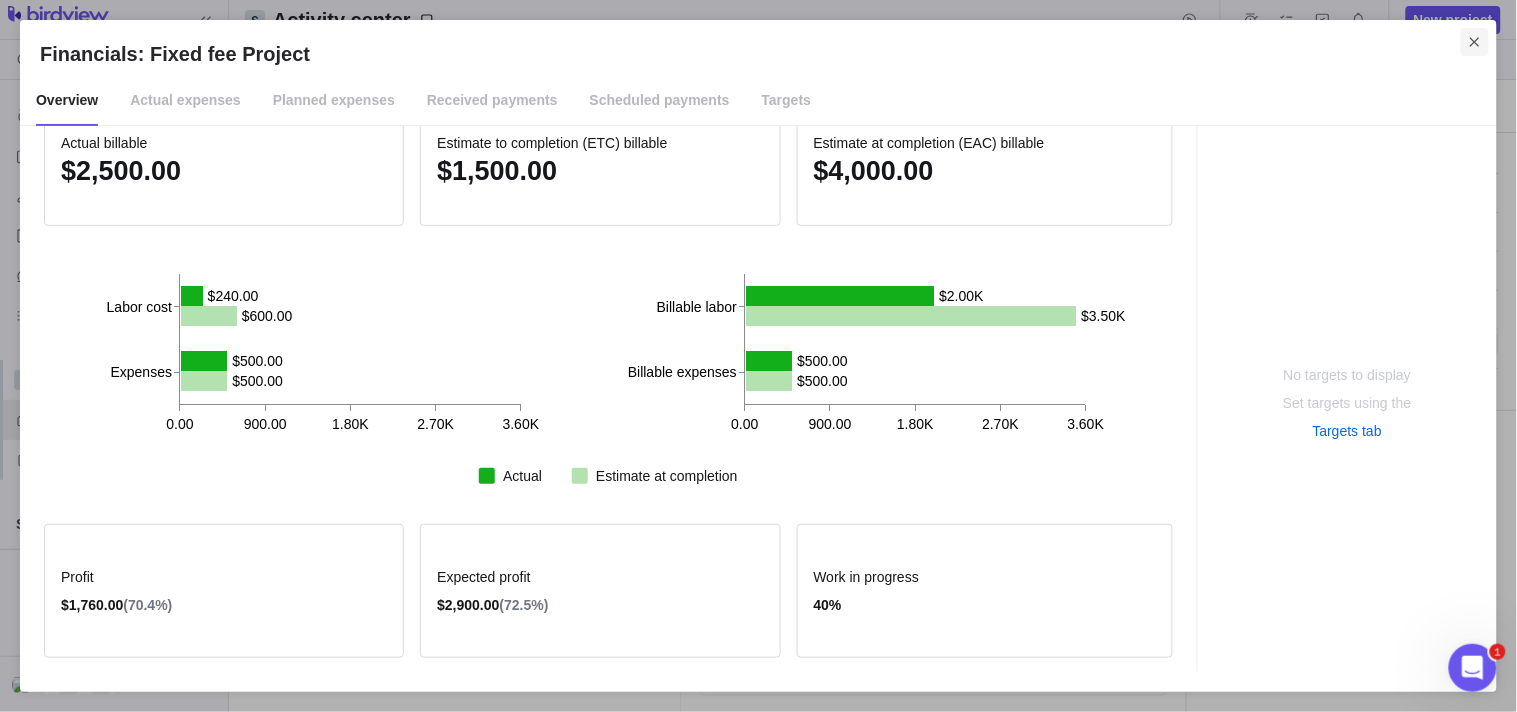 click at bounding box center (1475, 42) 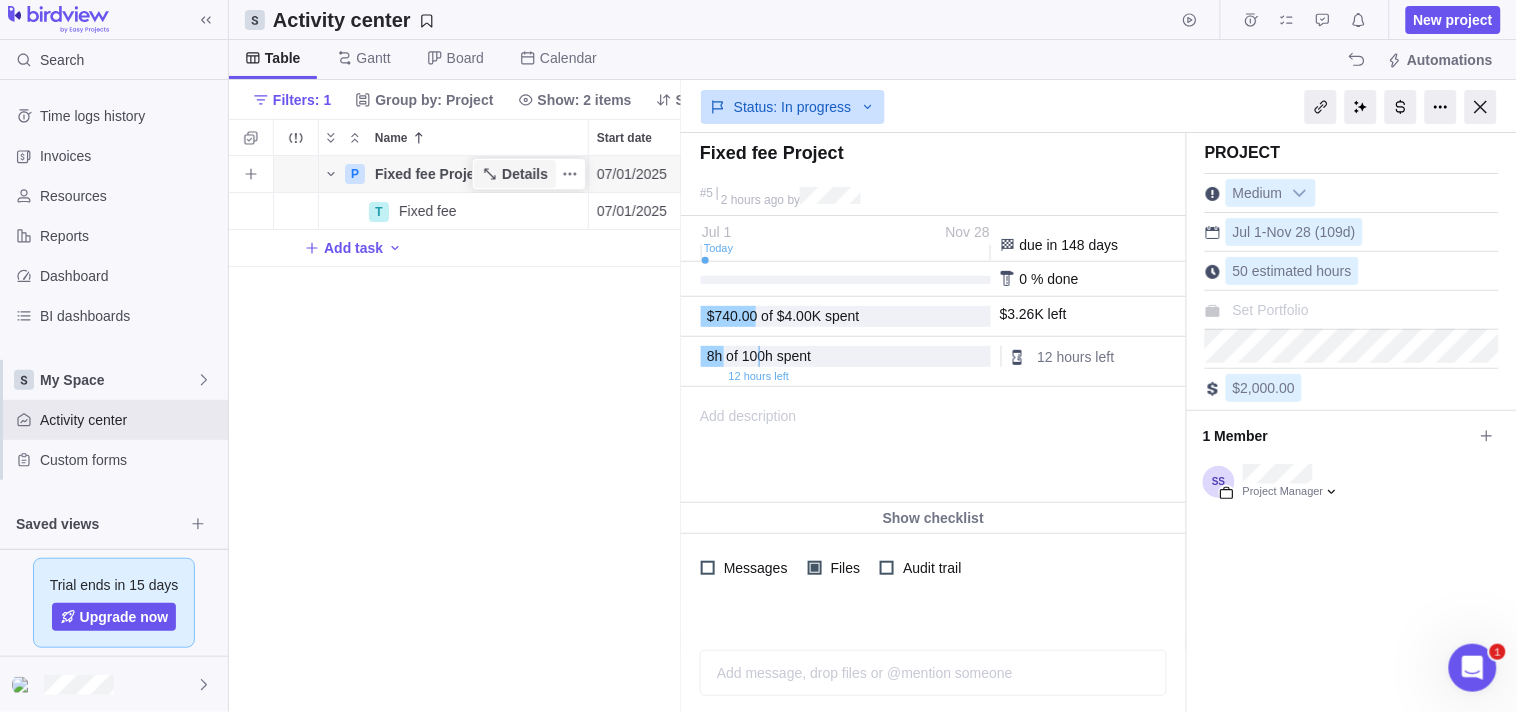 click on "Details" at bounding box center [525, 174] 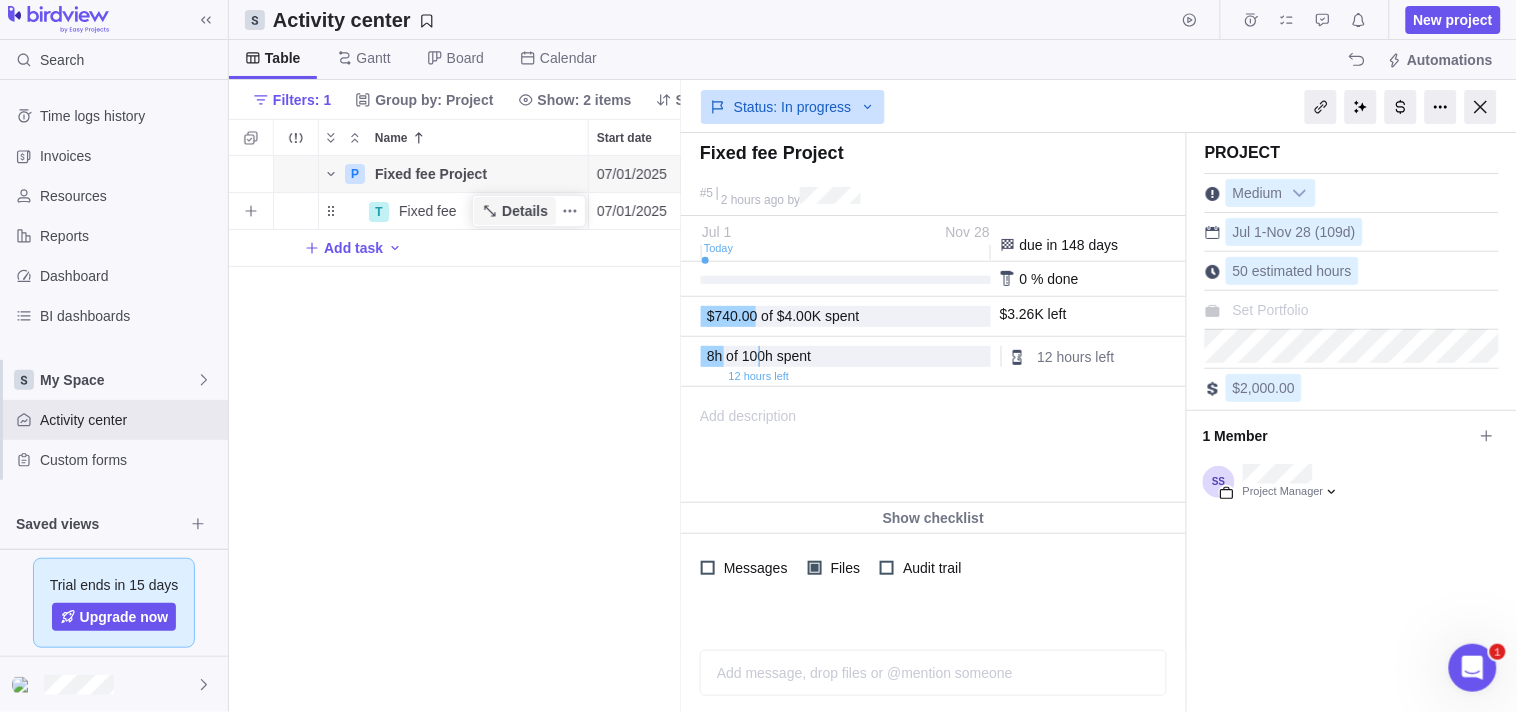 click on "Details" at bounding box center [525, 211] 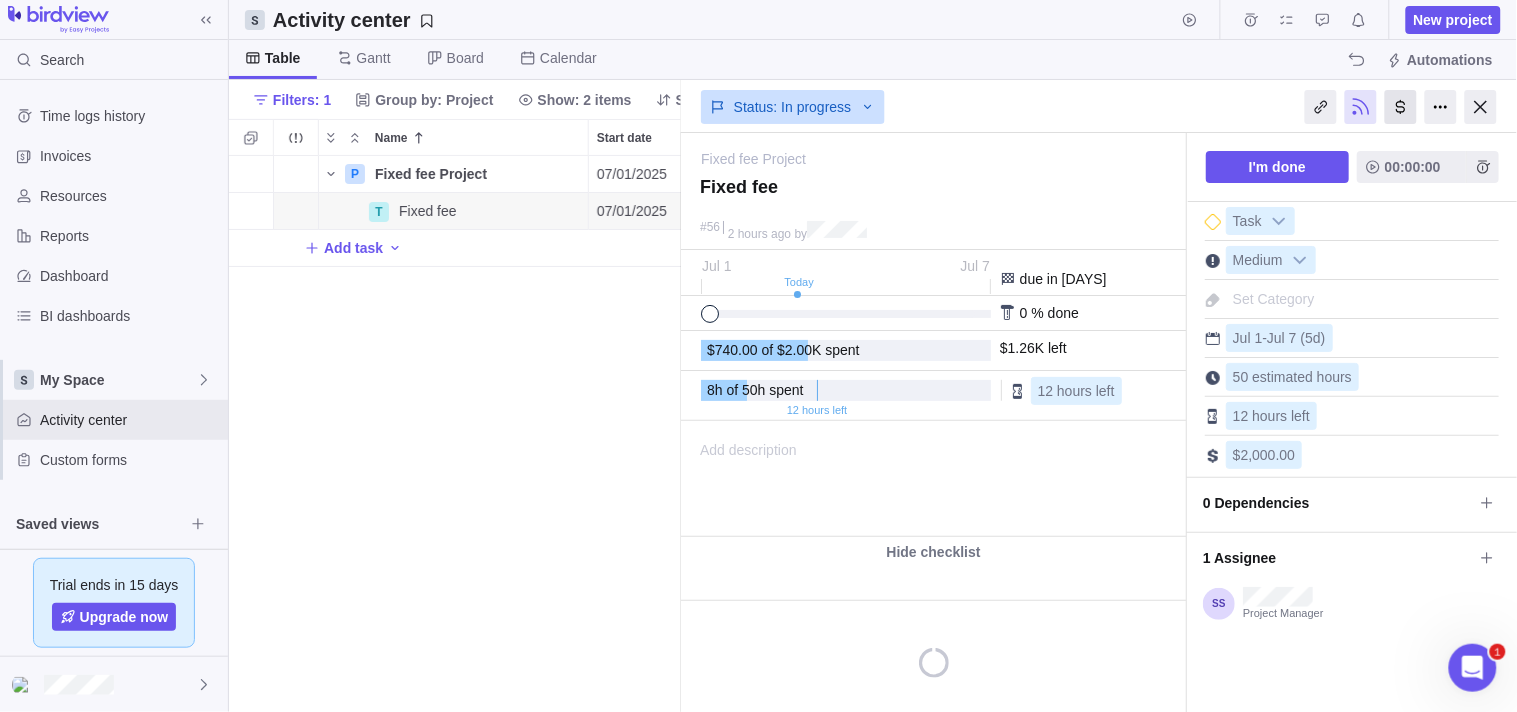 scroll, scrollTop: 0, scrollLeft: 0, axis: both 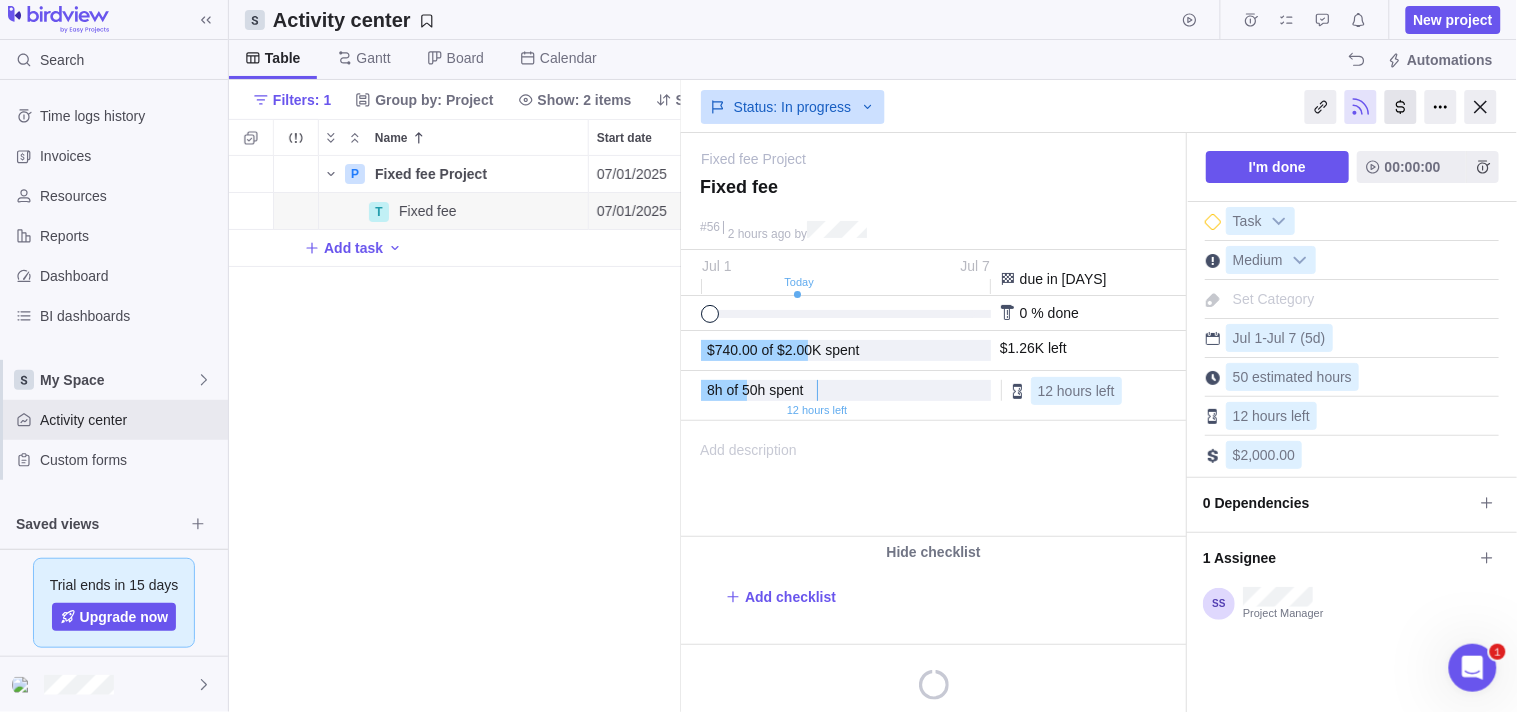 click at bounding box center [1401, 107] 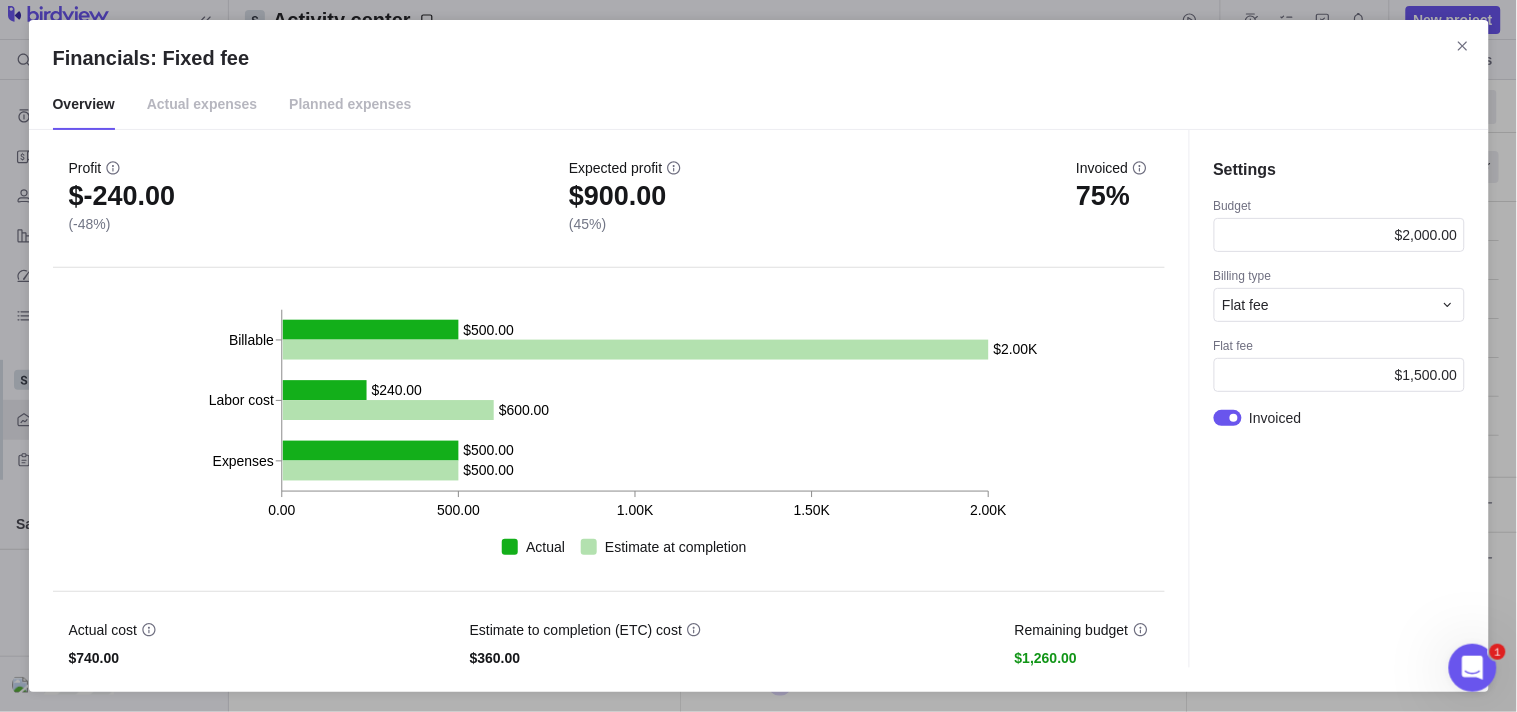 click on "Planned expenses" at bounding box center (350, 105) 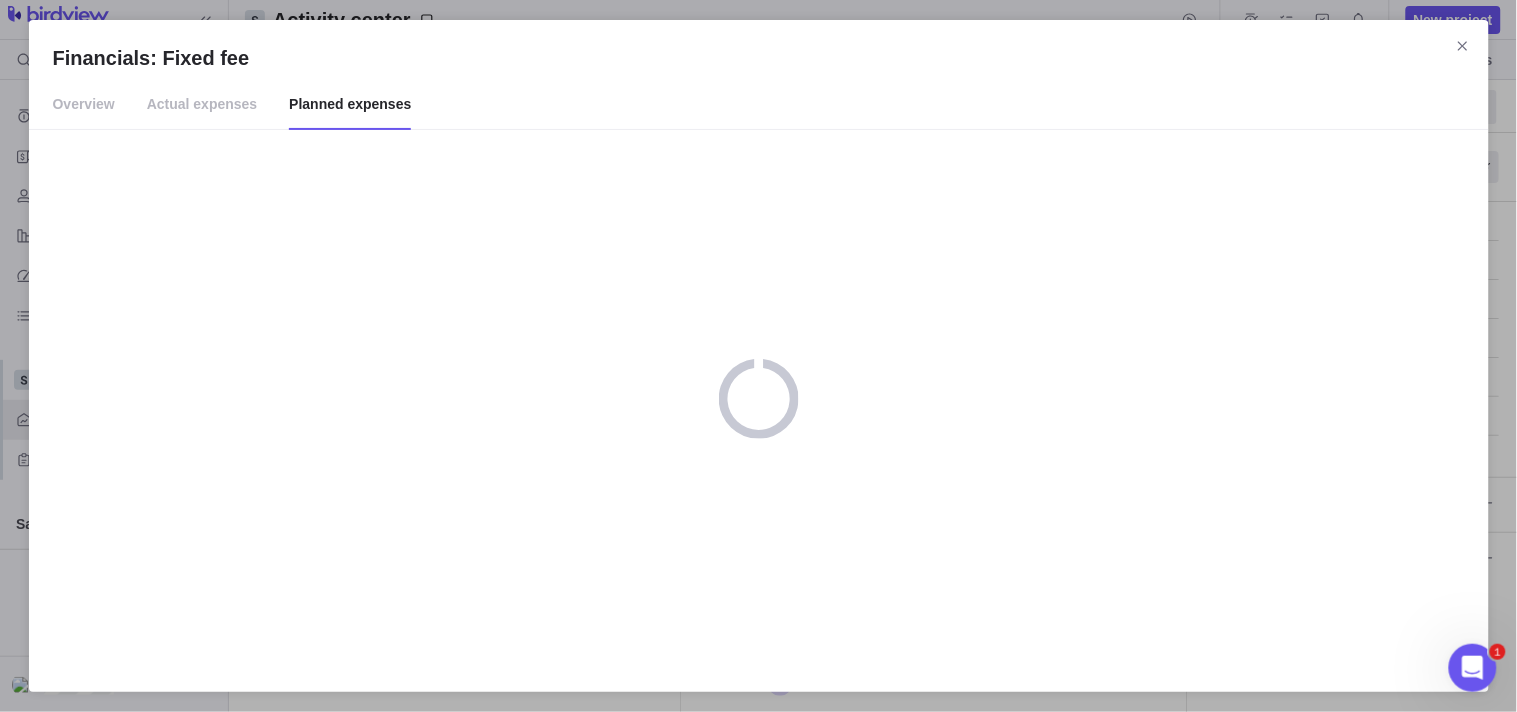click on "Actual expenses" at bounding box center [202, 105] 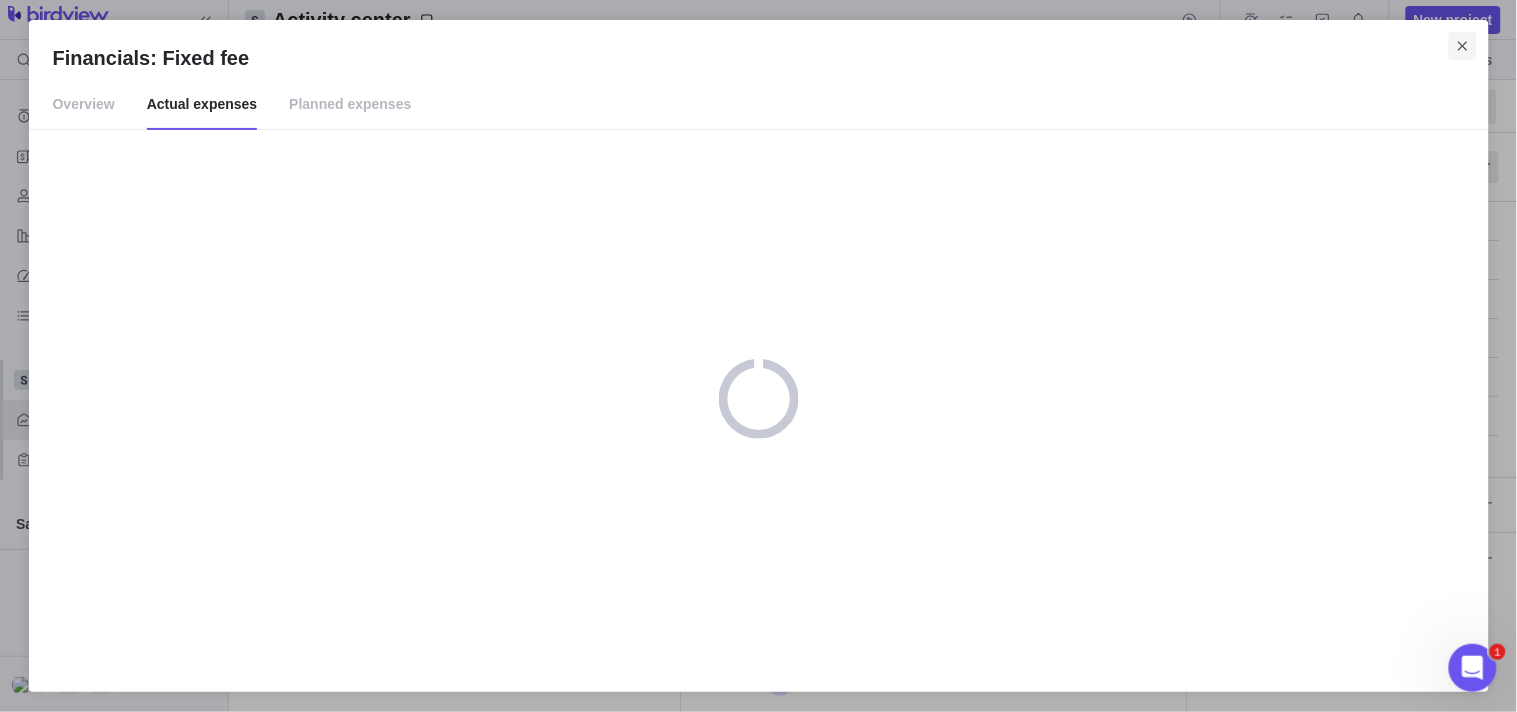 click at bounding box center (1462, 45) 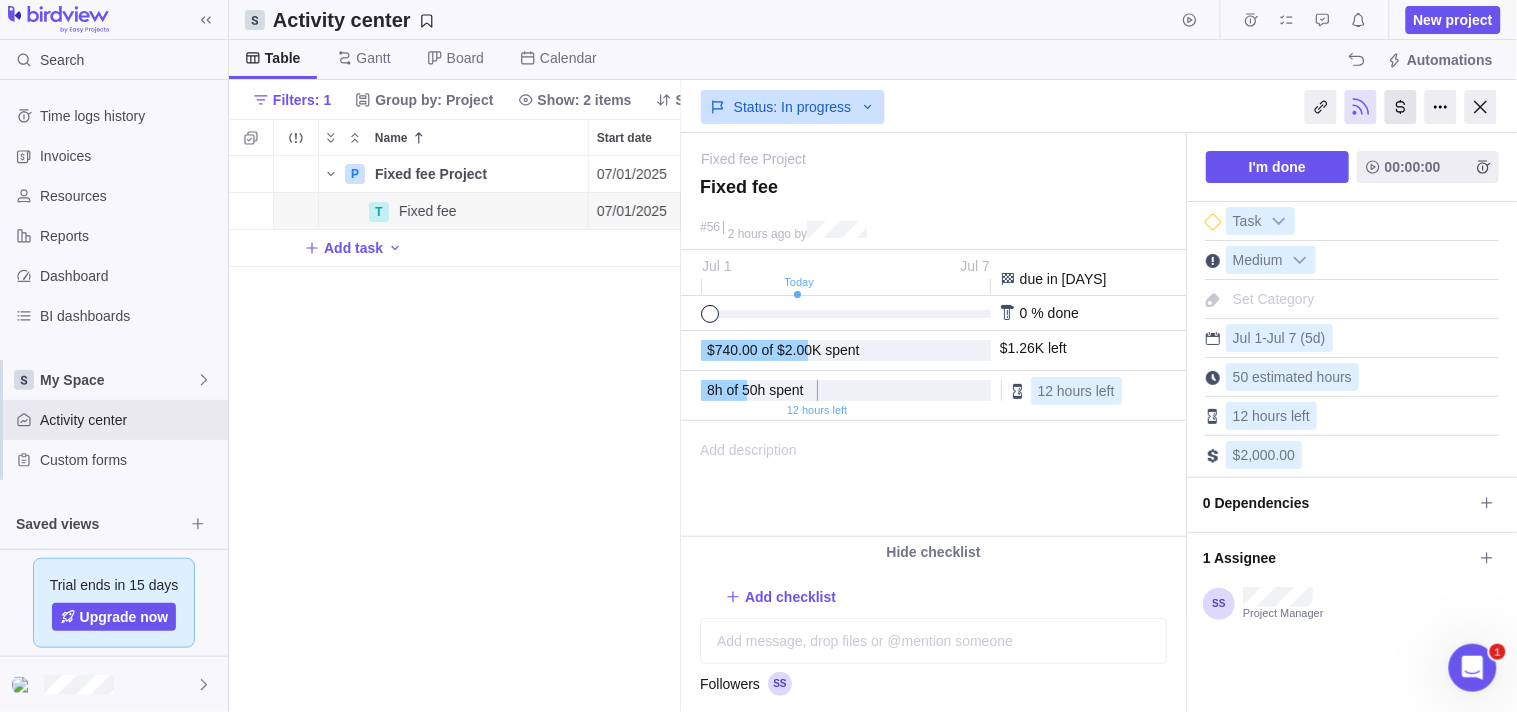 click at bounding box center [1401, 107] 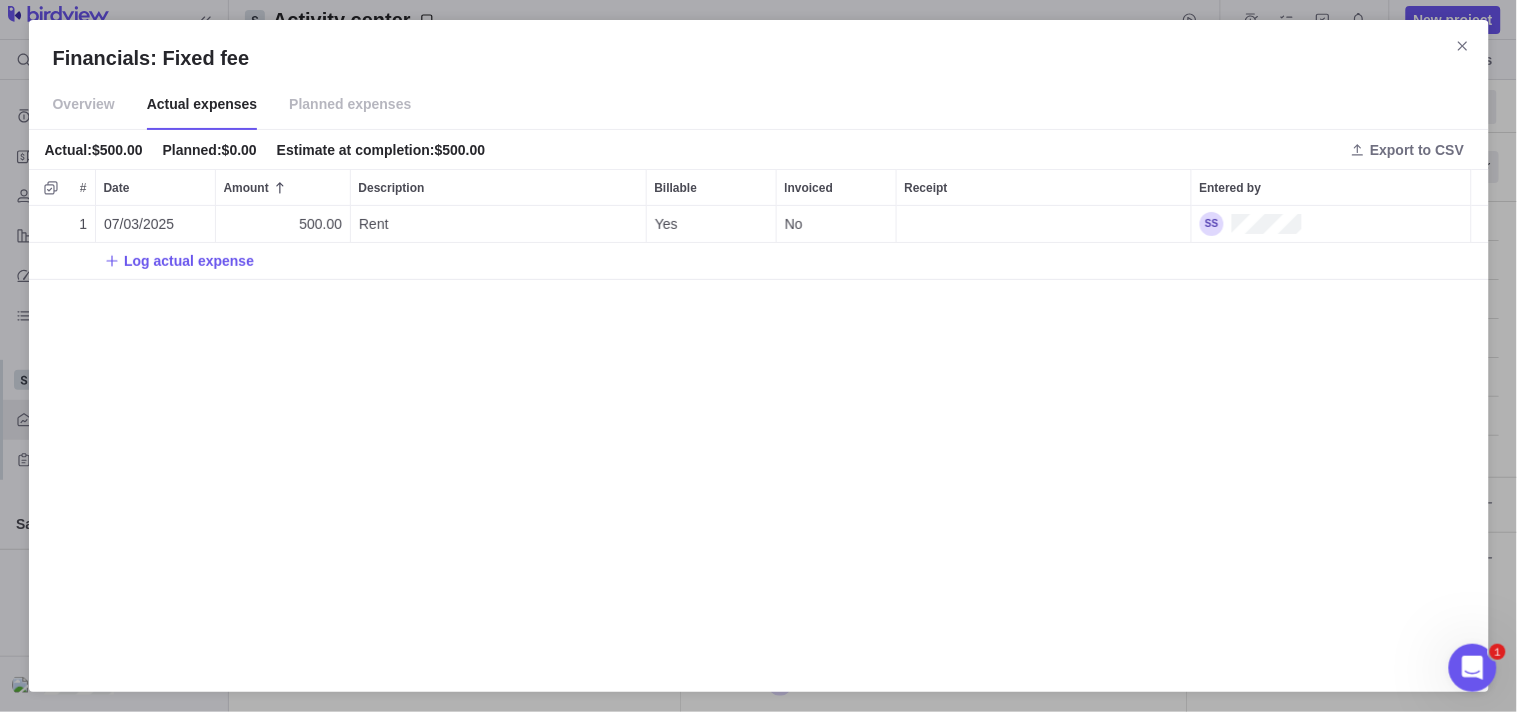 click on "Overview" at bounding box center (84, 105) 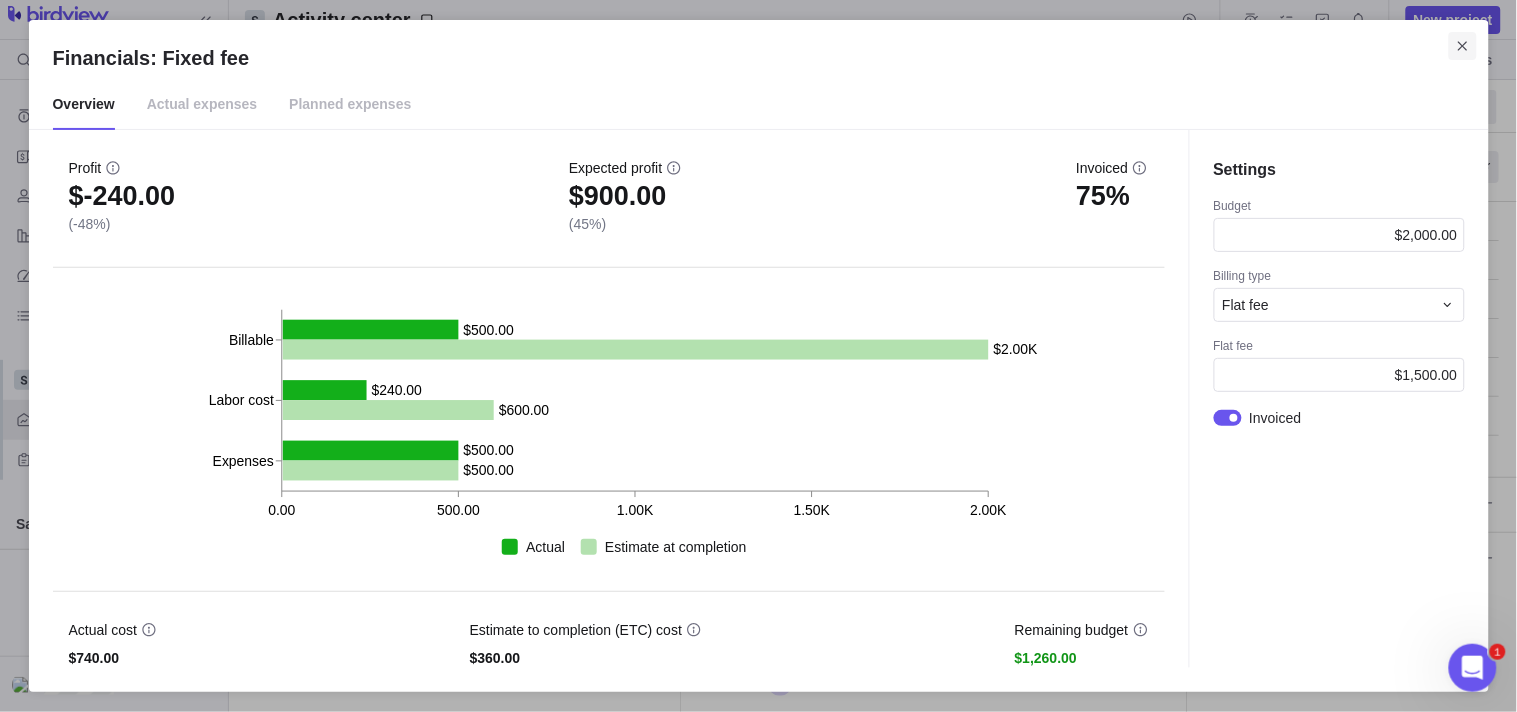 click at bounding box center [1463, 46] 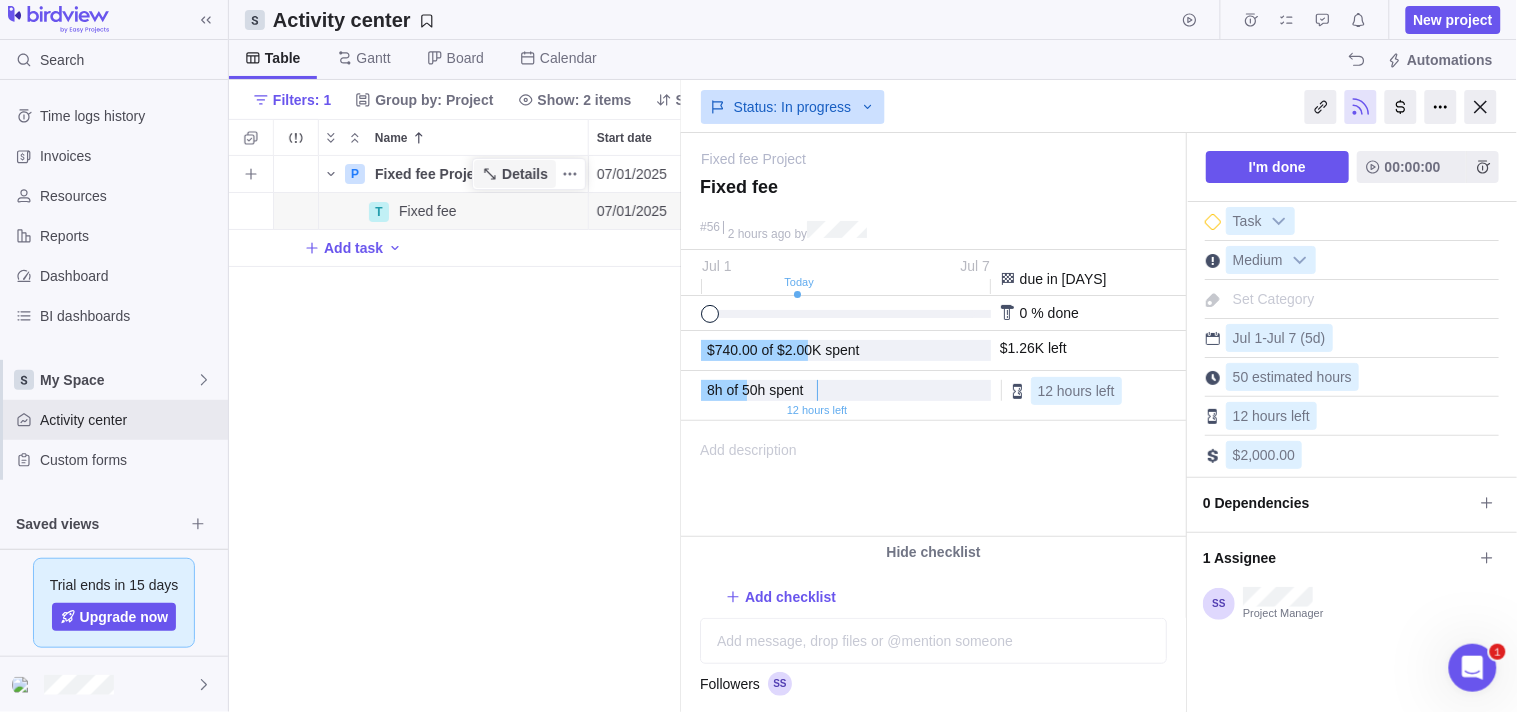 click on "Details" at bounding box center (525, 174) 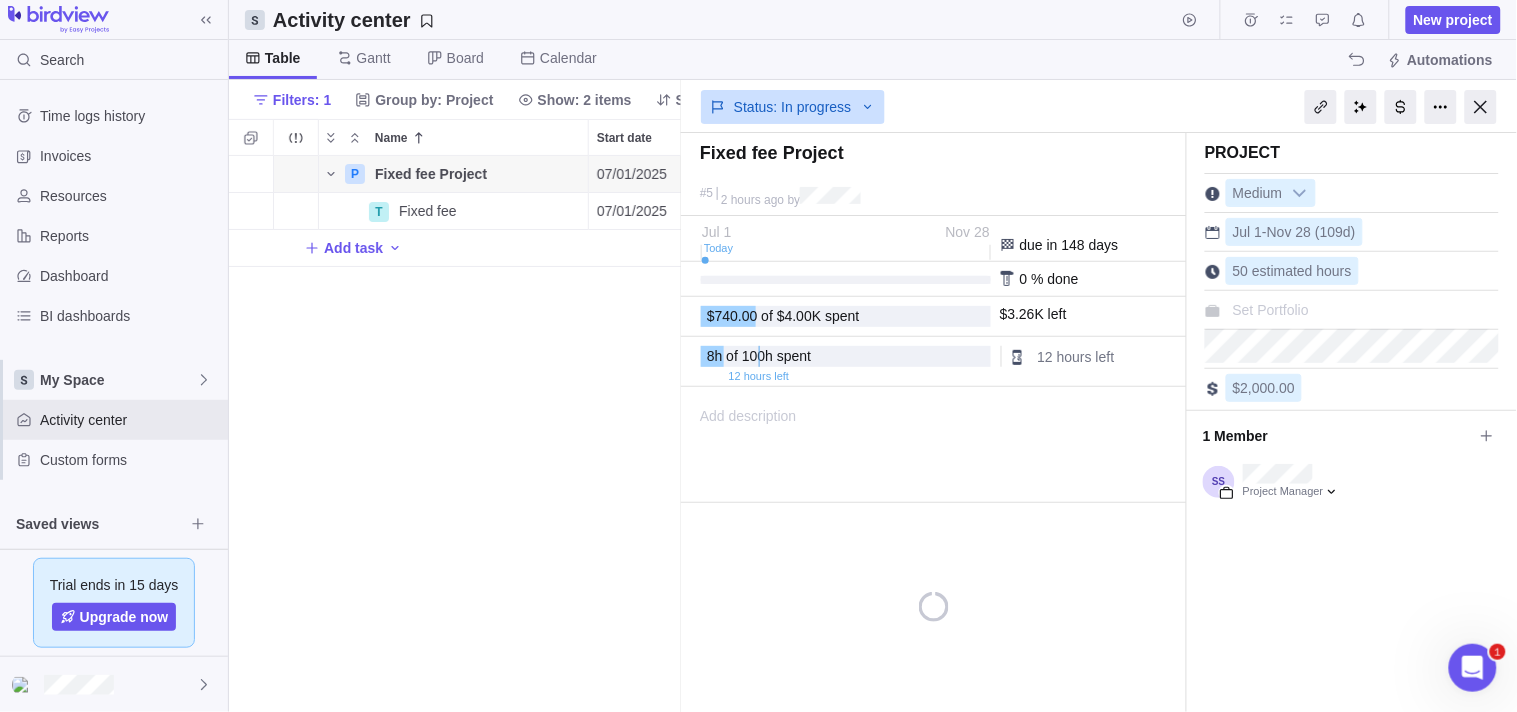 scroll, scrollTop: 0, scrollLeft: 0, axis: both 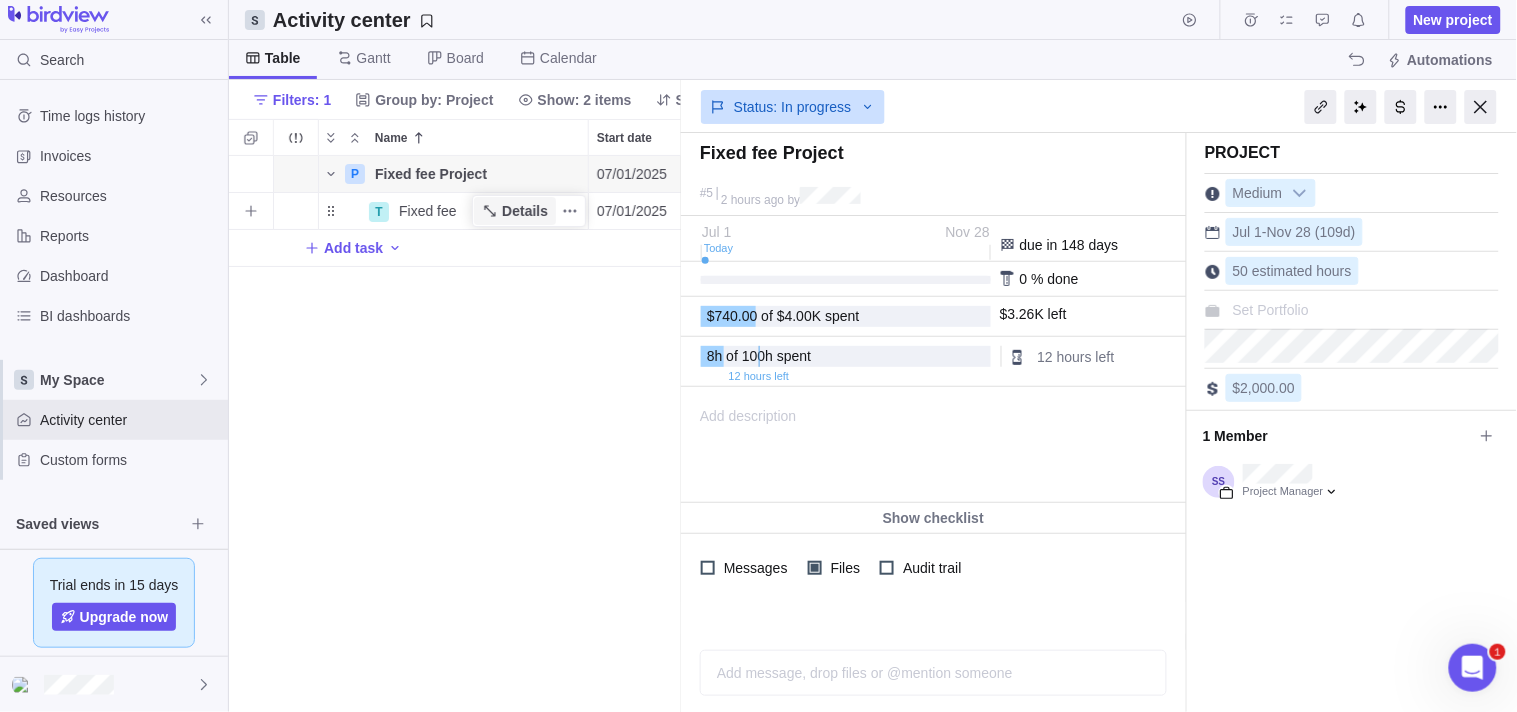 click on "Details" at bounding box center (515, 211) 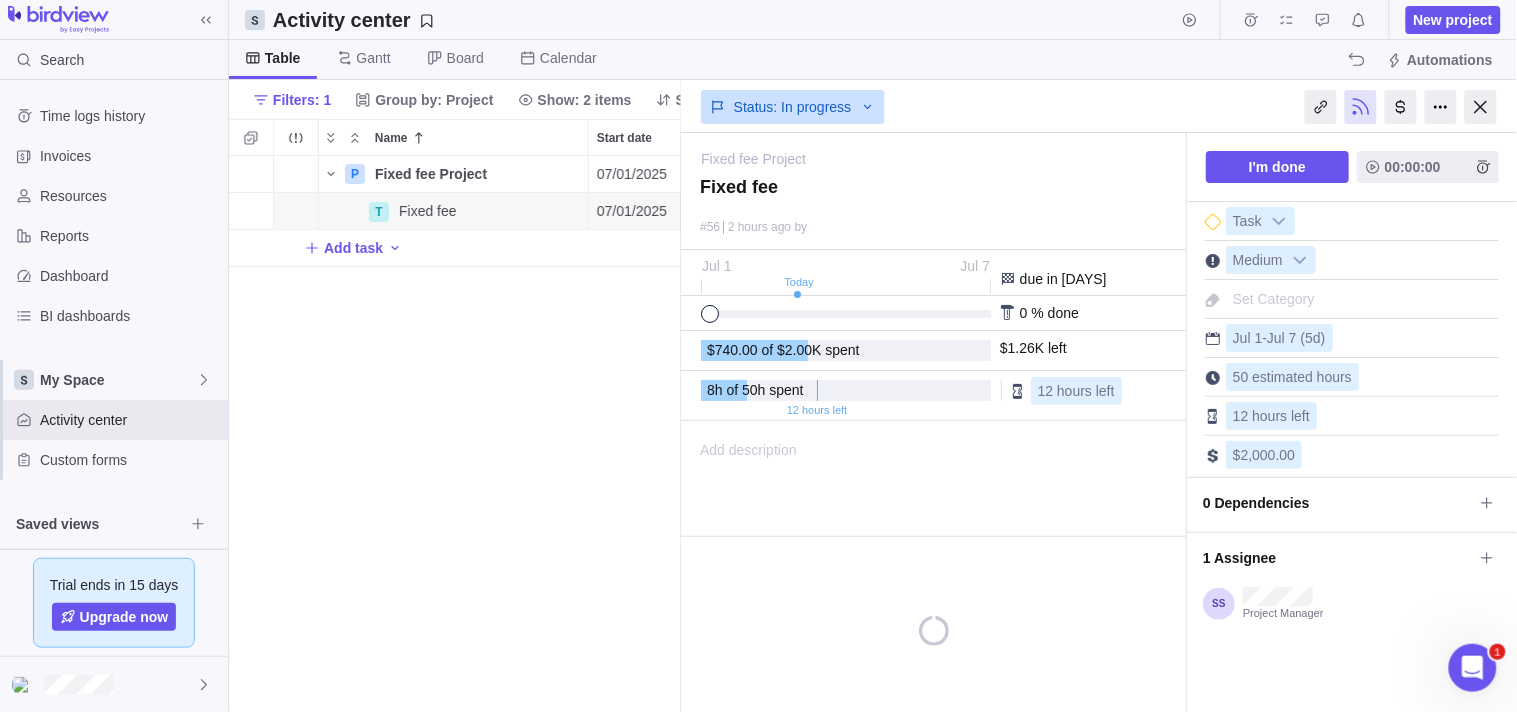 scroll, scrollTop: 0, scrollLeft: 0, axis: both 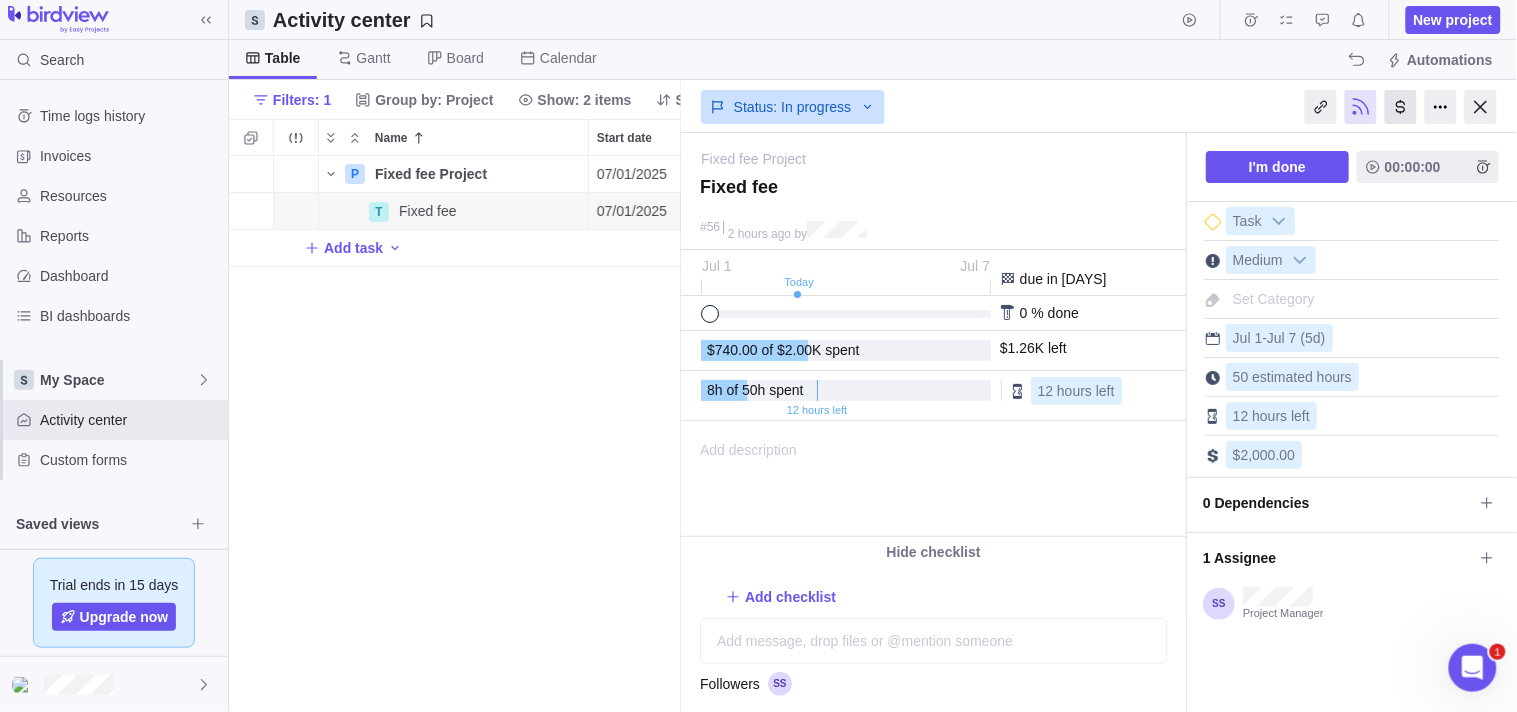 click at bounding box center (1401, 107) 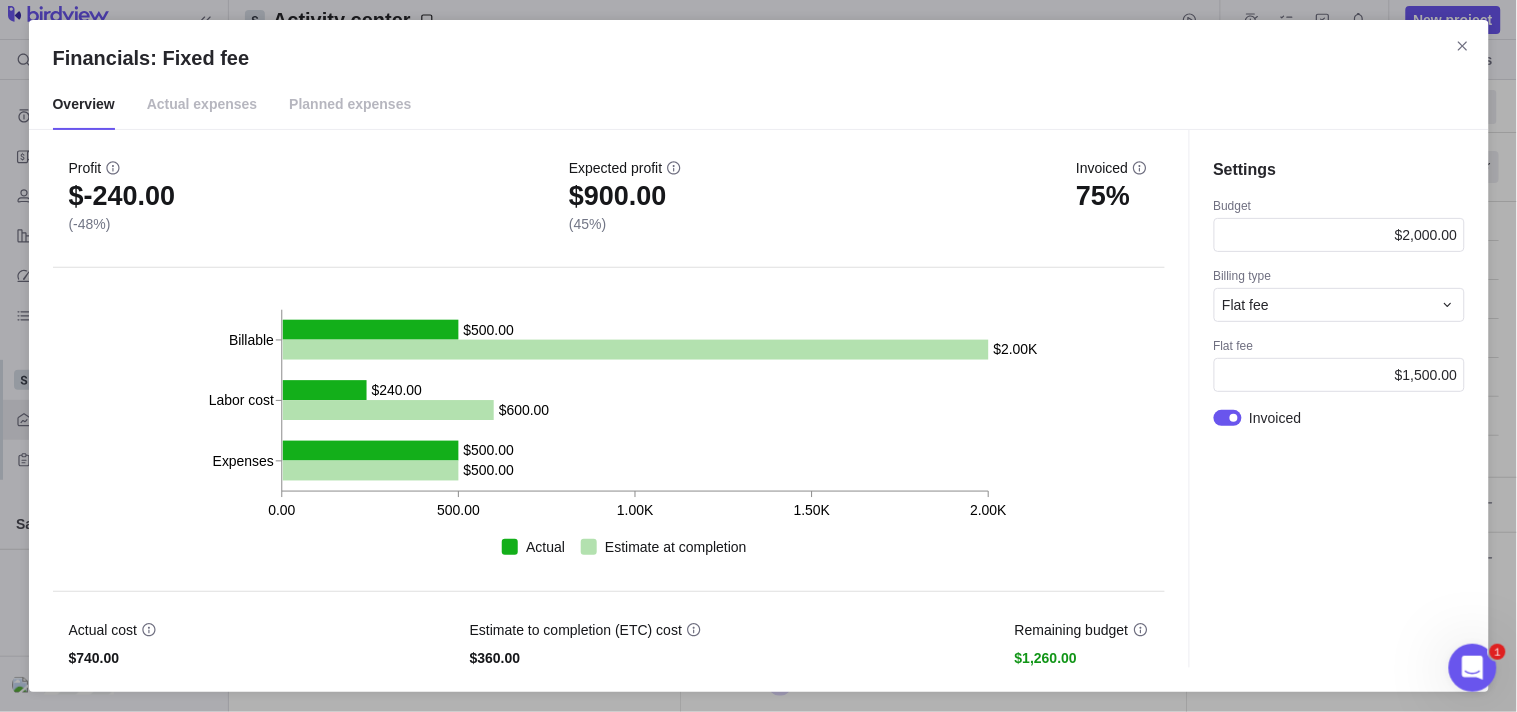 click on "Actual expenses" at bounding box center (202, 105) 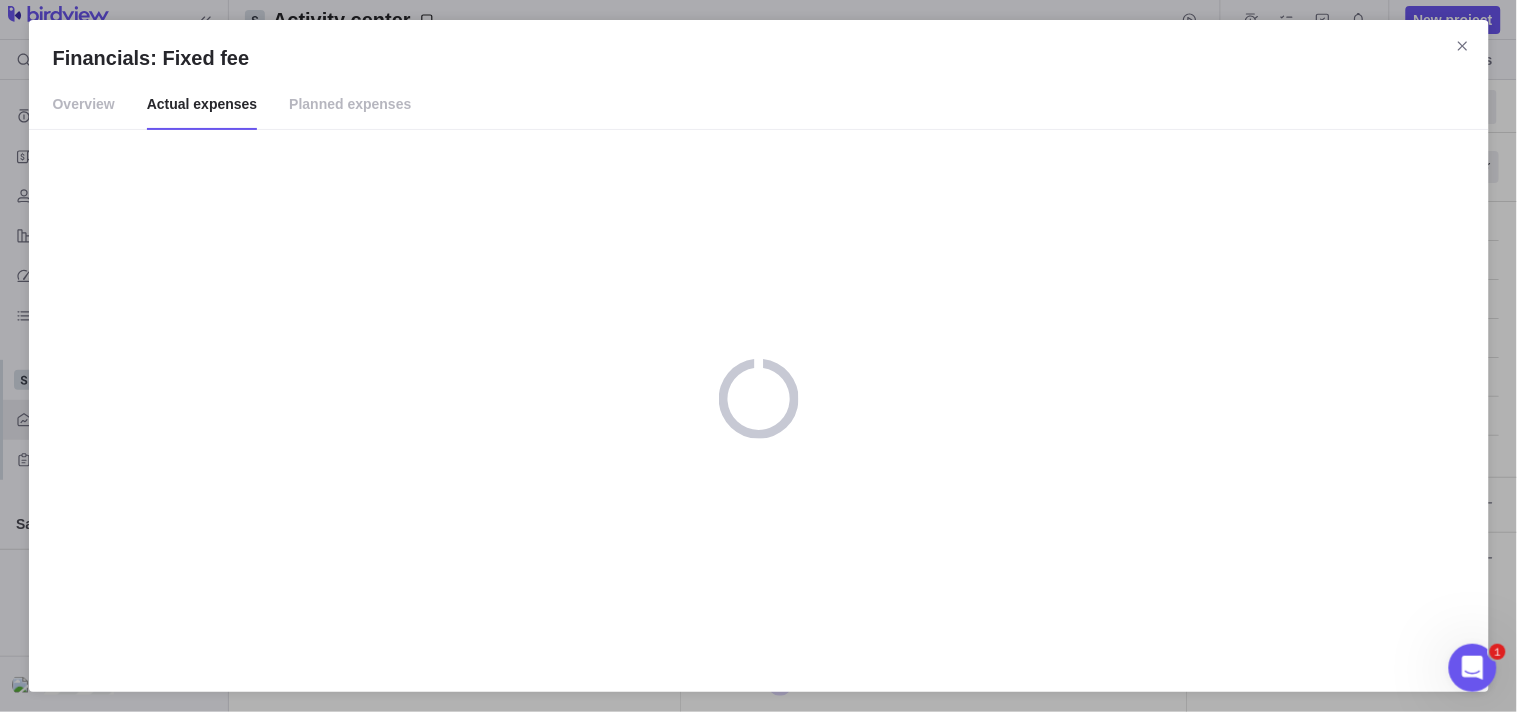 click on "Planned expenses" at bounding box center (350, 105) 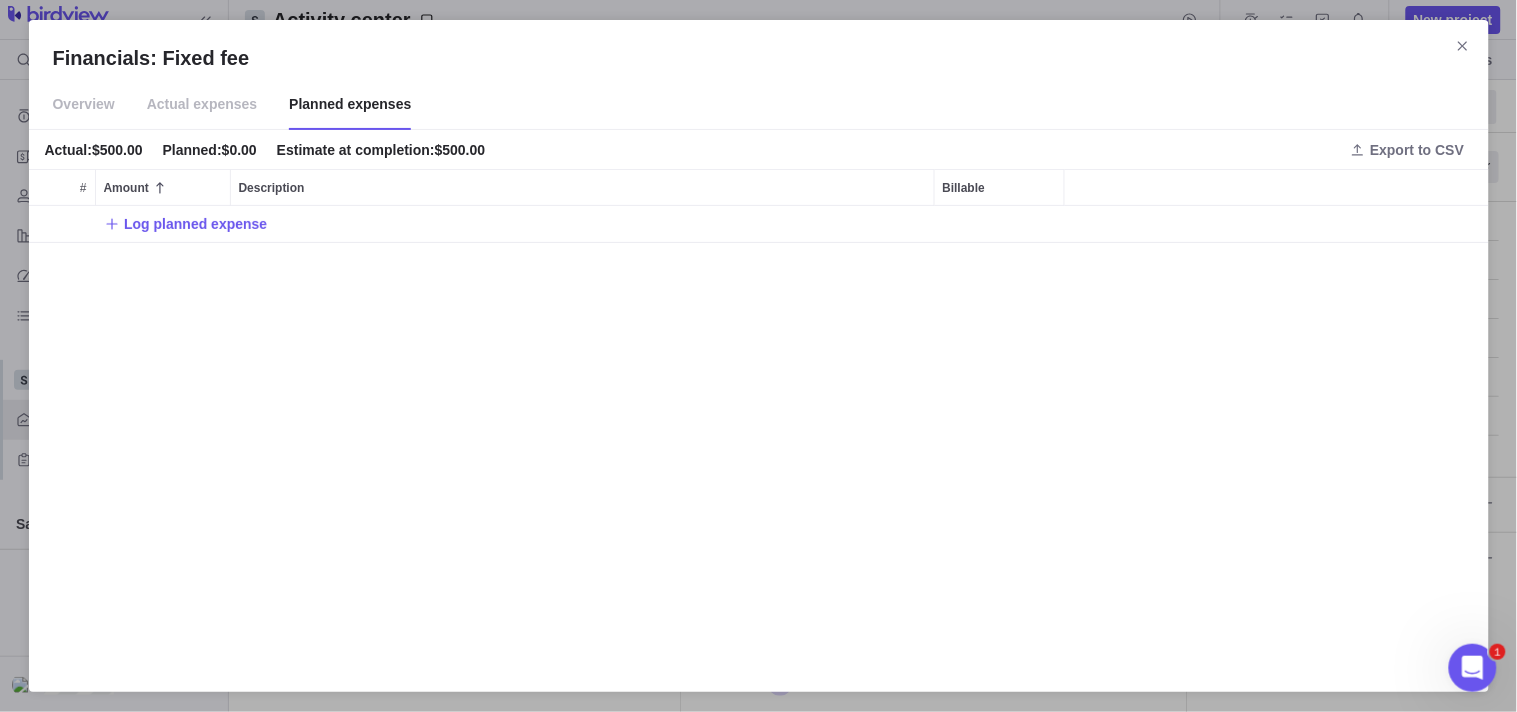 scroll, scrollTop: 17, scrollLeft: 17, axis: both 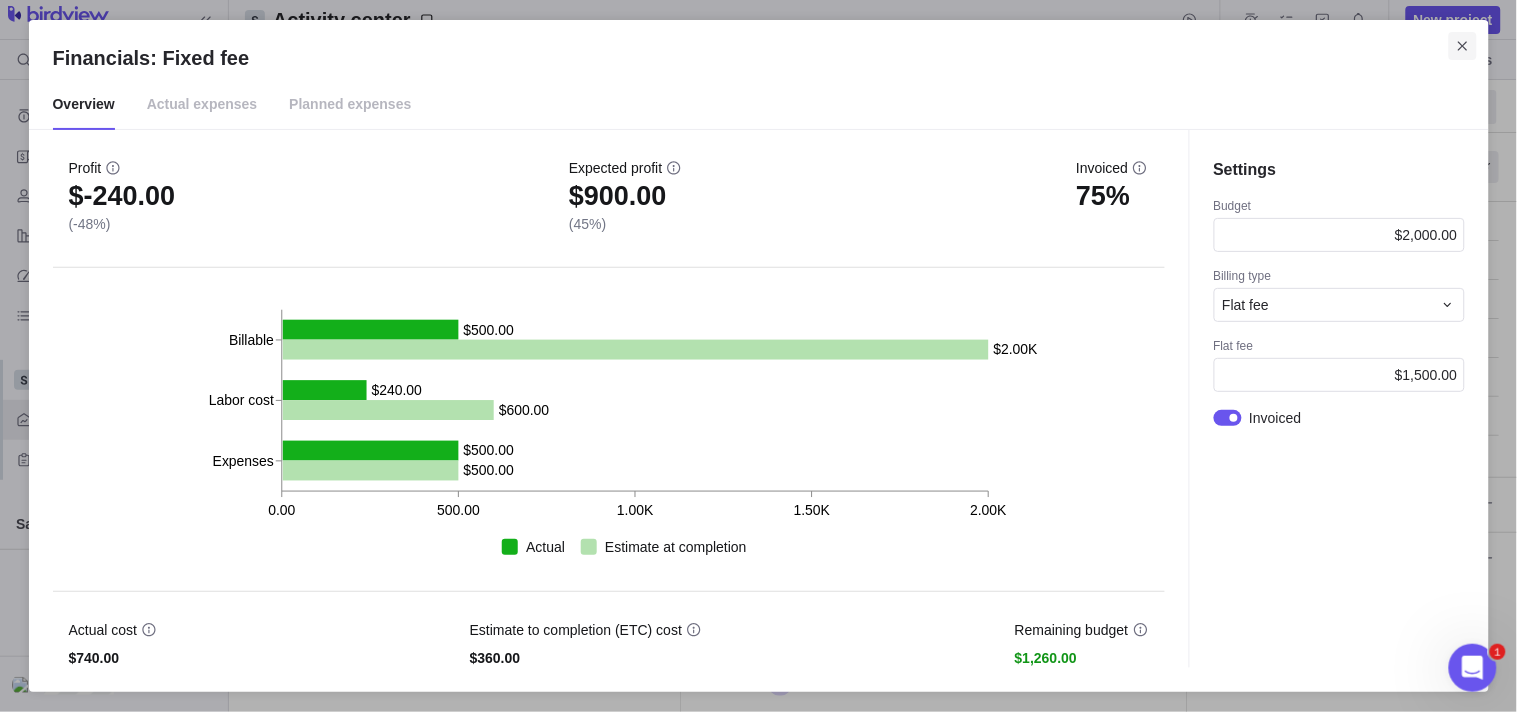 click at bounding box center [1463, 46] 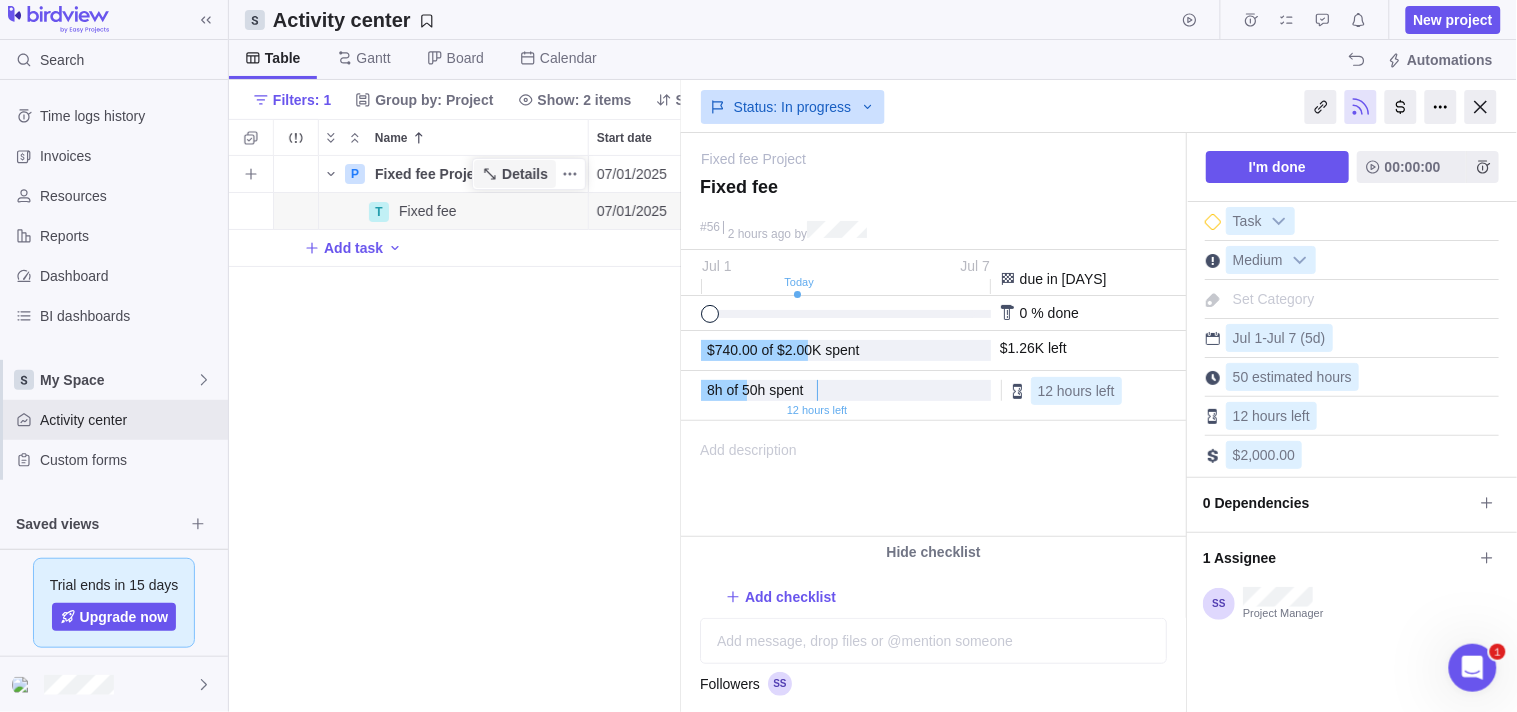 click on "Details" at bounding box center [525, 174] 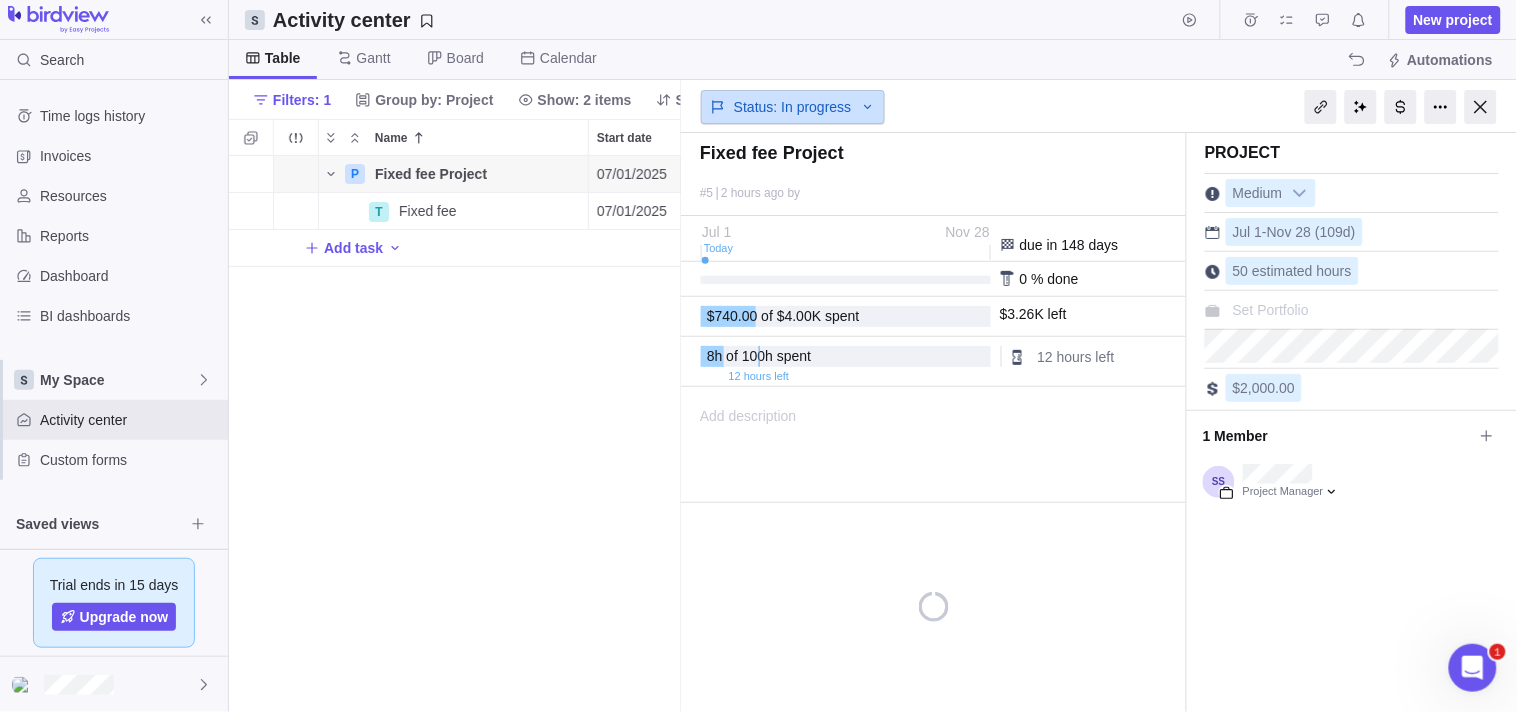scroll, scrollTop: 0, scrollLeft: 0, axis: both 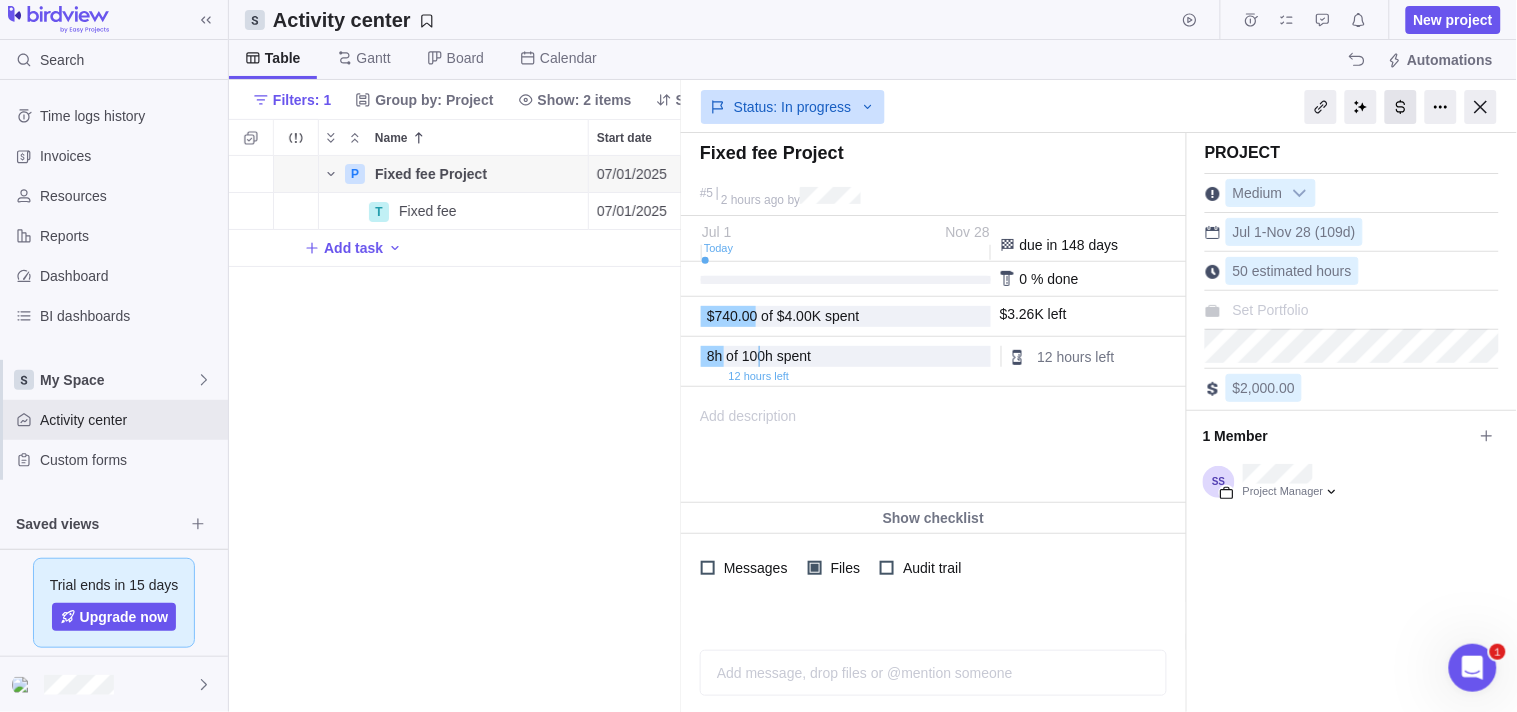 click at bounding box center (1401, 107) 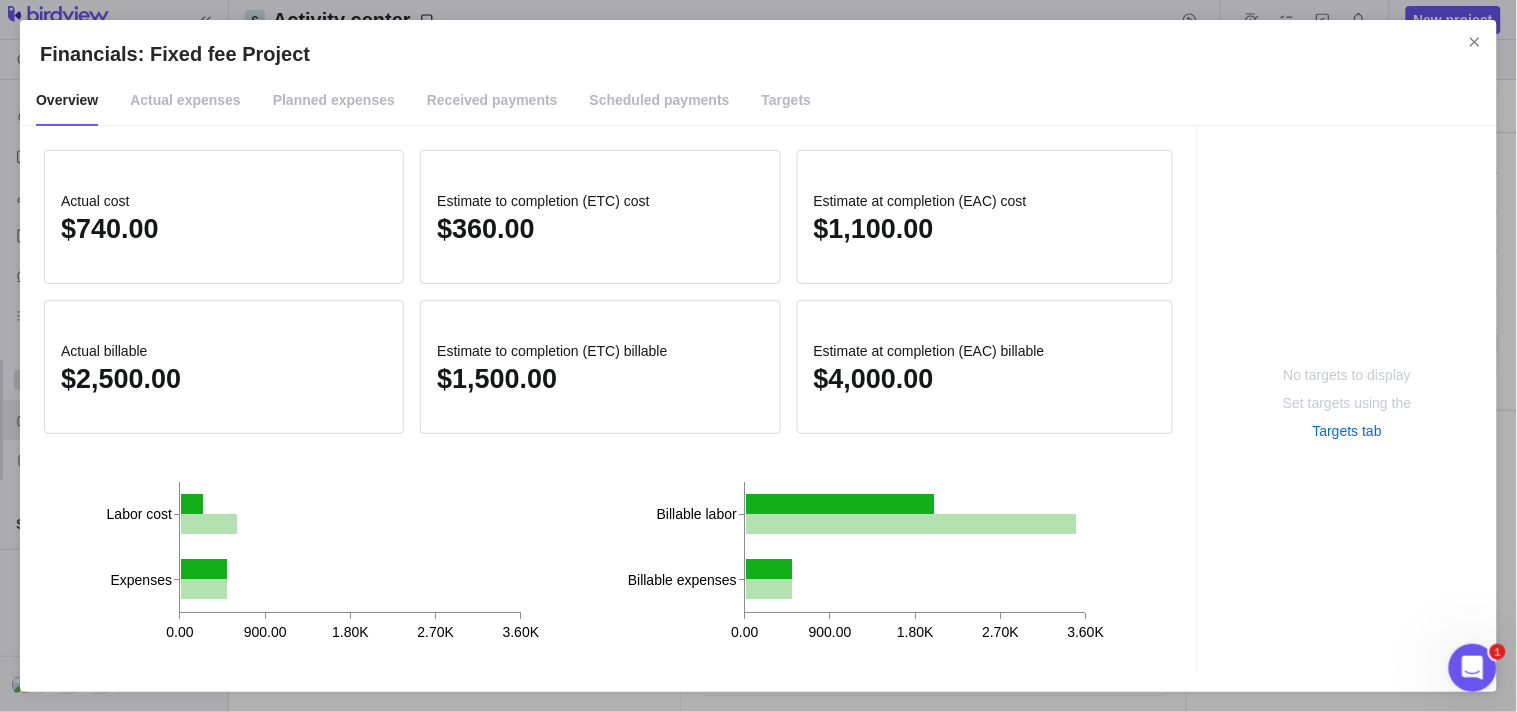 click on "Targets" at bounding box center [787, 100] 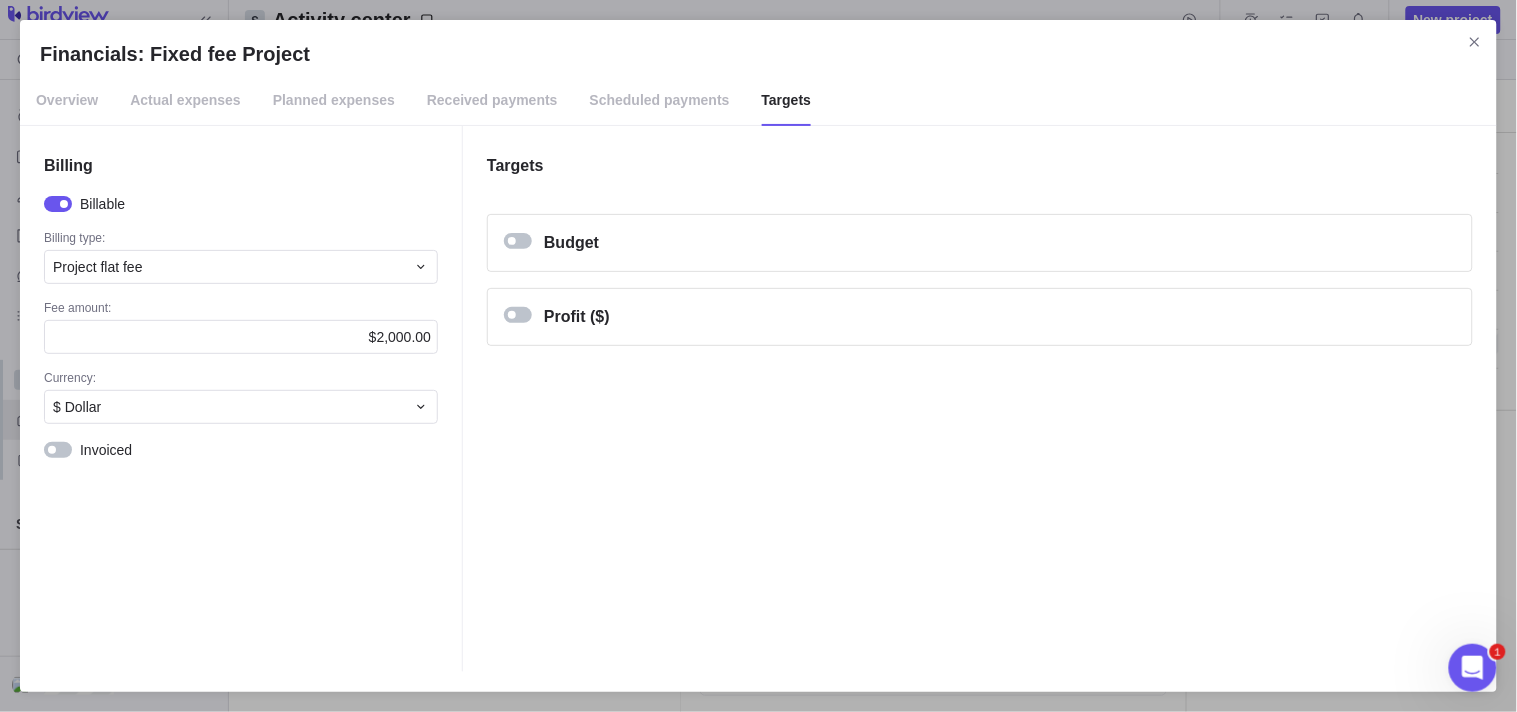 click at bounding box center [518, 241] 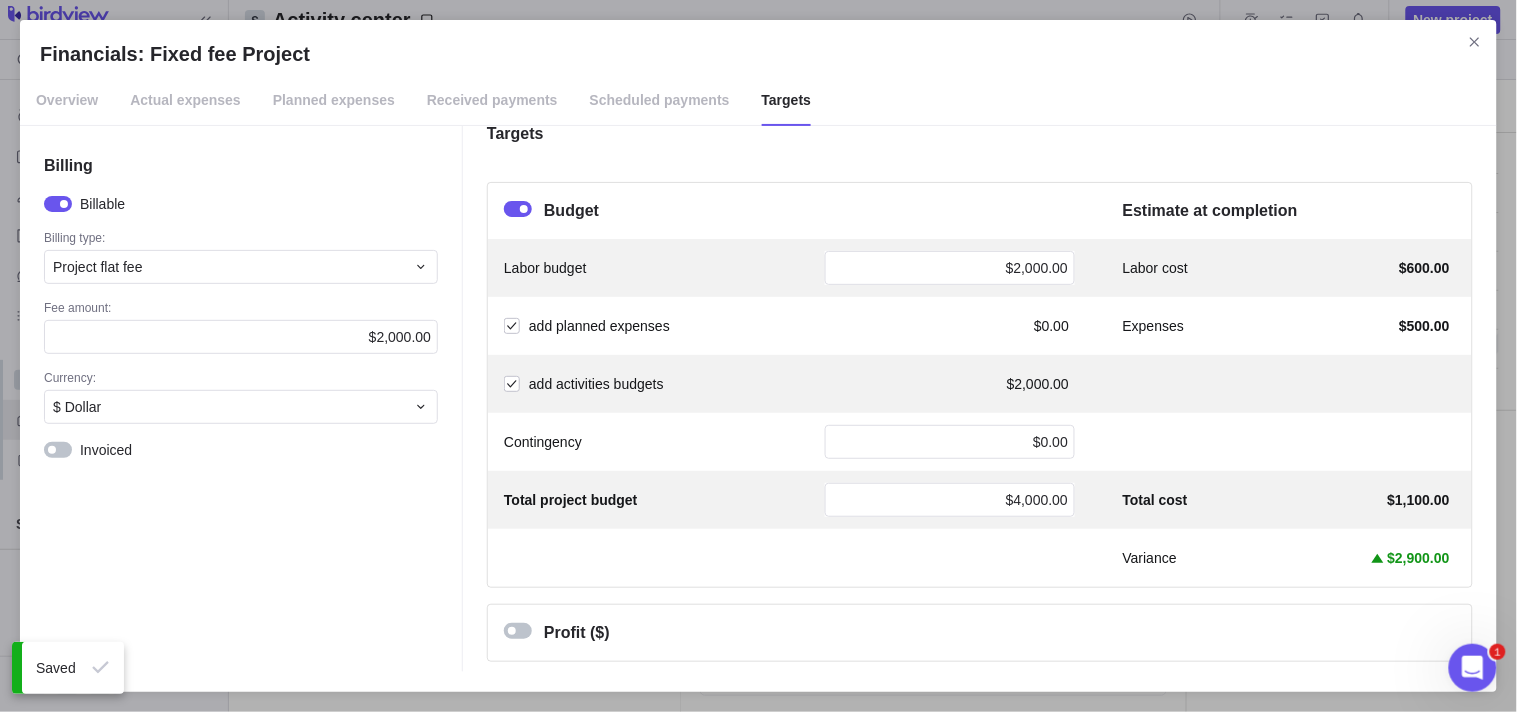 scroll, scrollTop: 50, scrollLeft: 0, axis: vertical 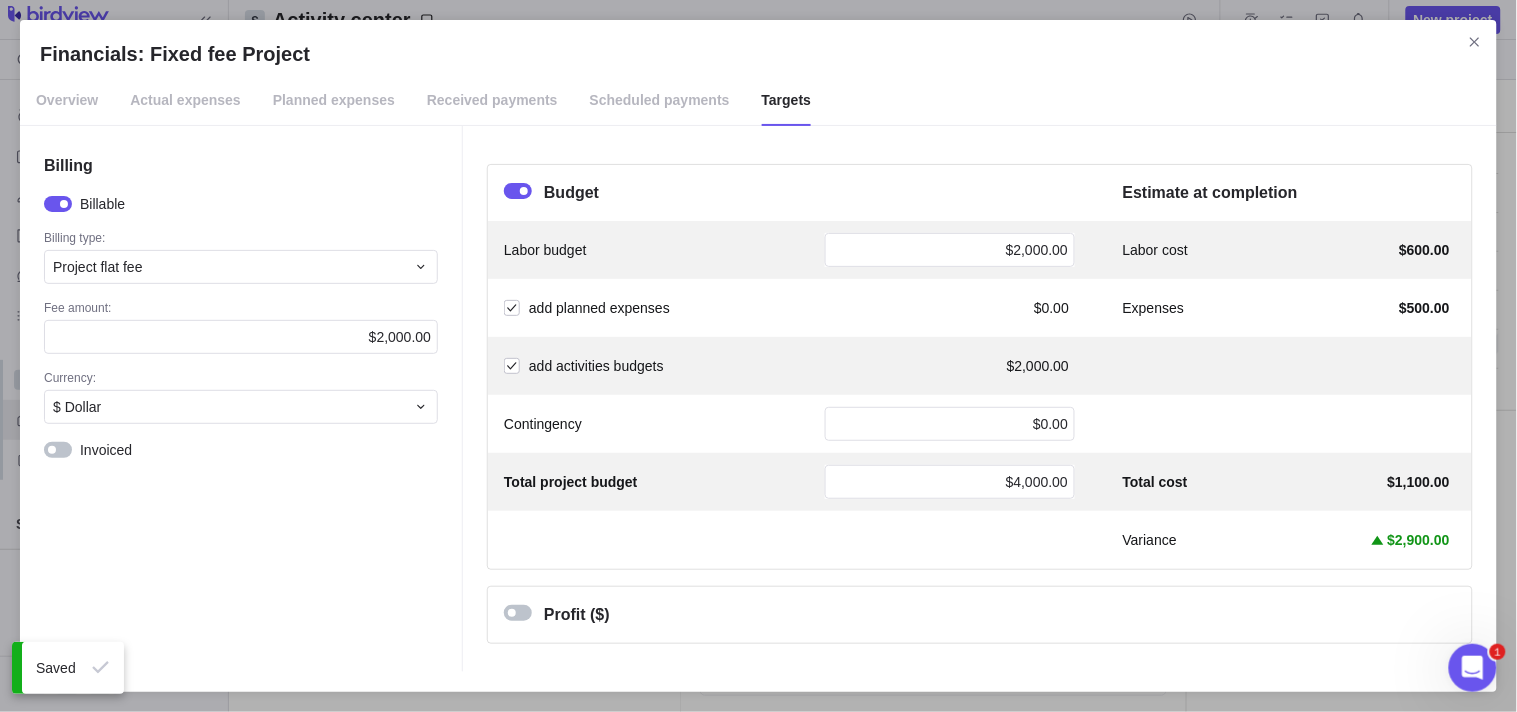 click at bounding box center [518, 191] 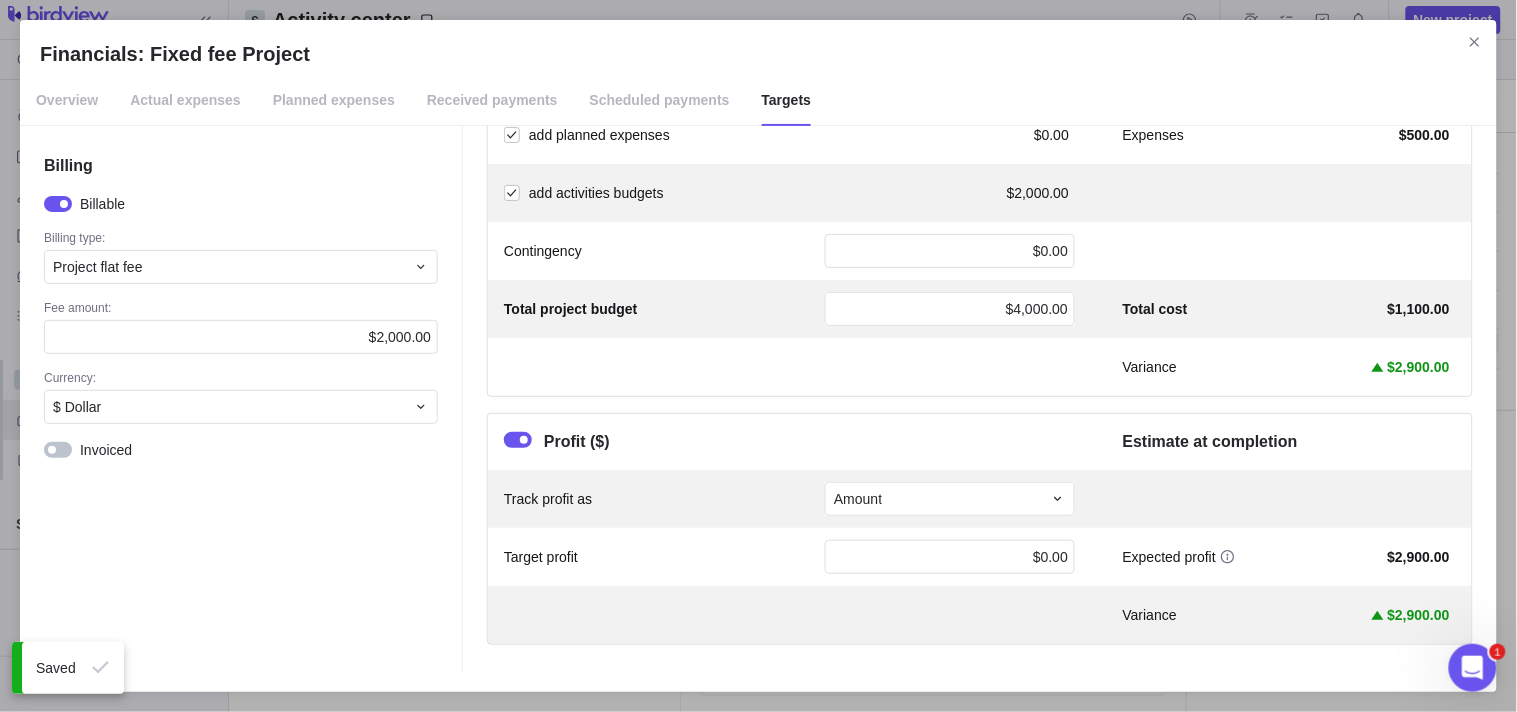 scroll, scrollTop: 2, scrollLeft: 0, axis: vertical 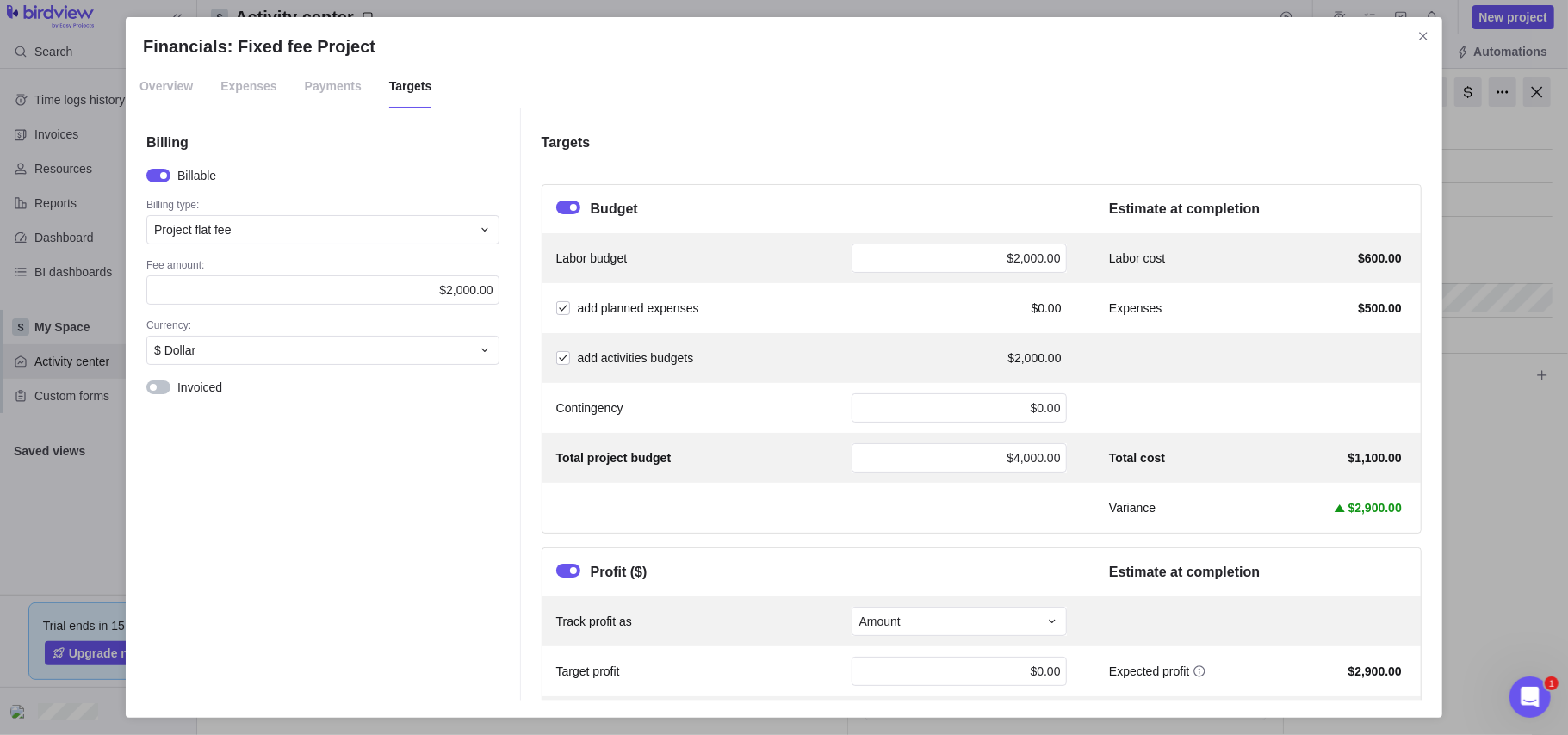 click on "Payments" at bounding box center [333, 87] 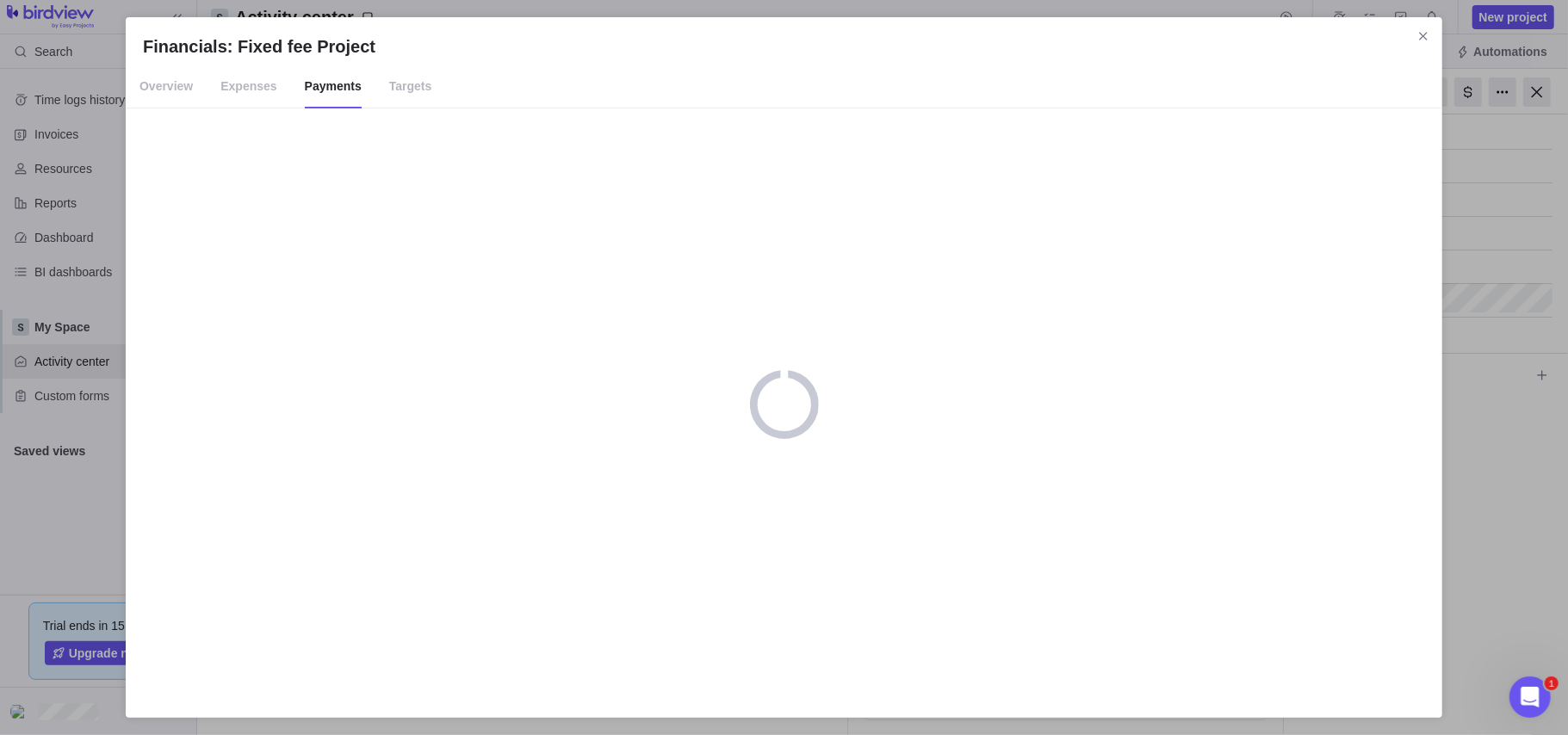 click on "Expenses" at bounding box center (248, 87) 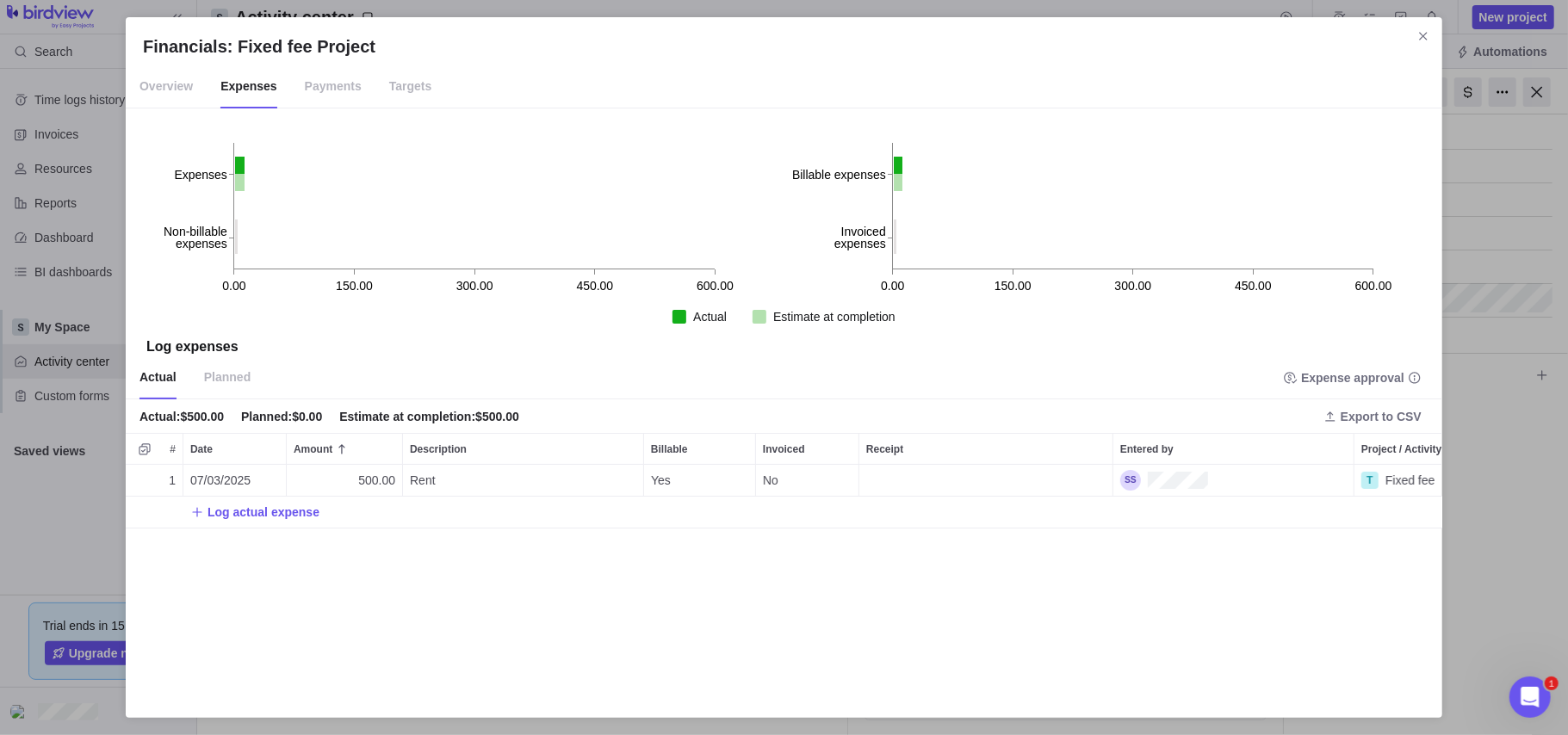scroll, scrollTop: 18, scrollLeft: 18, axis: both 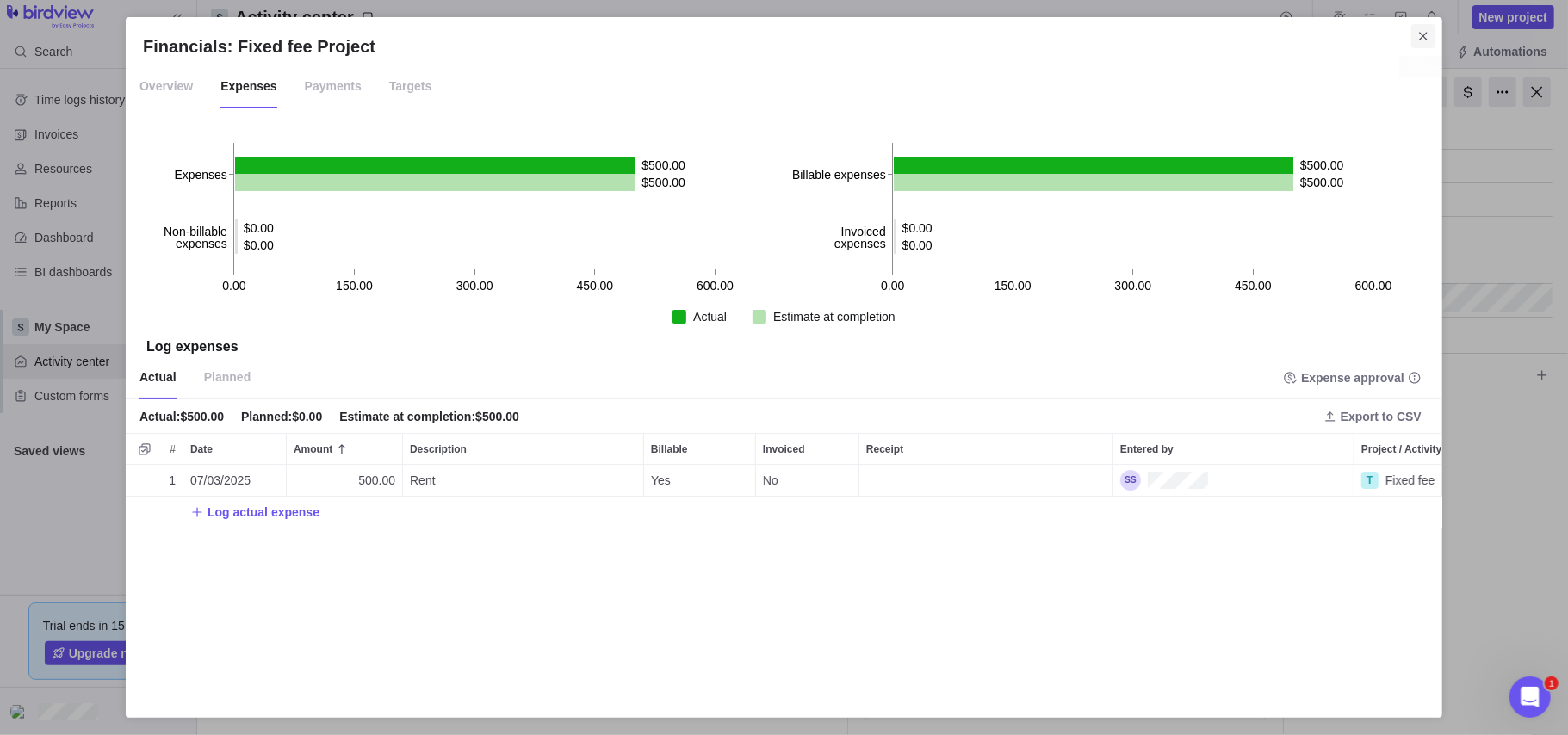 click at bounding box center [1423, 36] 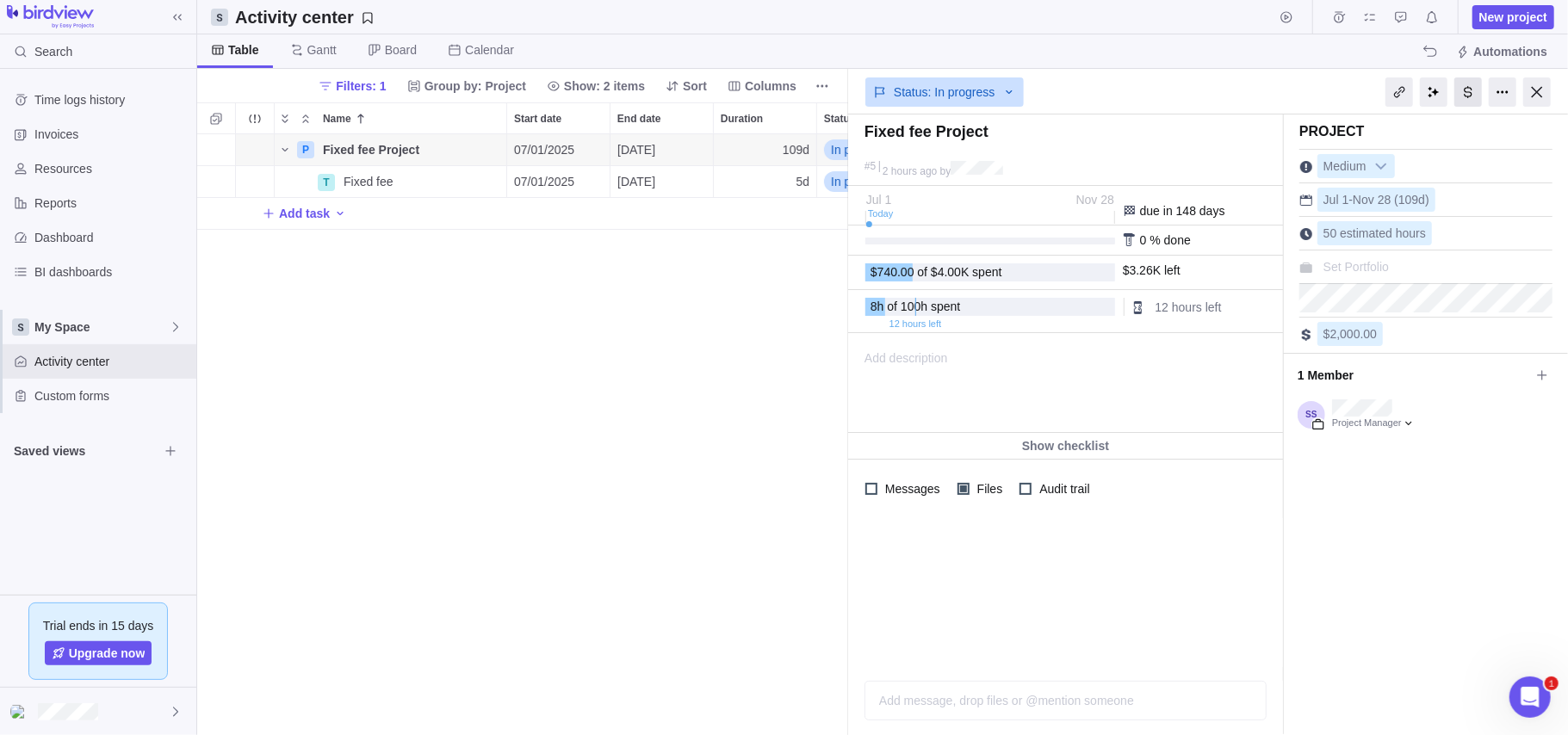 click at bounding box center (1468, 92) 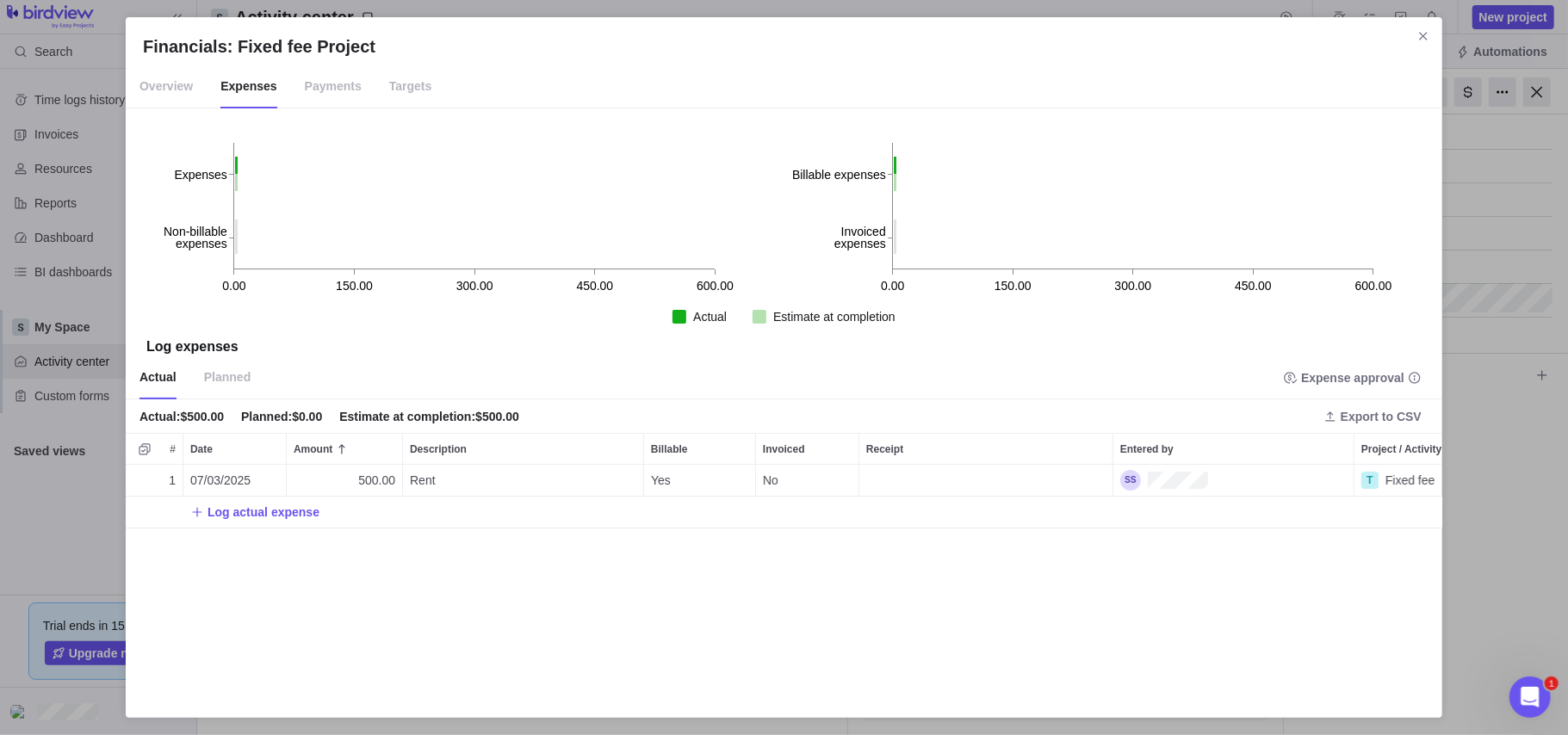 scroll, scrollTop: 18, scrollLeft: 18, axis: both 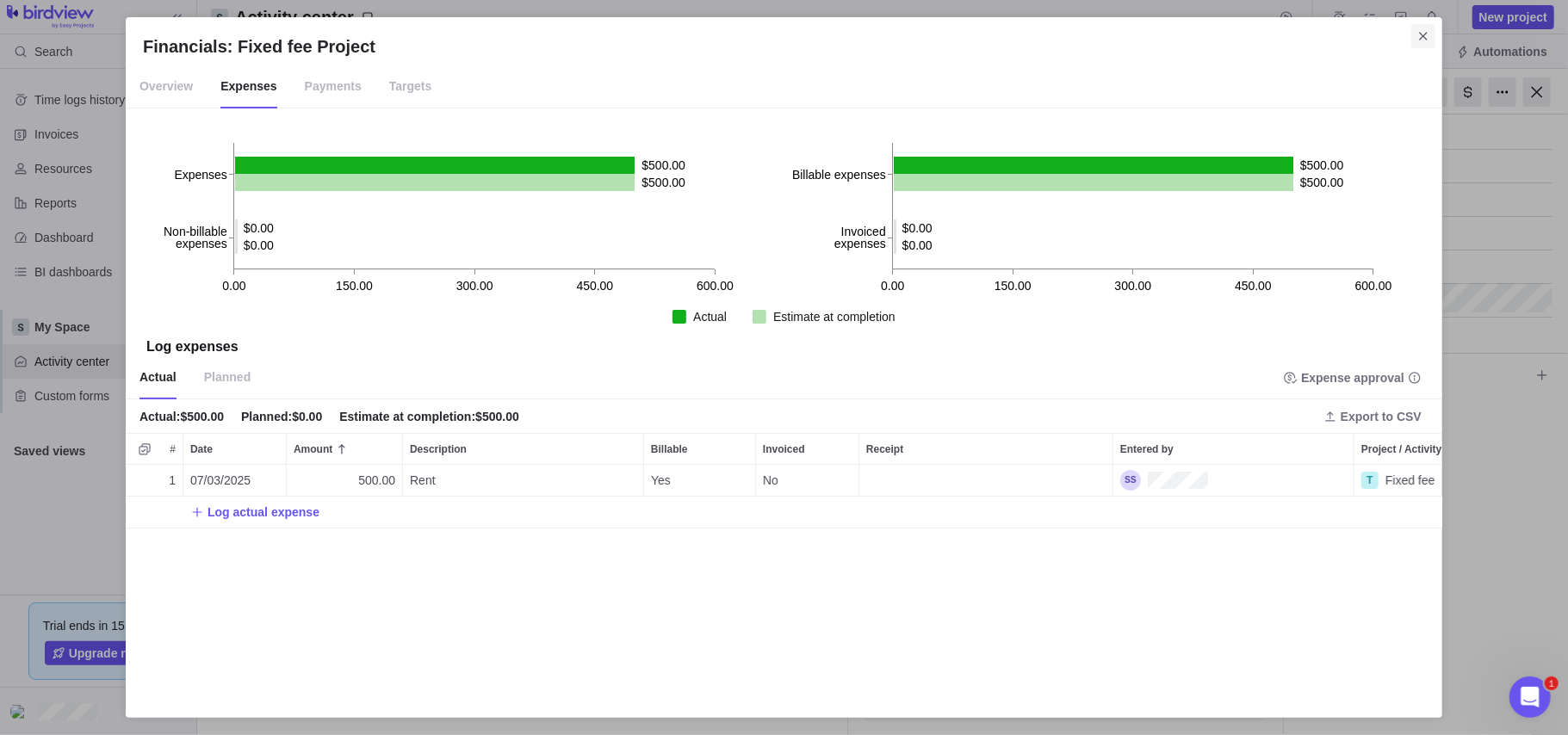 click at bounding box center (1423, 36) 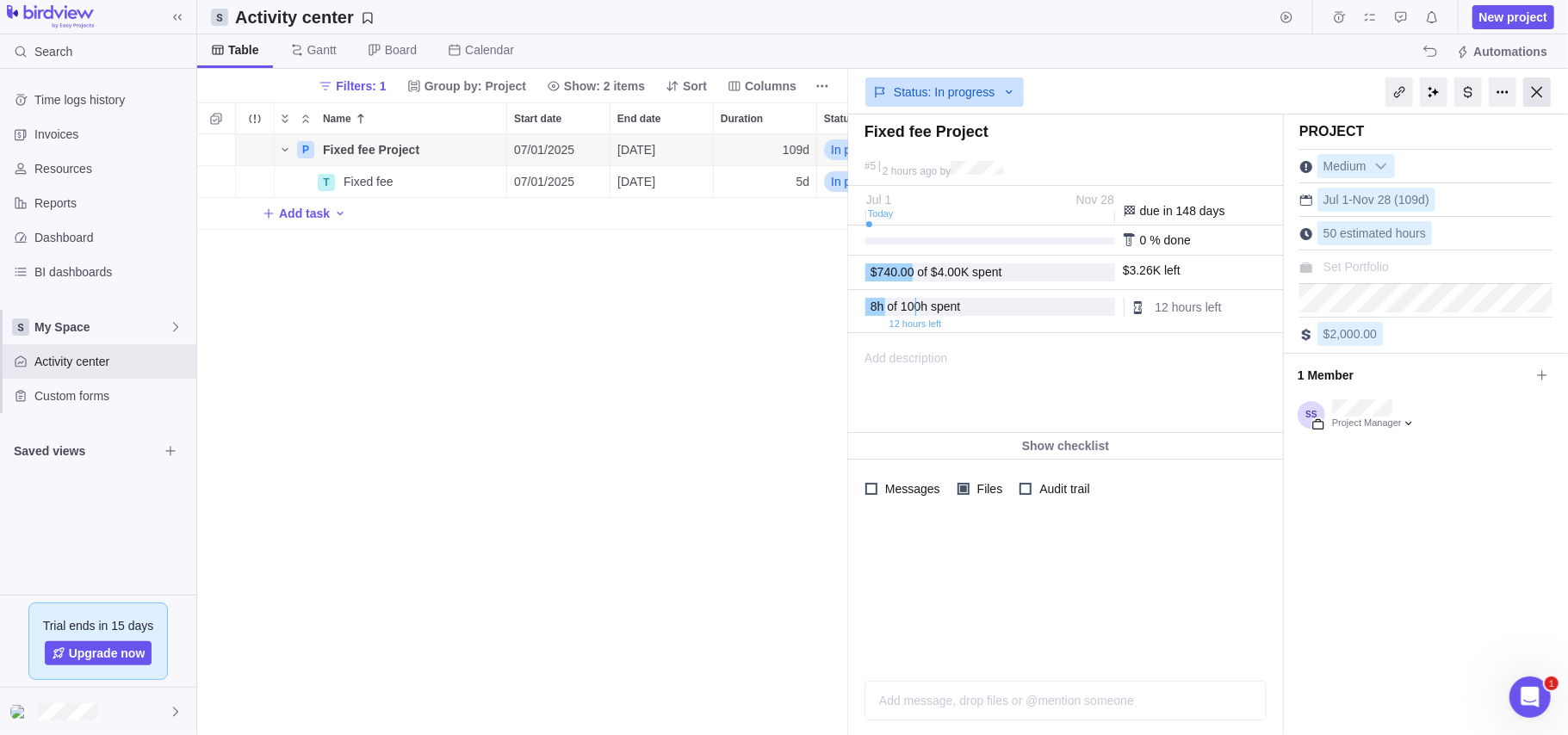 click at bounding box center [1537, 92] 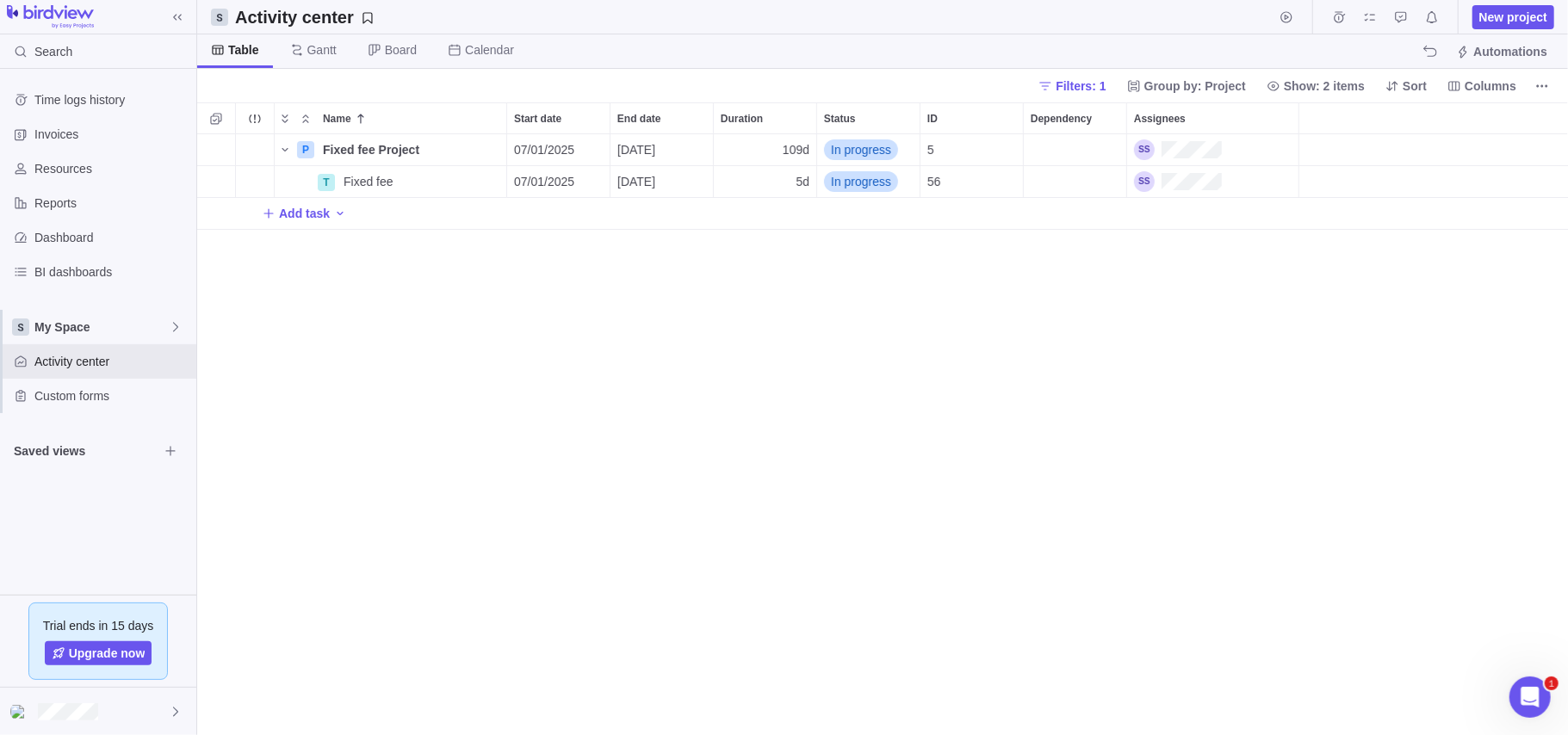 scroll, scrollTop: 17, scrollLeft: 18, axis: both 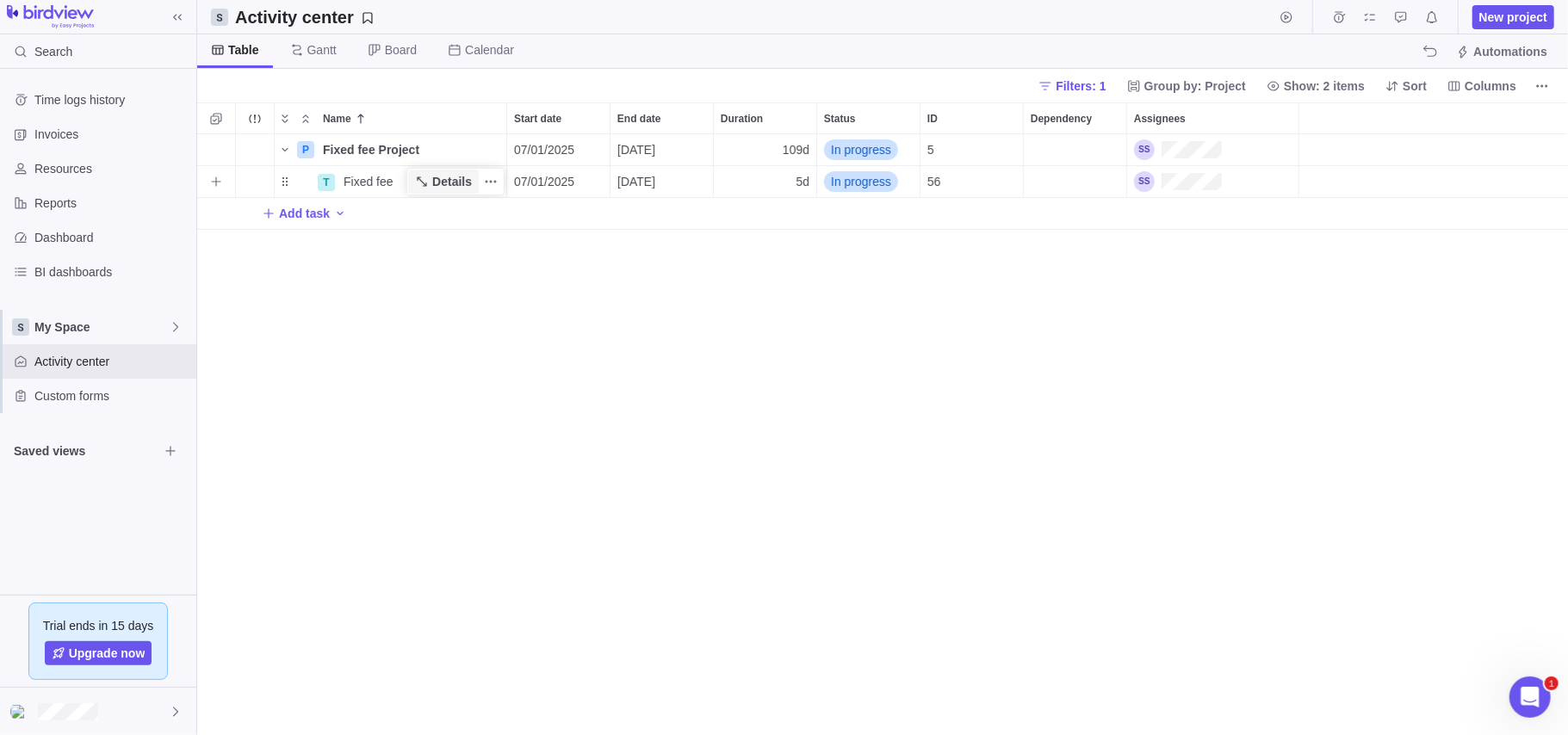 click on "Details" at bounding box center (452, 182) 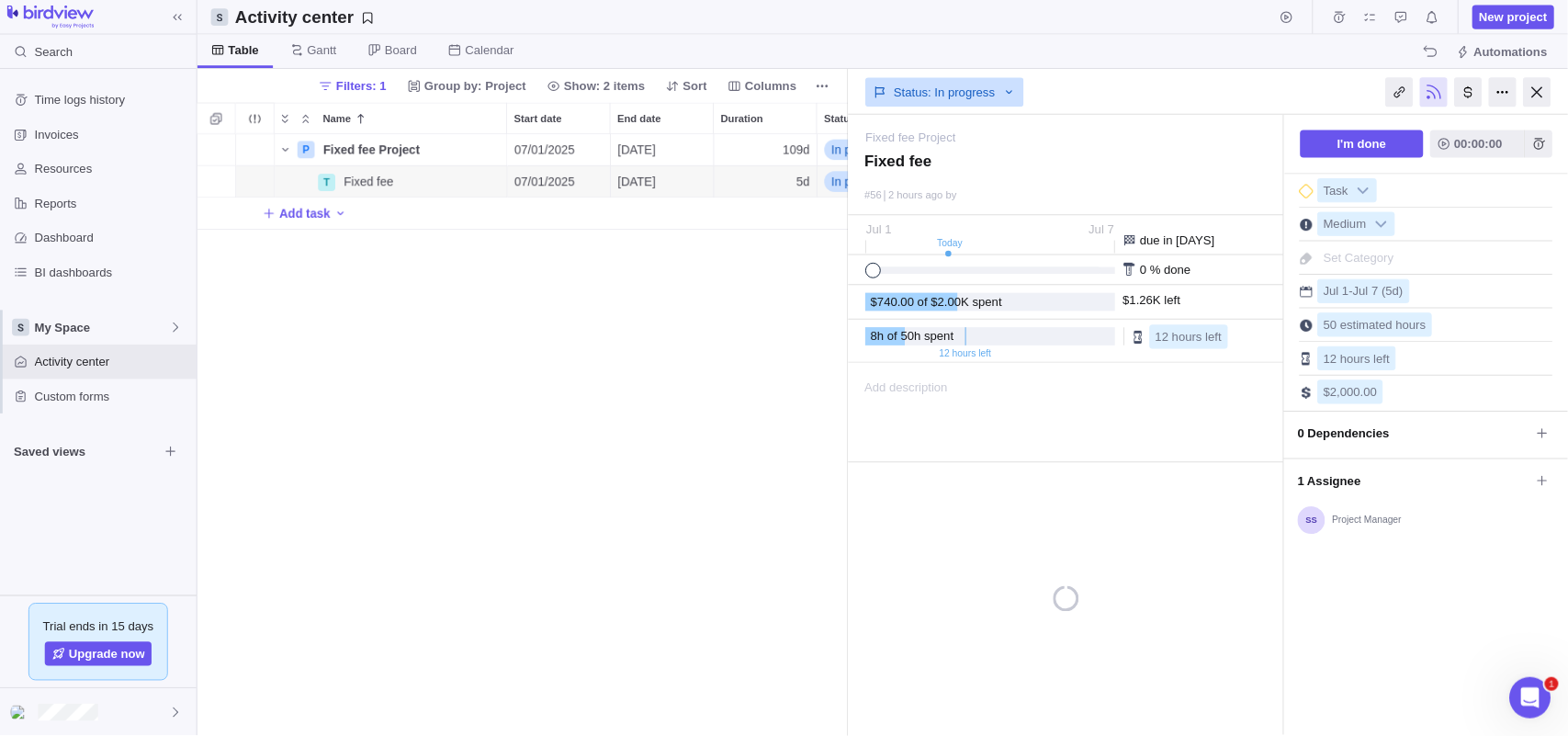 scroll, scrollTop: 622, scrollLeft: 676, axis: both 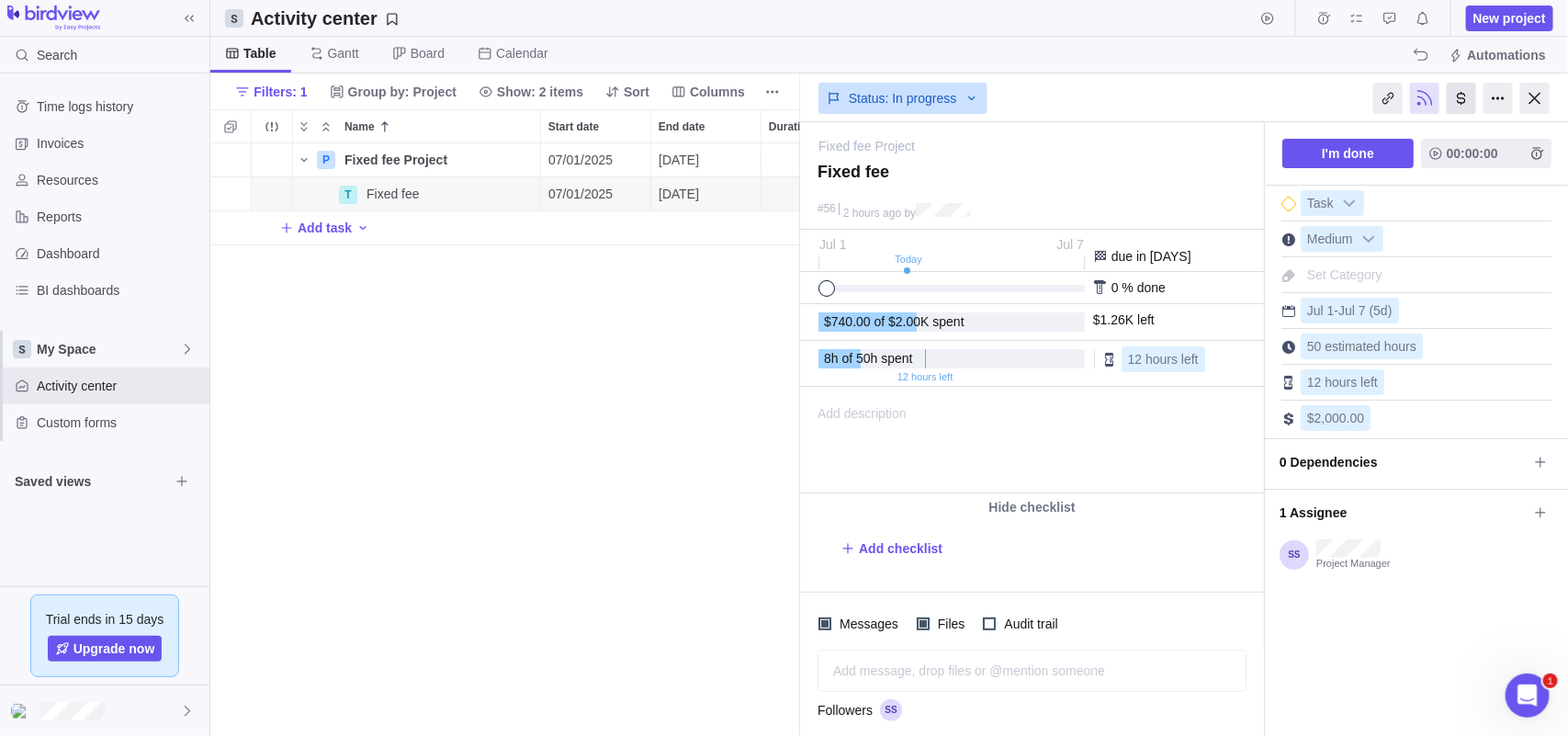 click at bounding box center (1461, 98) 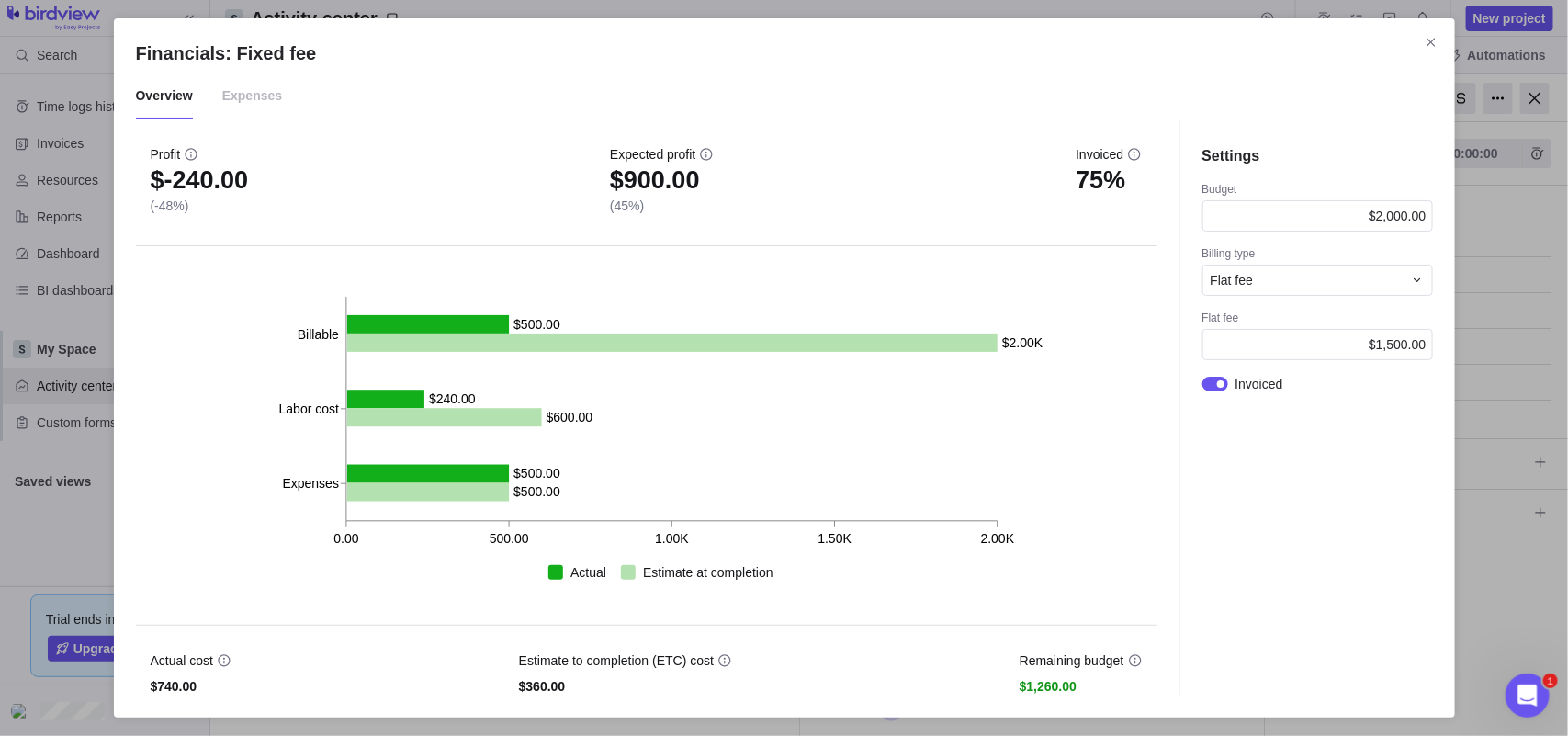 click on "Expenses" at bounding box center (252, 96) 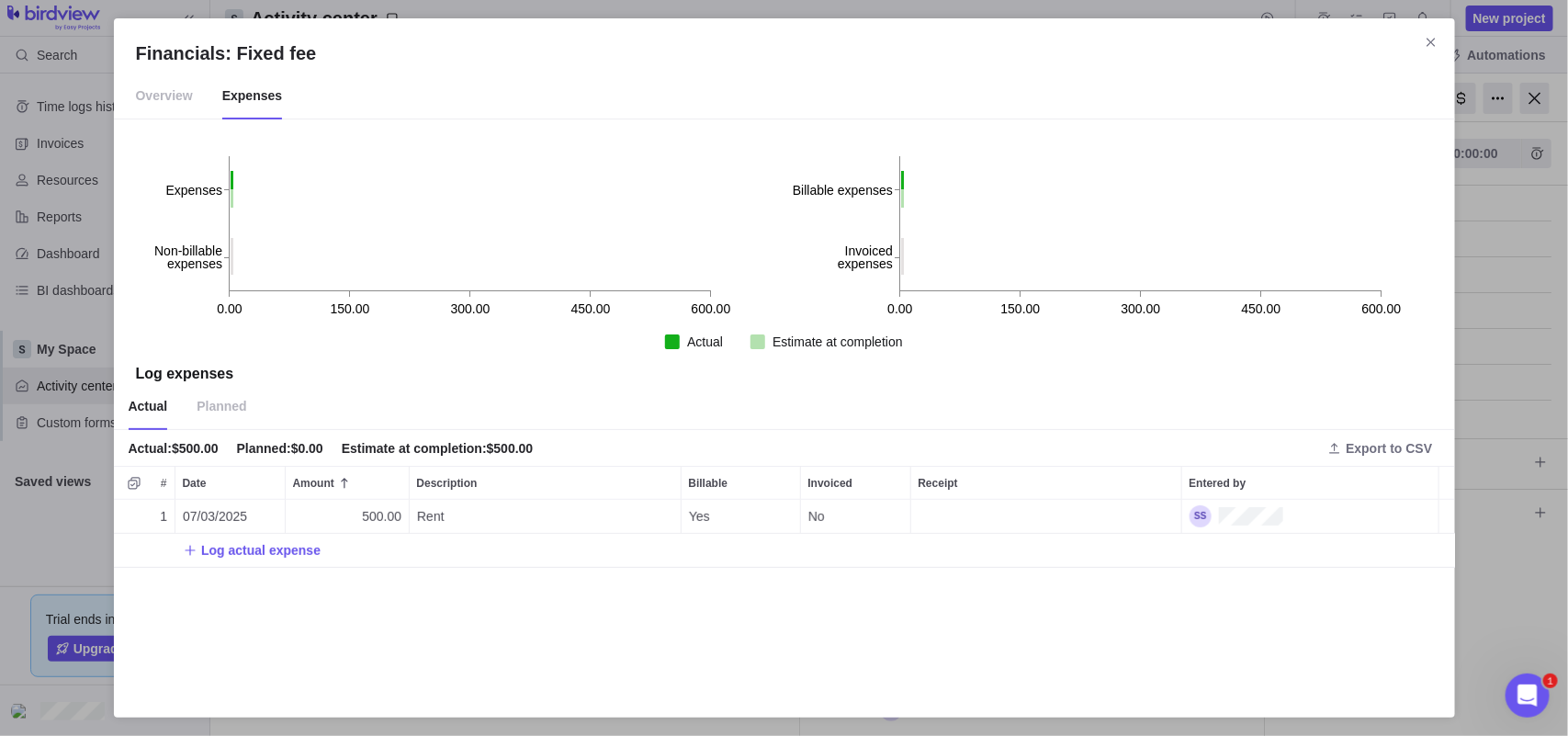 scroll, scrollTop: 17, scrollLeft: 18, axis: both 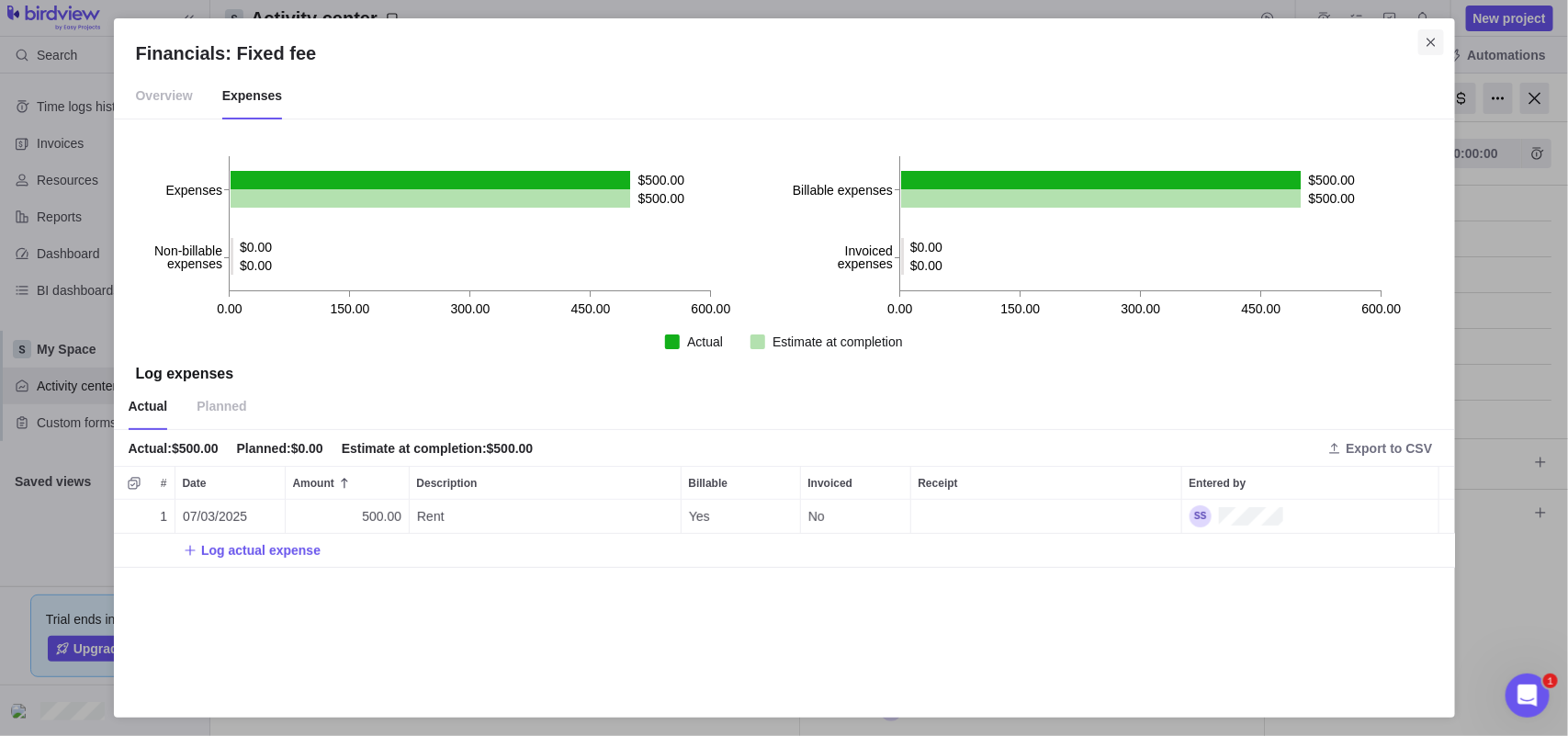 click at bounding box center (1431, 42) 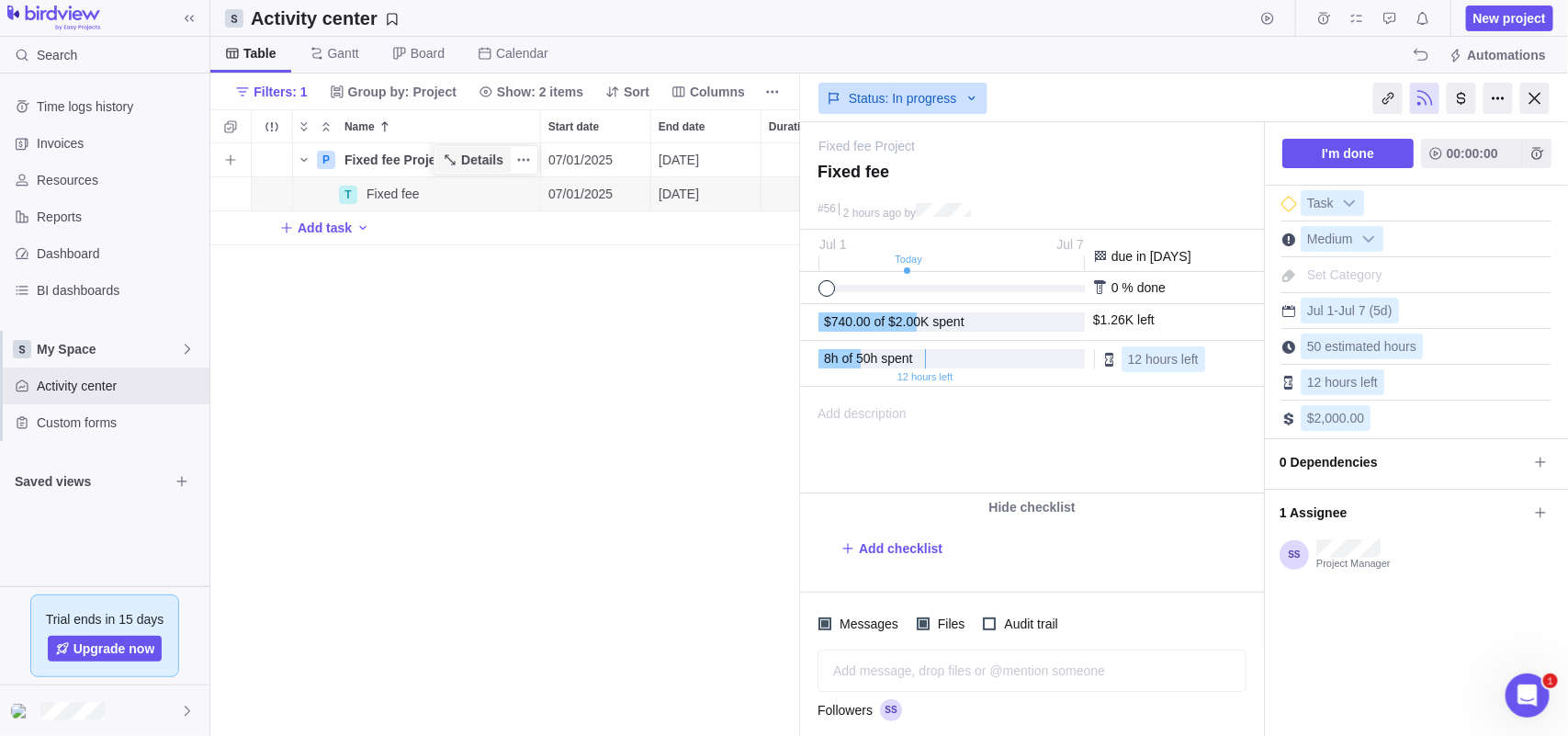 click on "Details" at bounding box center [482, 160] 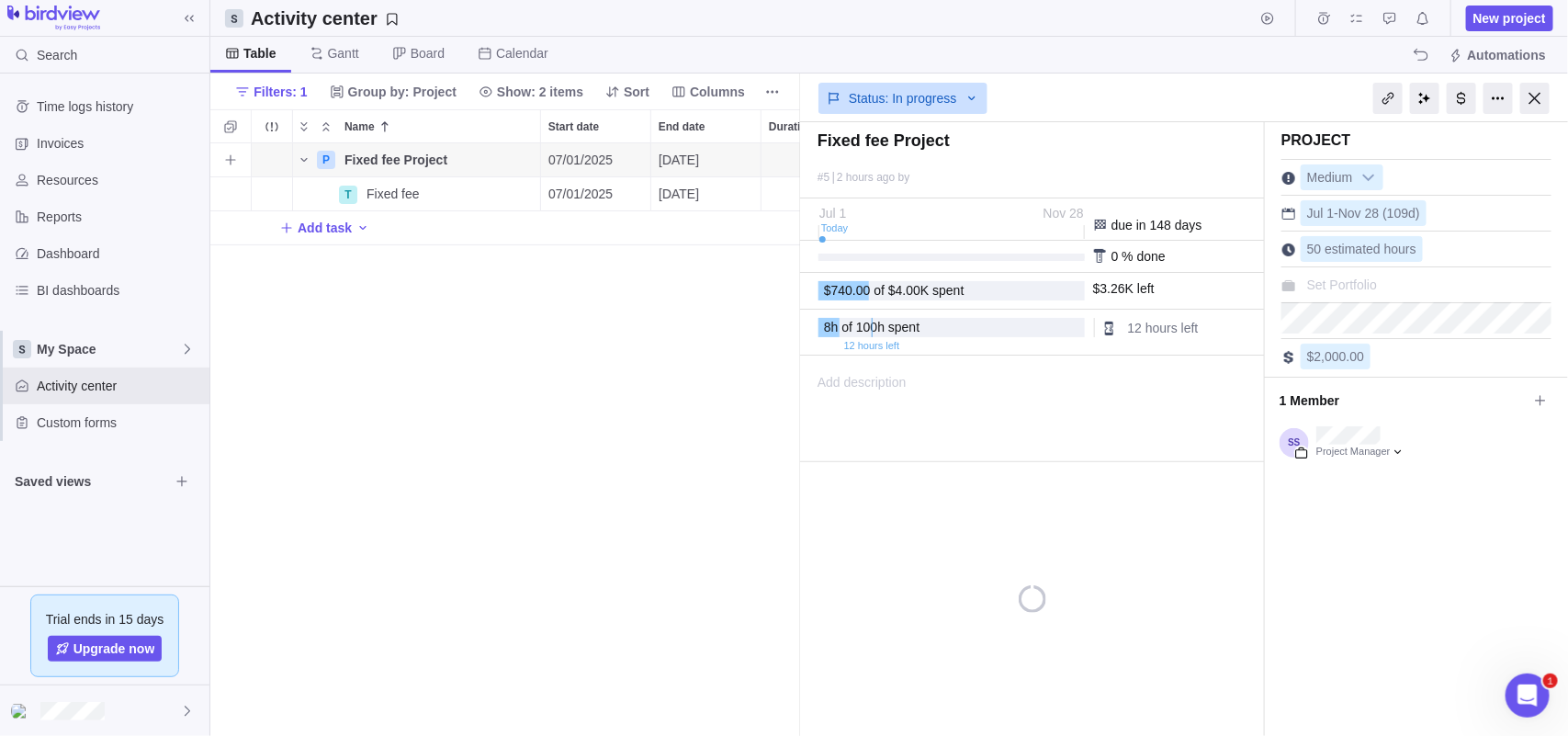 scroll, scrollTop: 0, scrollLeft: 0, axis: both 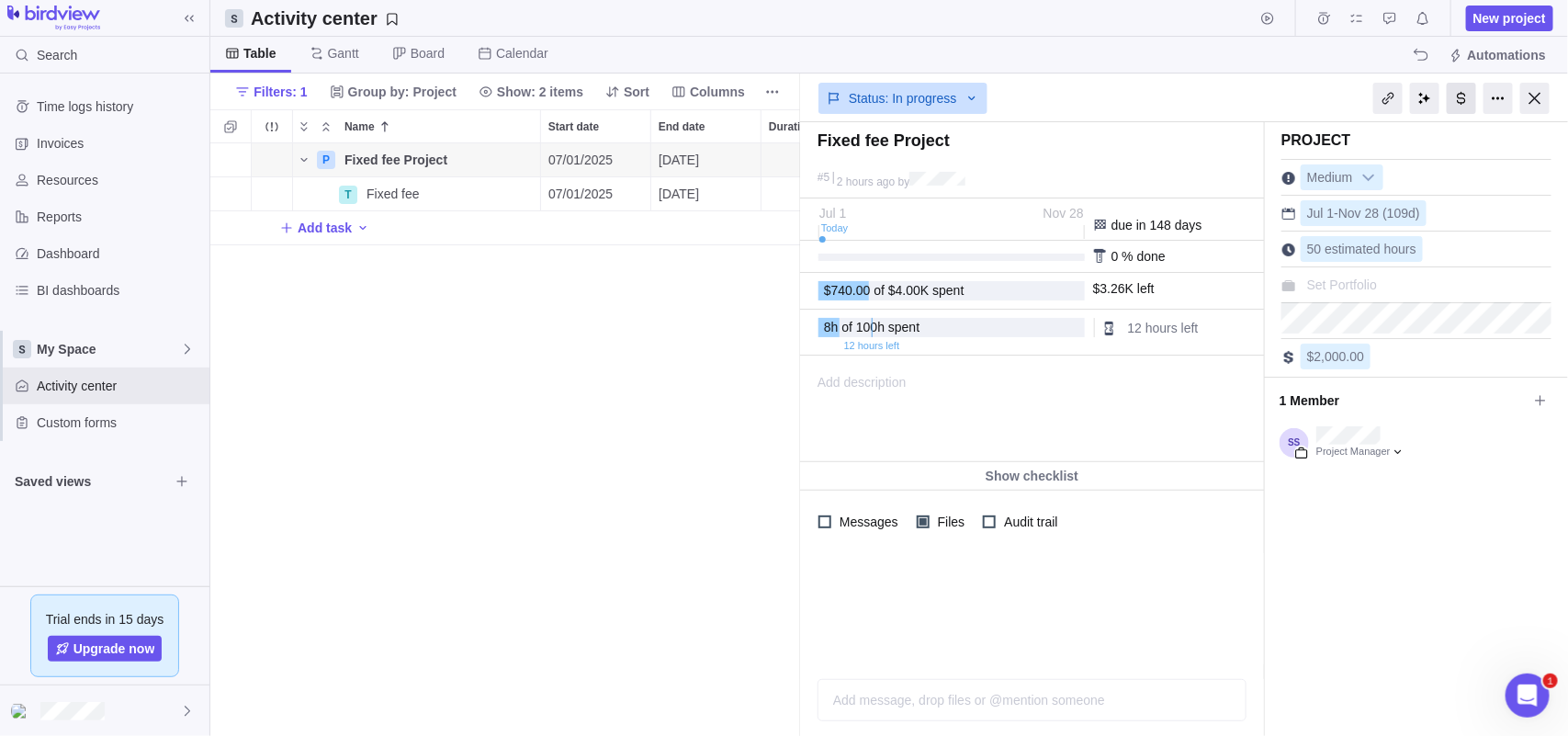 click at bounding box center (1461, 98) 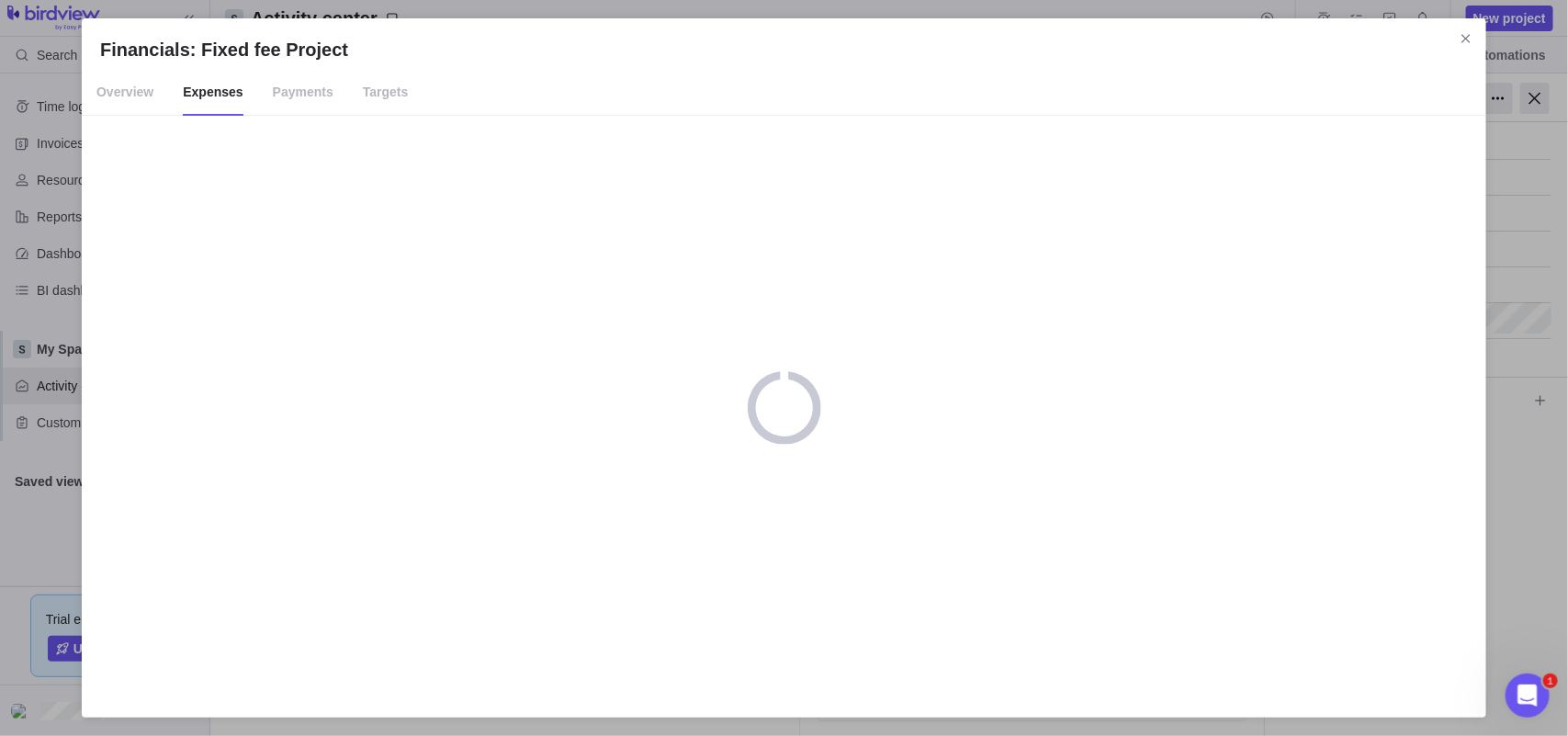 click on "Payments" at bounding box center [303, 93] 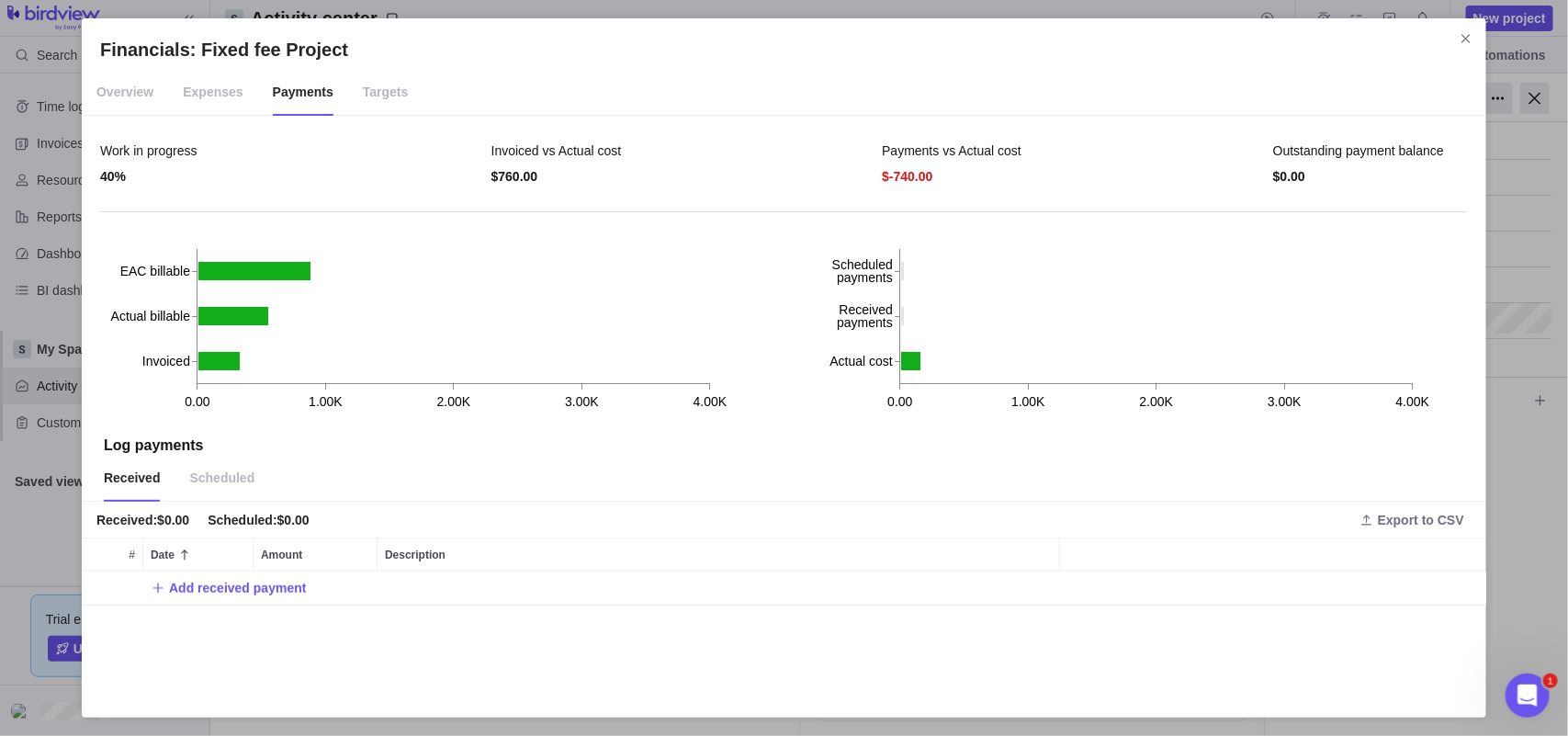 scroll, scrollTop: 18, scrollLeft: 18, axis: both 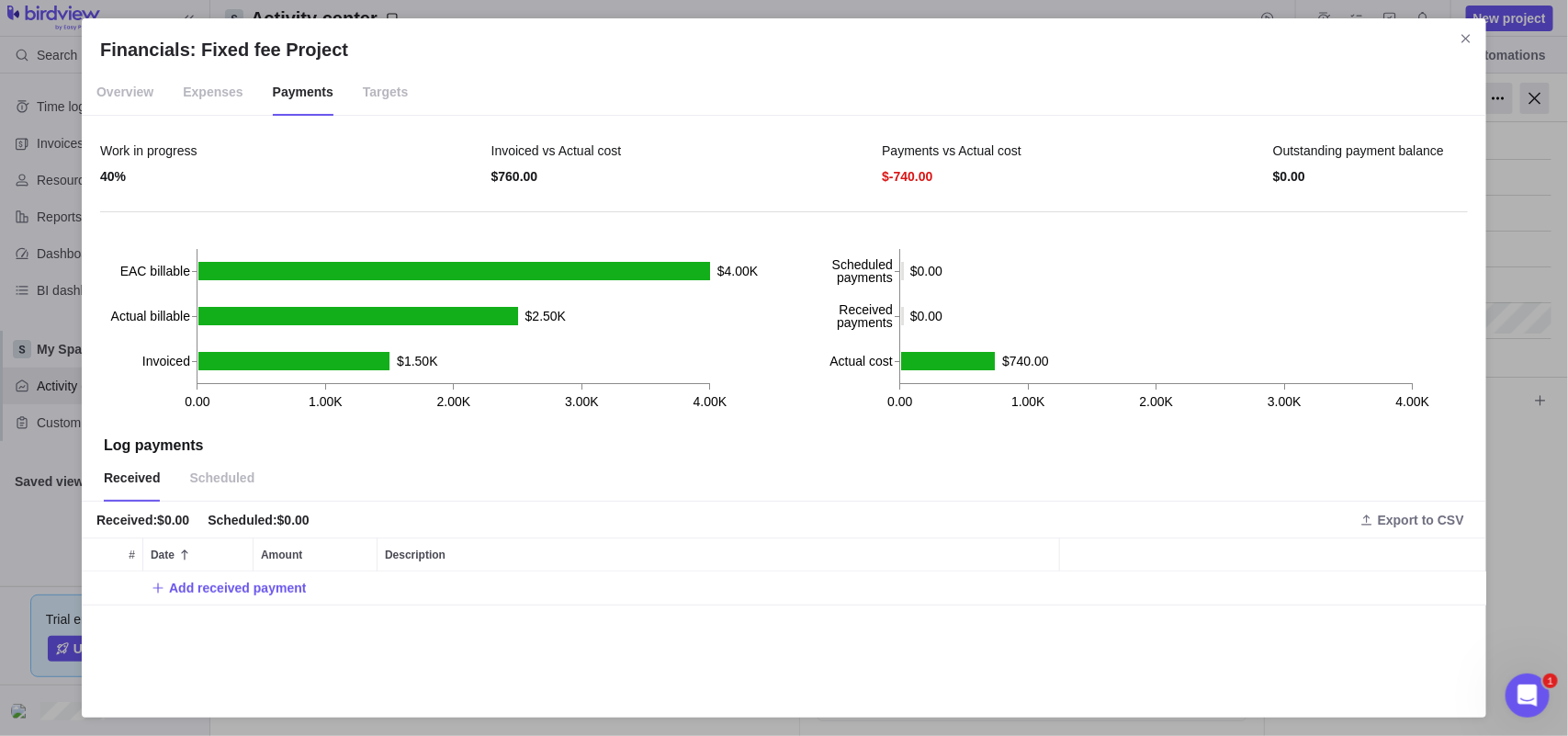 click on "Expenses" at bounding box center [212, 93] 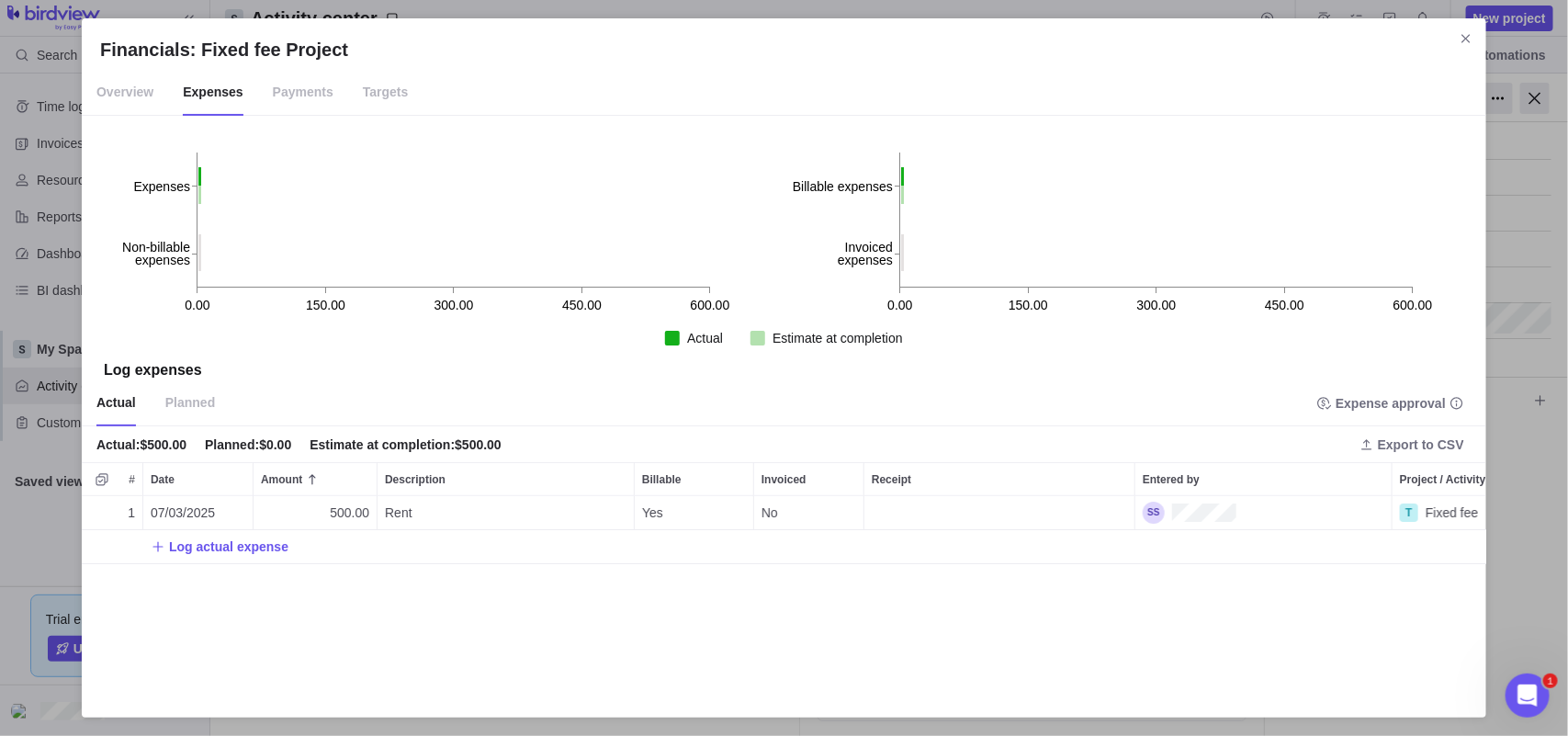 scroll, scrollTop: 18, scrollLeft: 18, axis: both 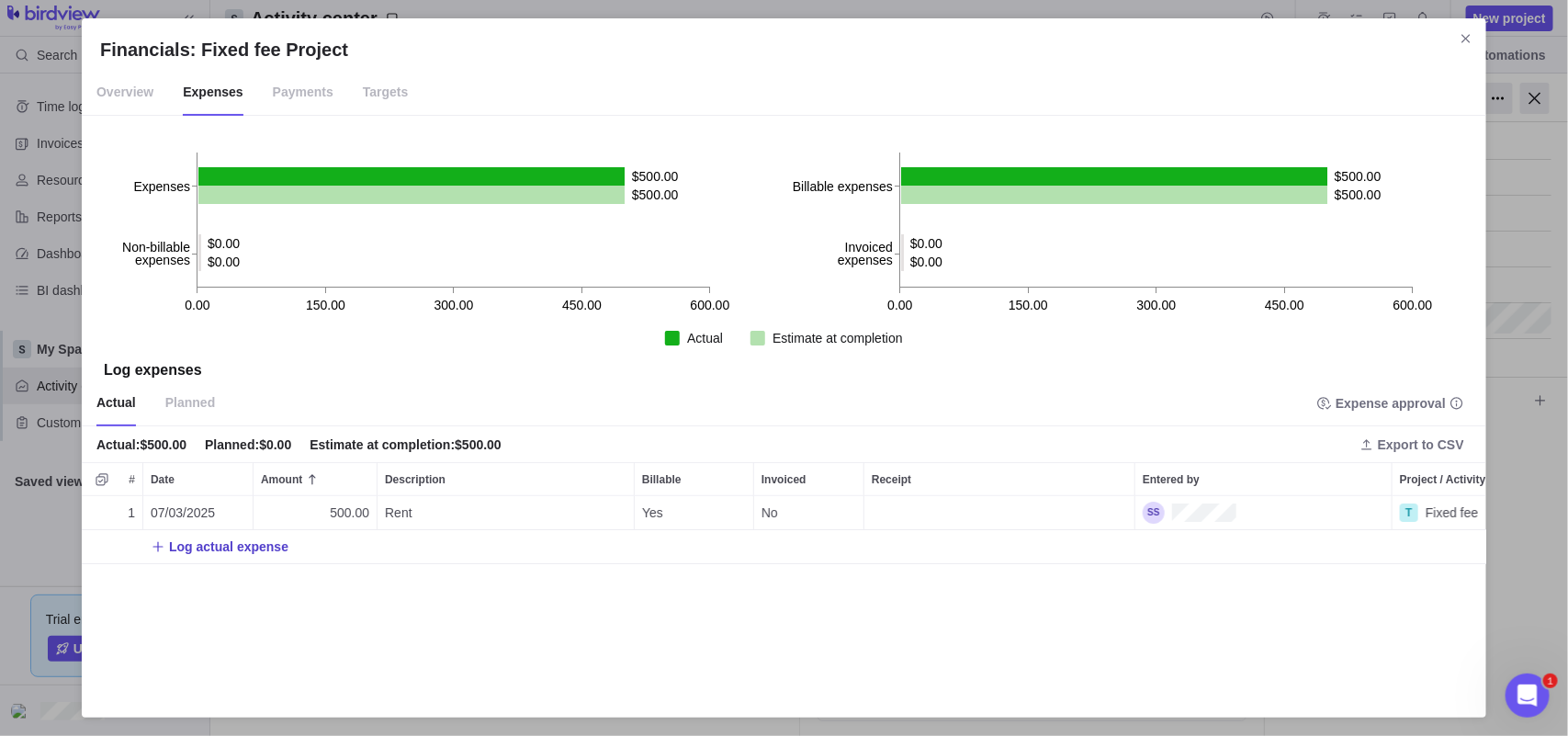 click on "Log actual expense" at bounding box center (229, 547) 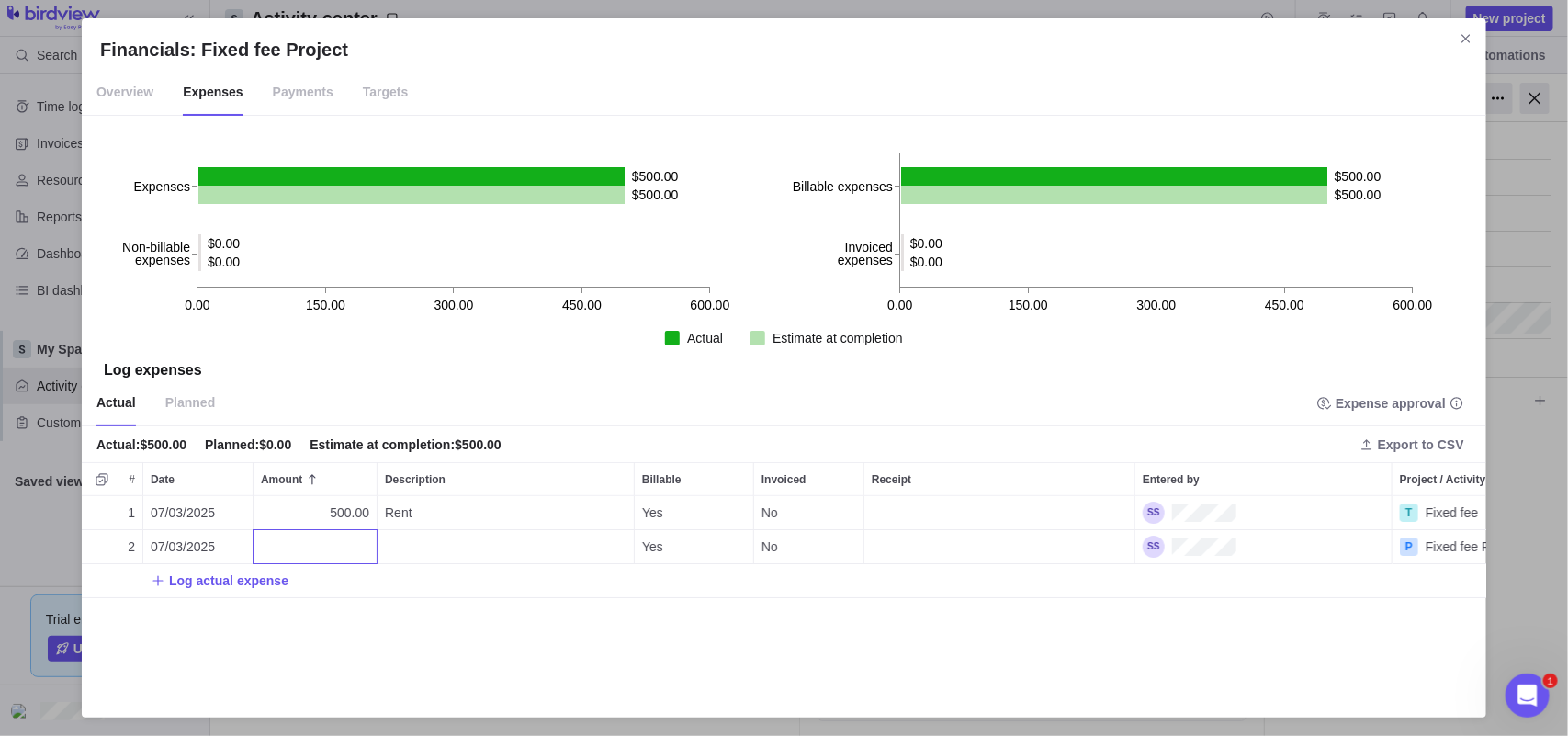 click at bounding box center [315, 547] 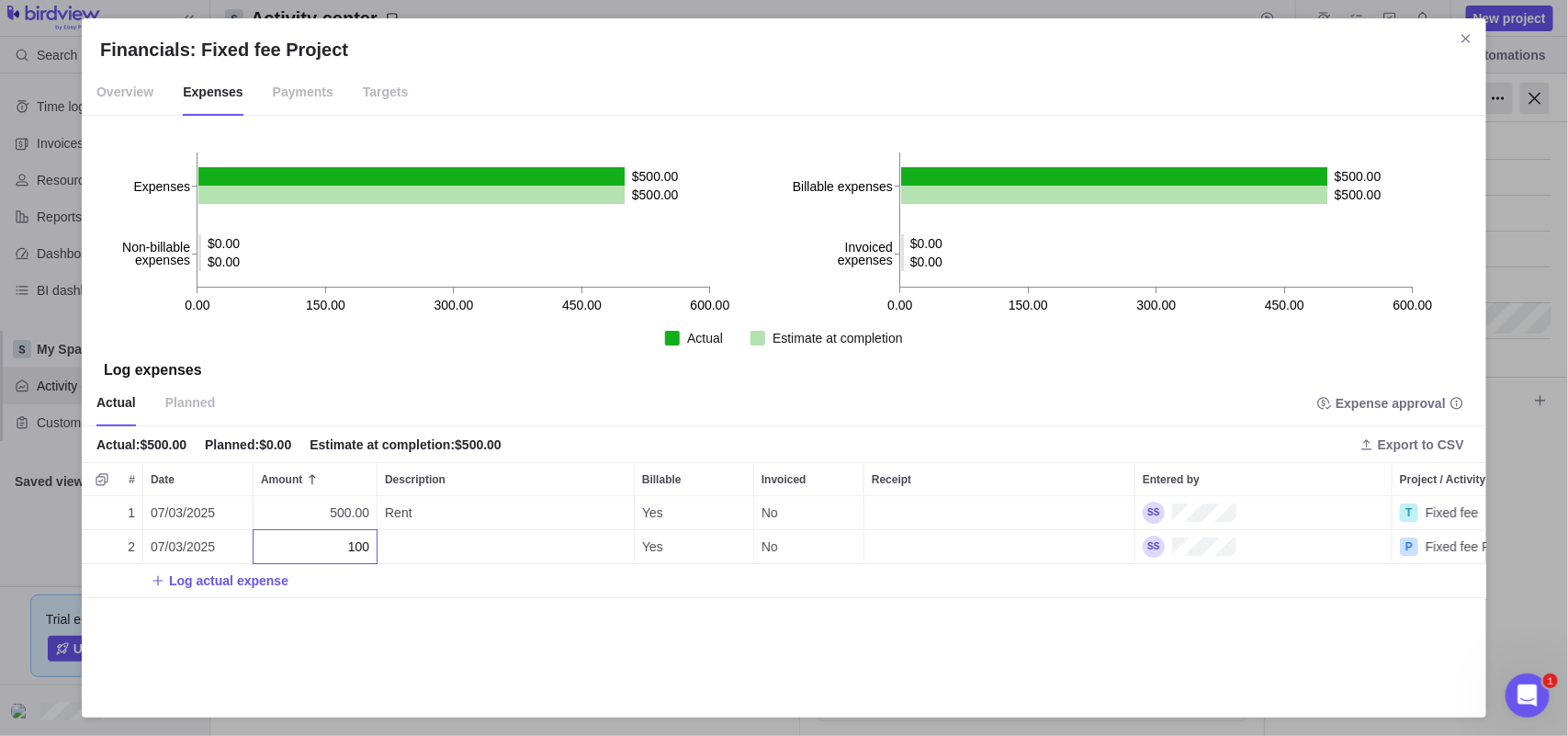 type on "100" 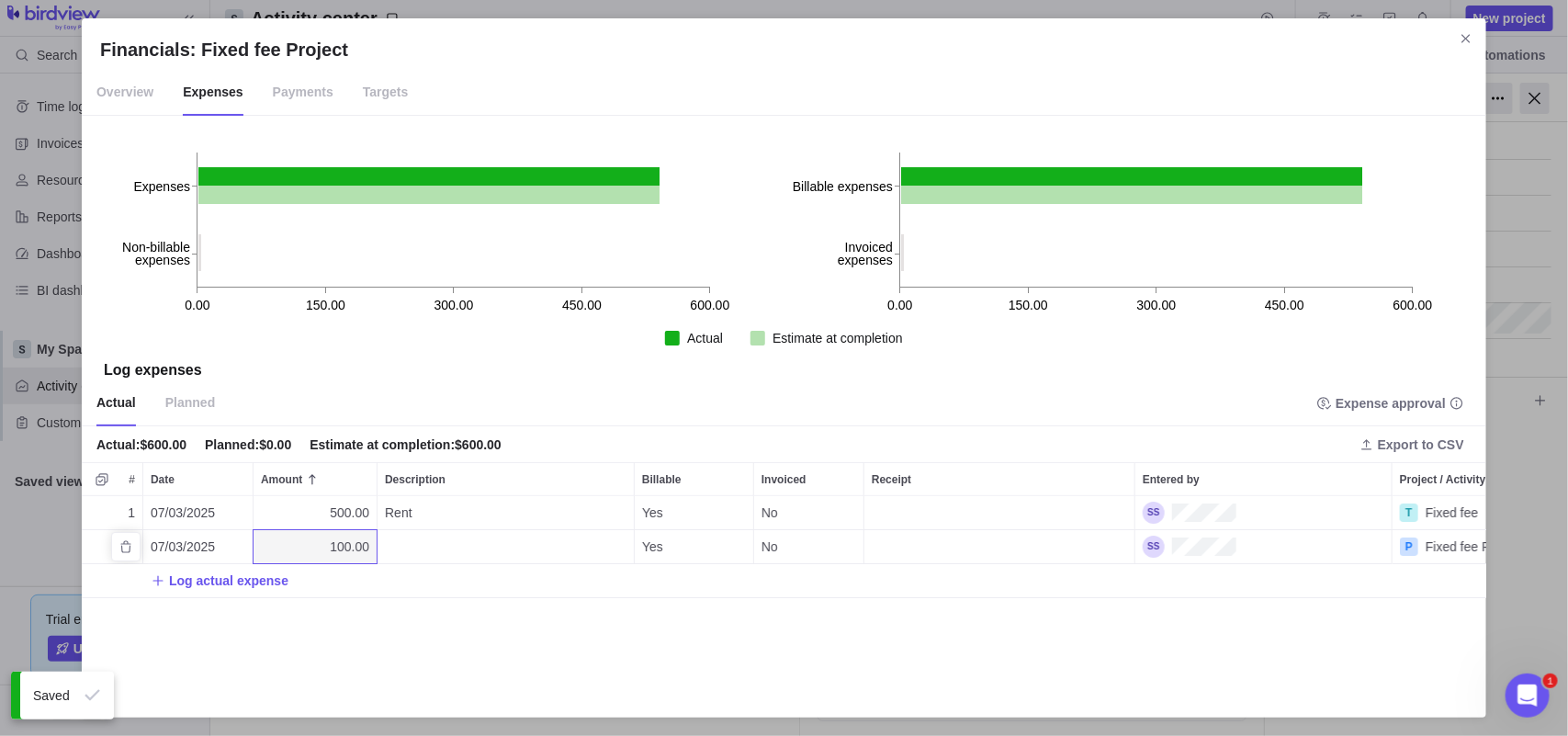 click at bounding box center (505, 547) 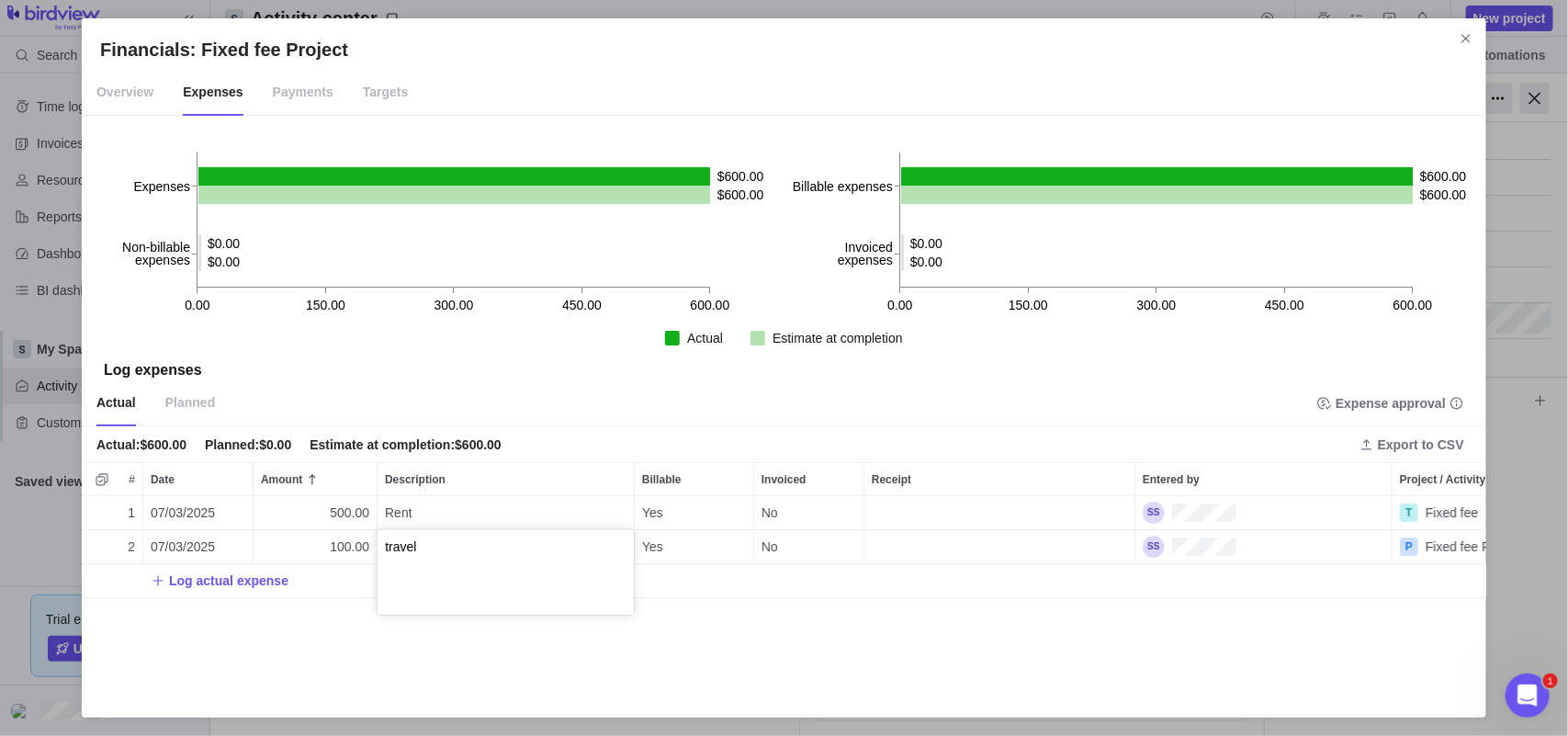 type on "travel" 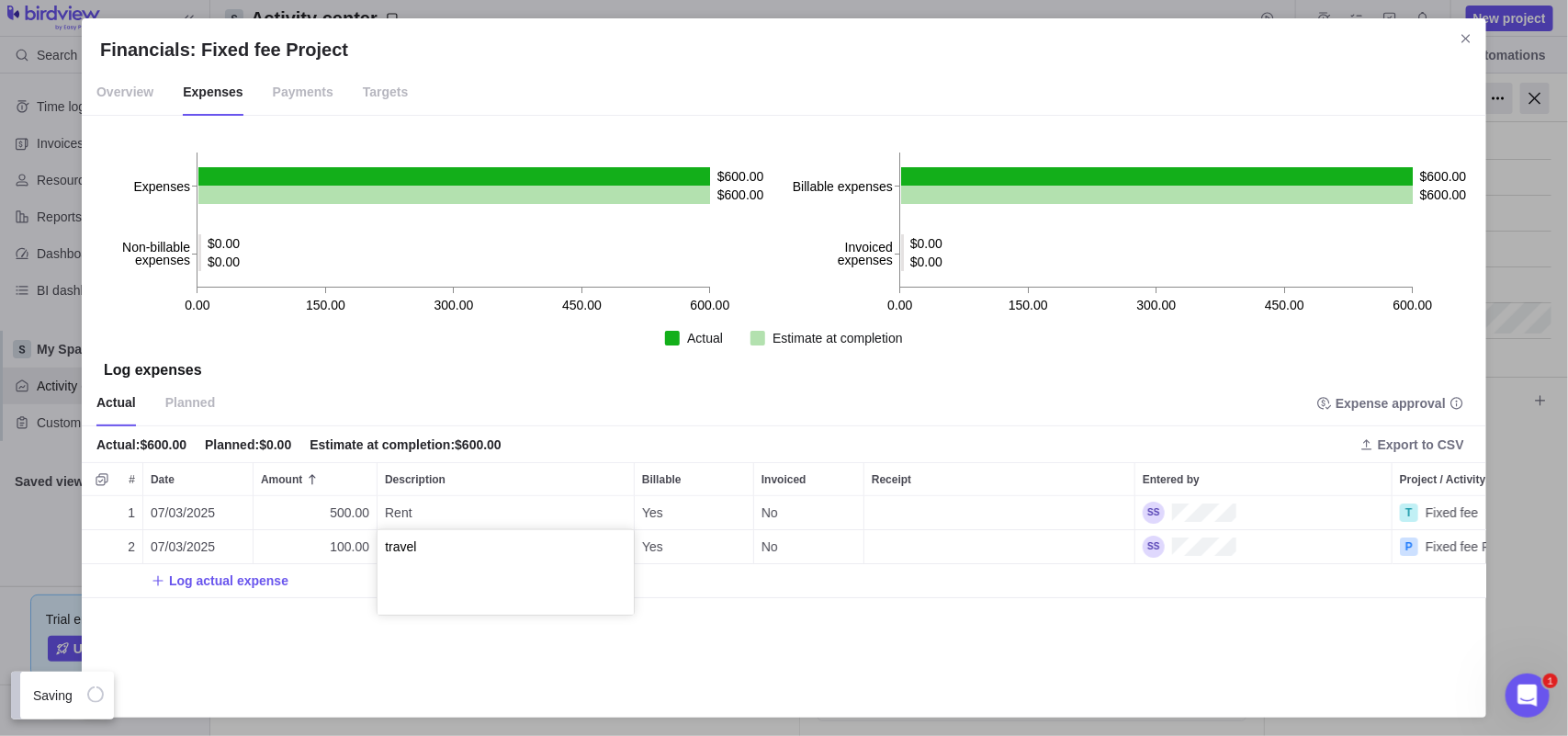 click on "1 07/03/2025 500.00 Rent Yes No T Fixed fee 2 07/03/2025 100.00 Yes No P Fixed fee Project Log actual expense" at bounding box center [784, 597] 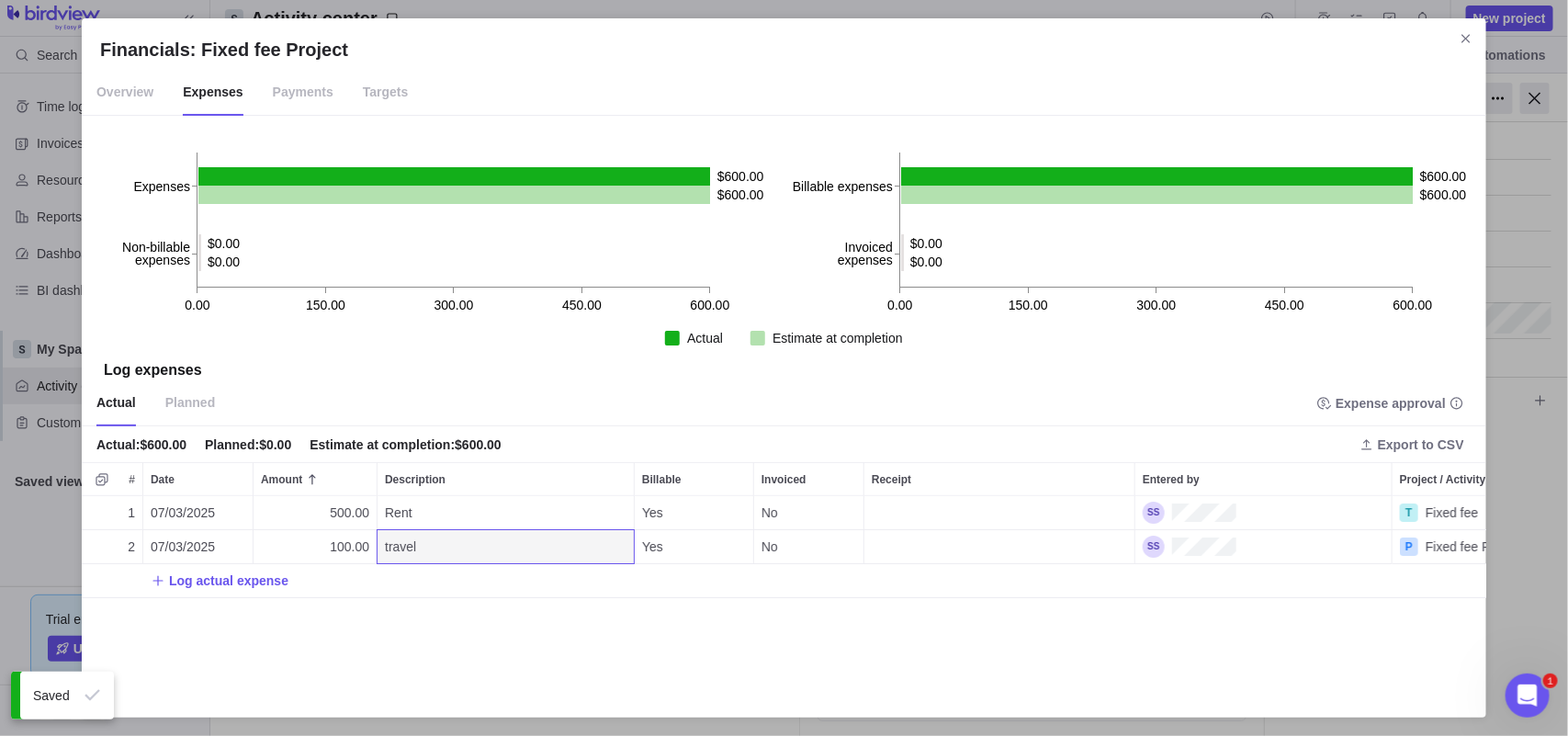 click on "Fixed fee 2 07/03/2025 100.00 travel Yes No P Fixed fee Project Log actual expense" at bounding box center [784, 597] 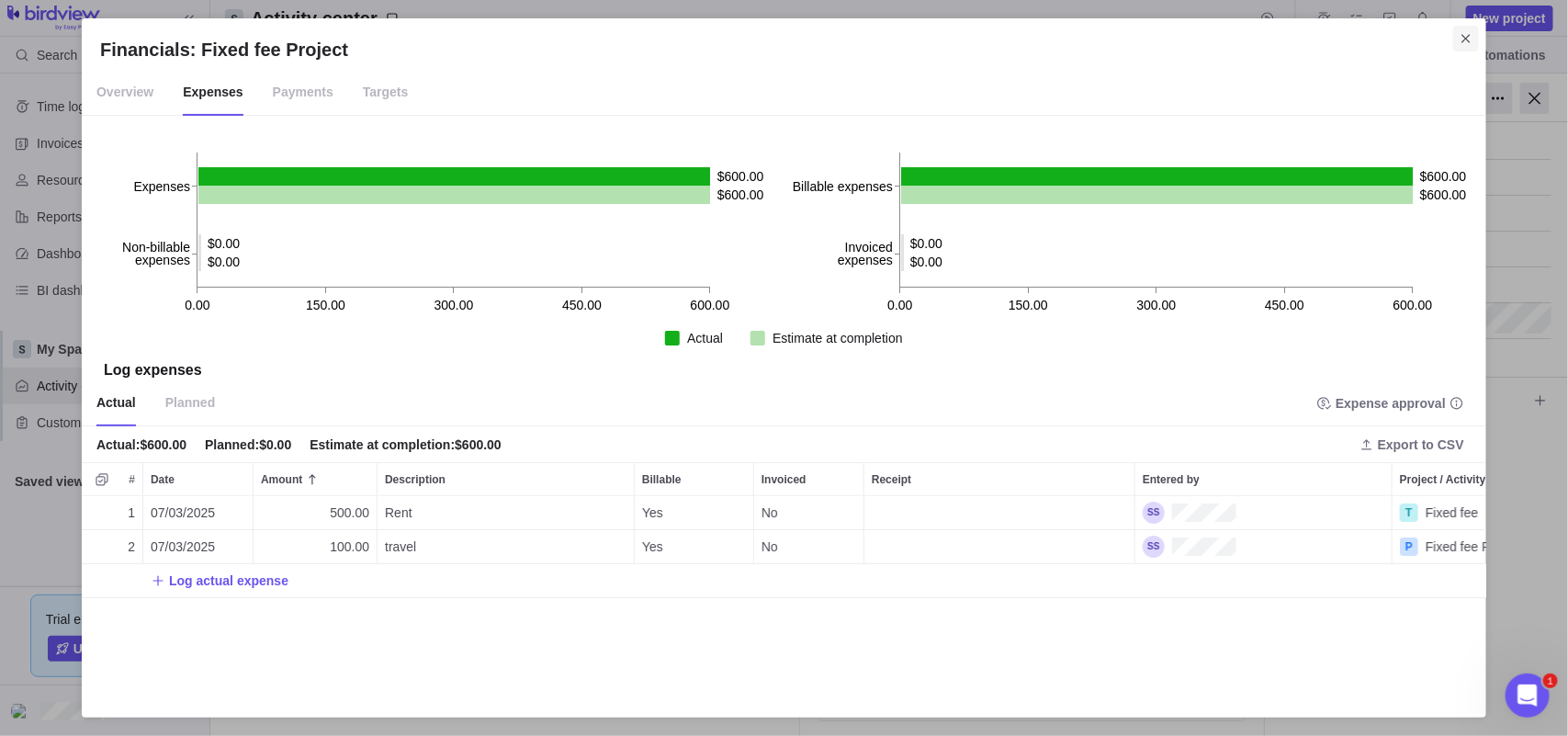 click at bounding box center [1466, 39] 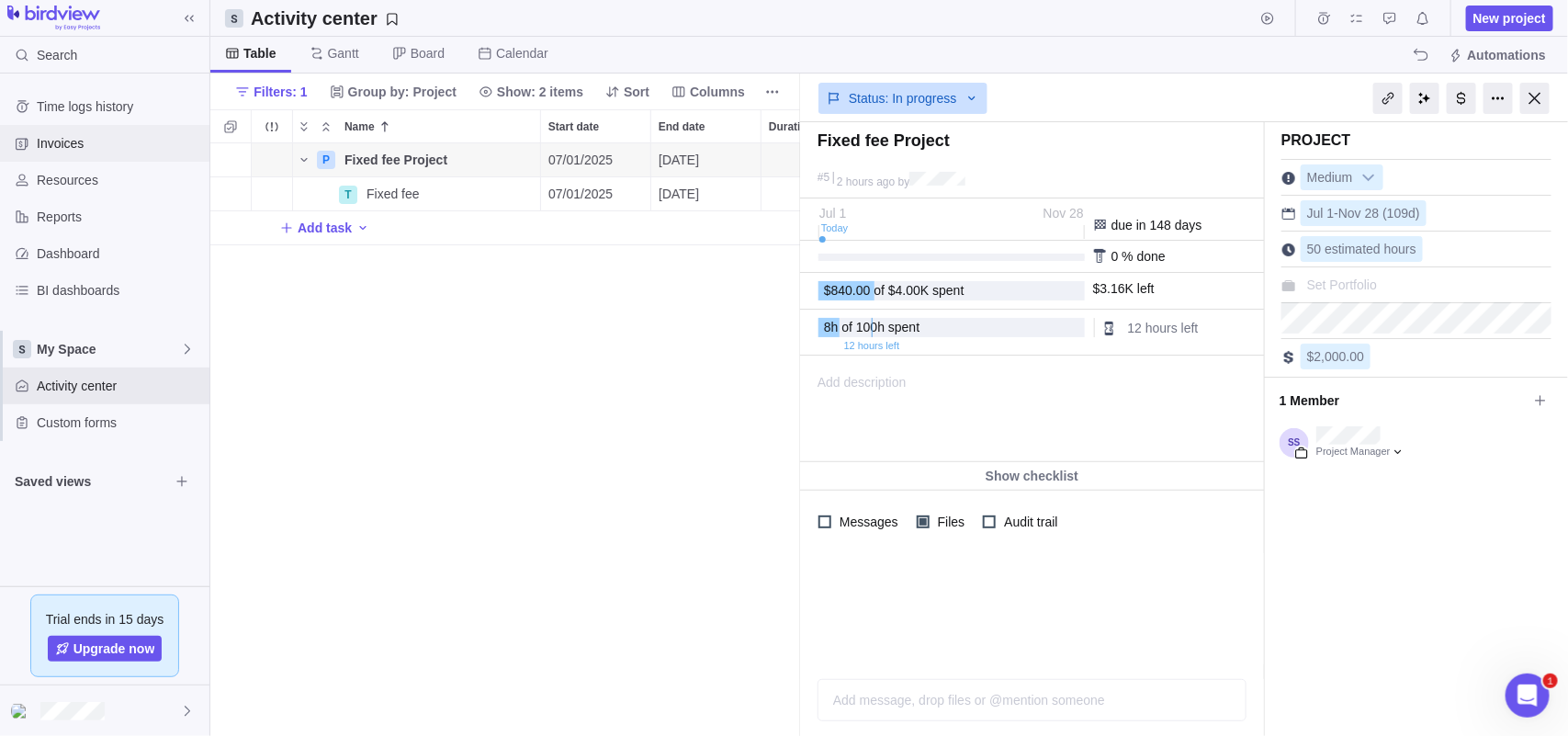 click on "Invoices" at bounding box center [119, 143] 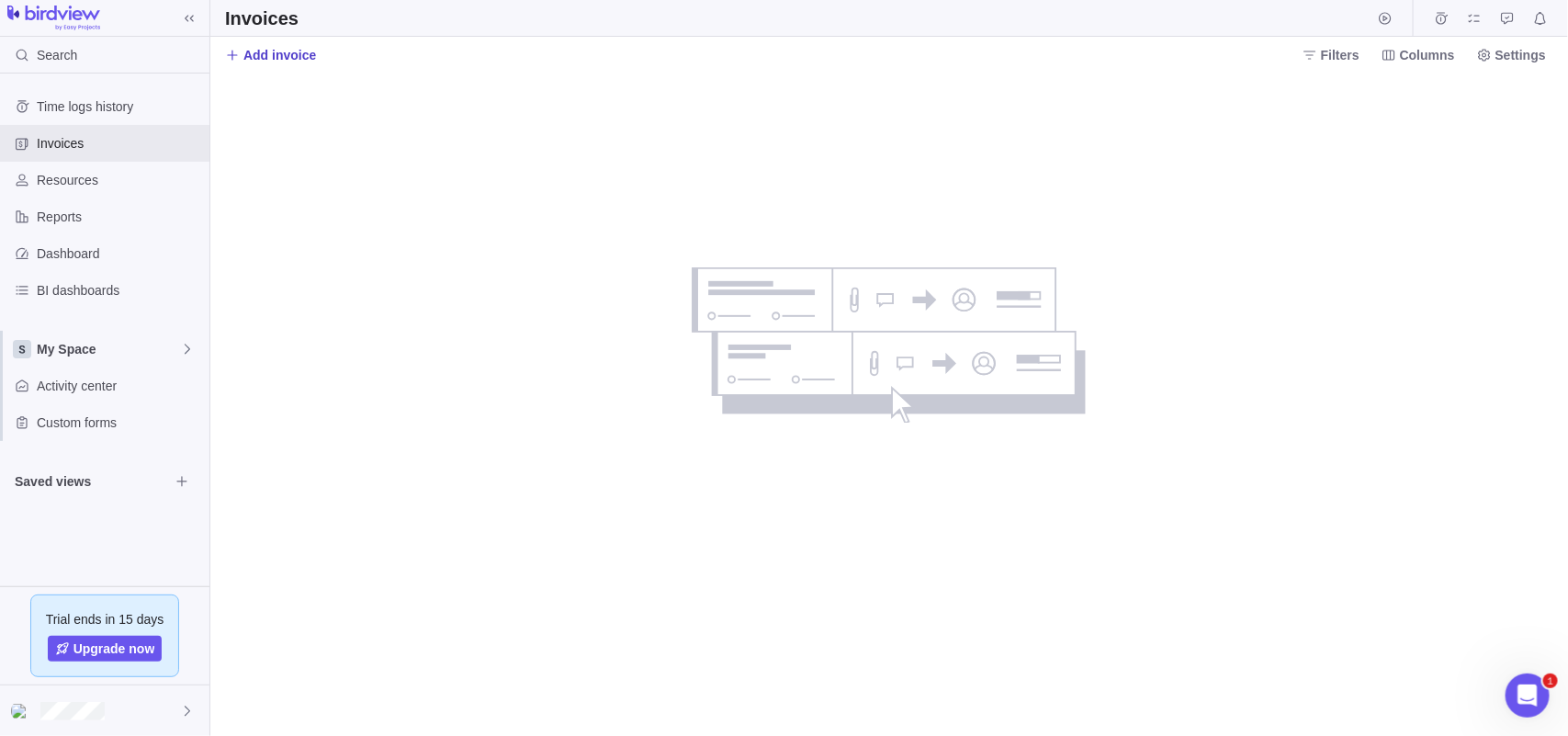 click on "Add invoice" at bounding box center [279, 55] 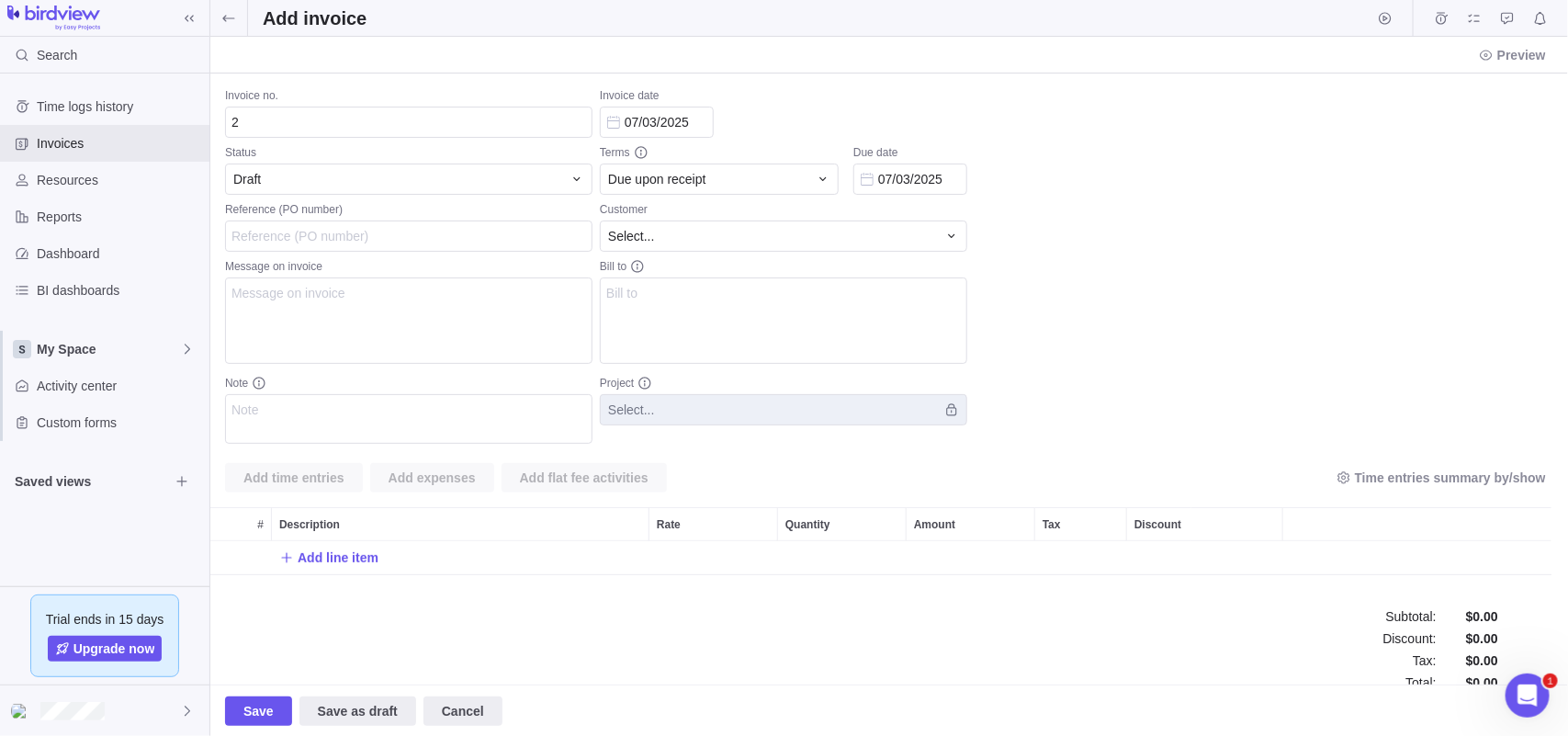 scroll, scrollTop: 18, scrollLeft: 18, axis: both 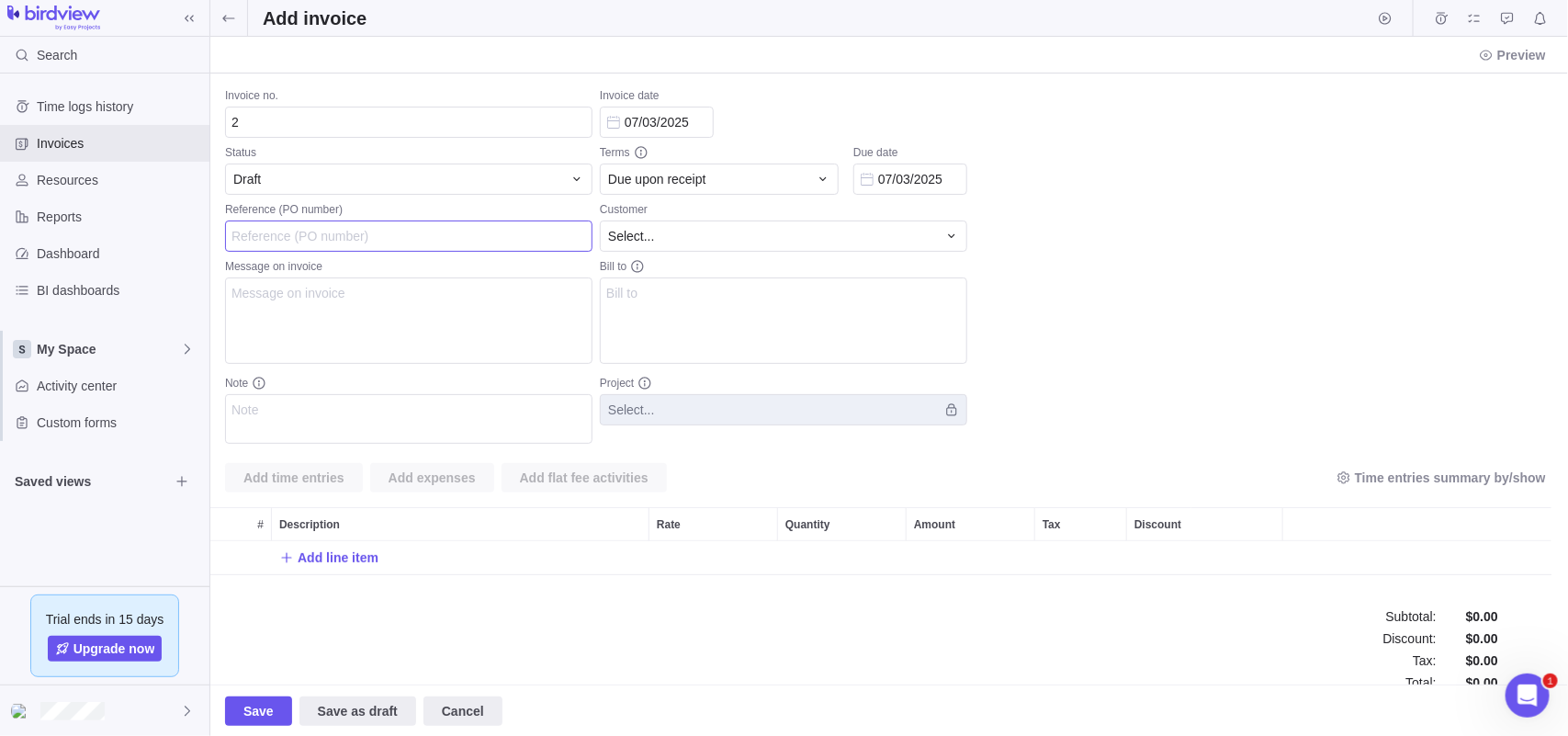 click at bounding box center (409, 236) 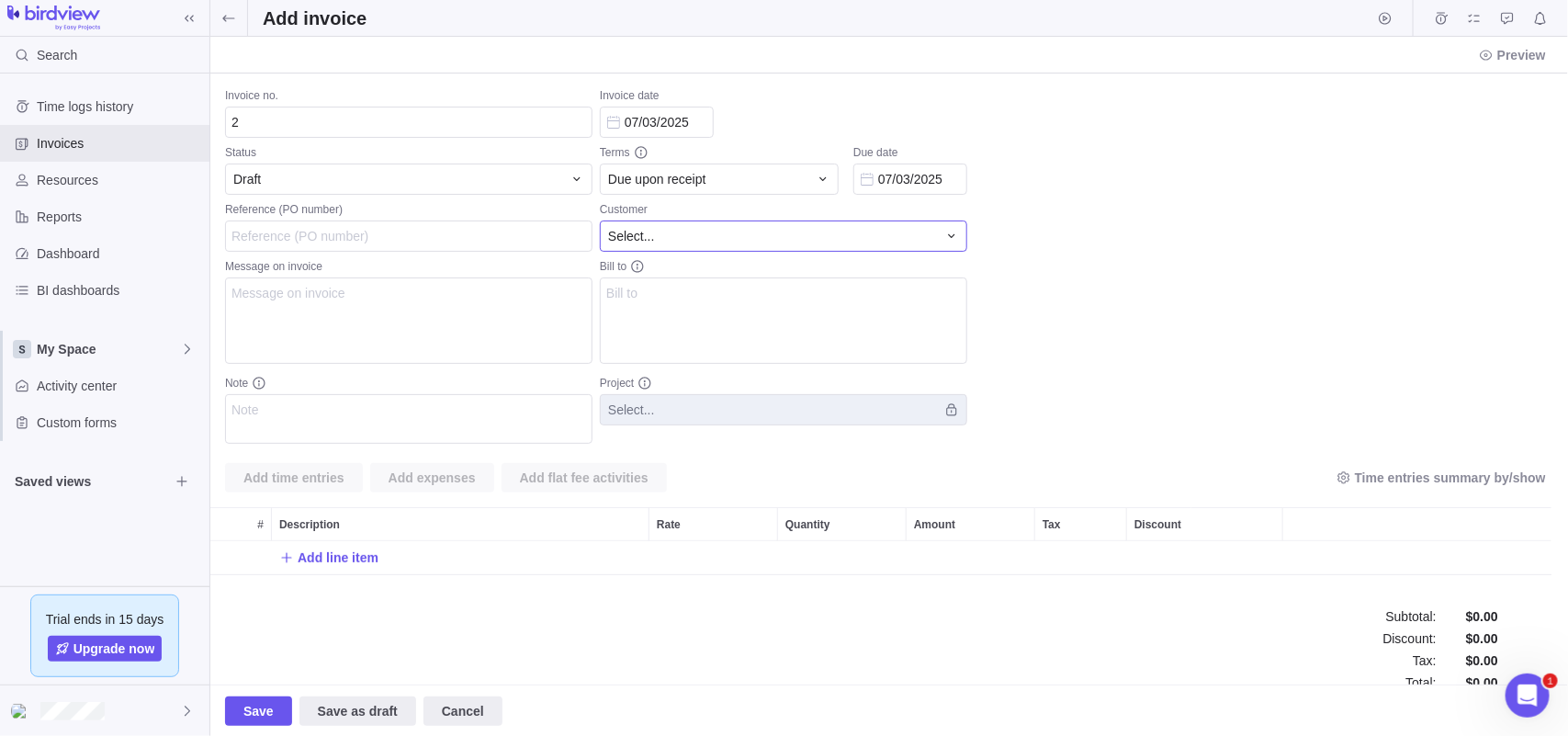 click on "Select..." at bounding box center [773, 236] 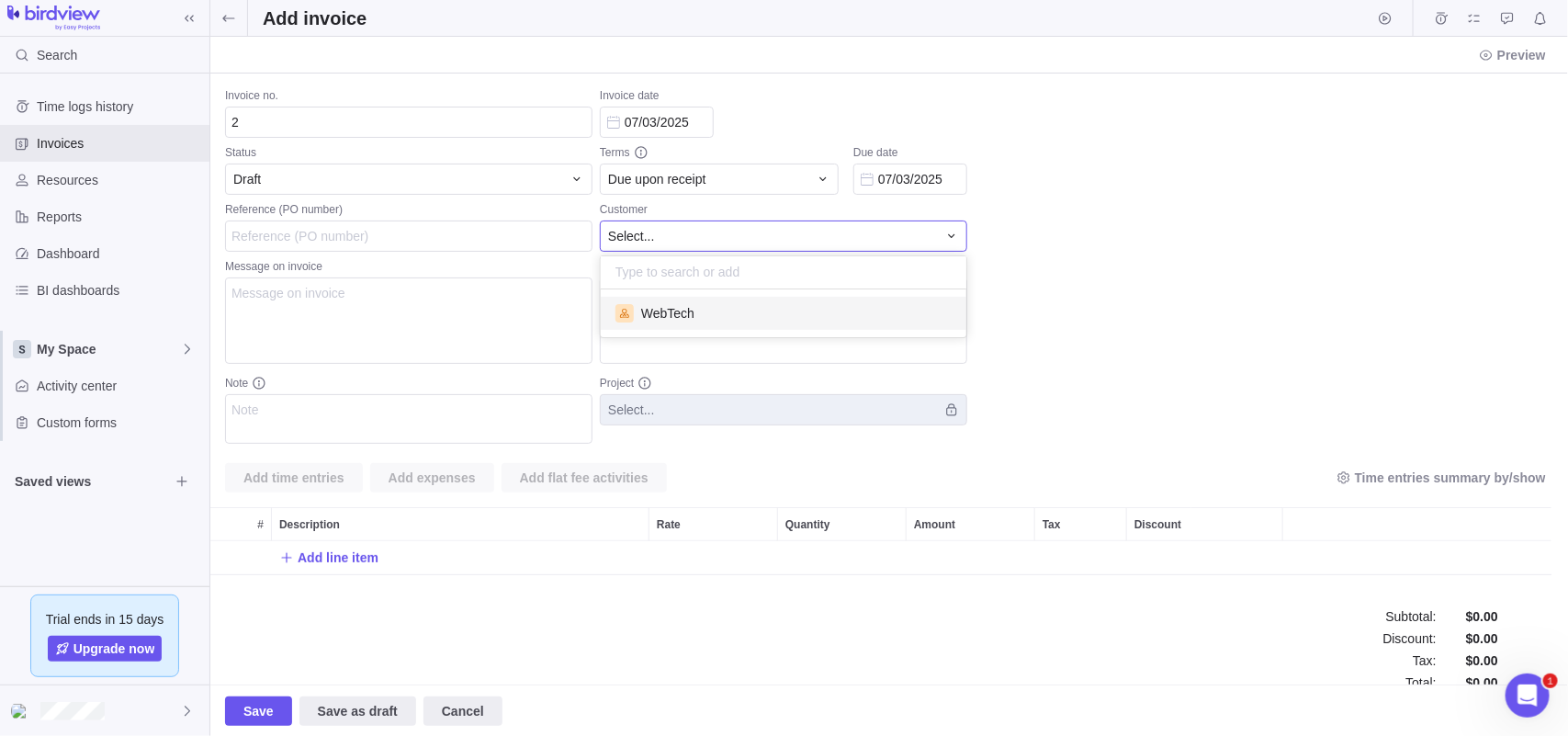 click on "WebTech" at bounding box center (784, 313) 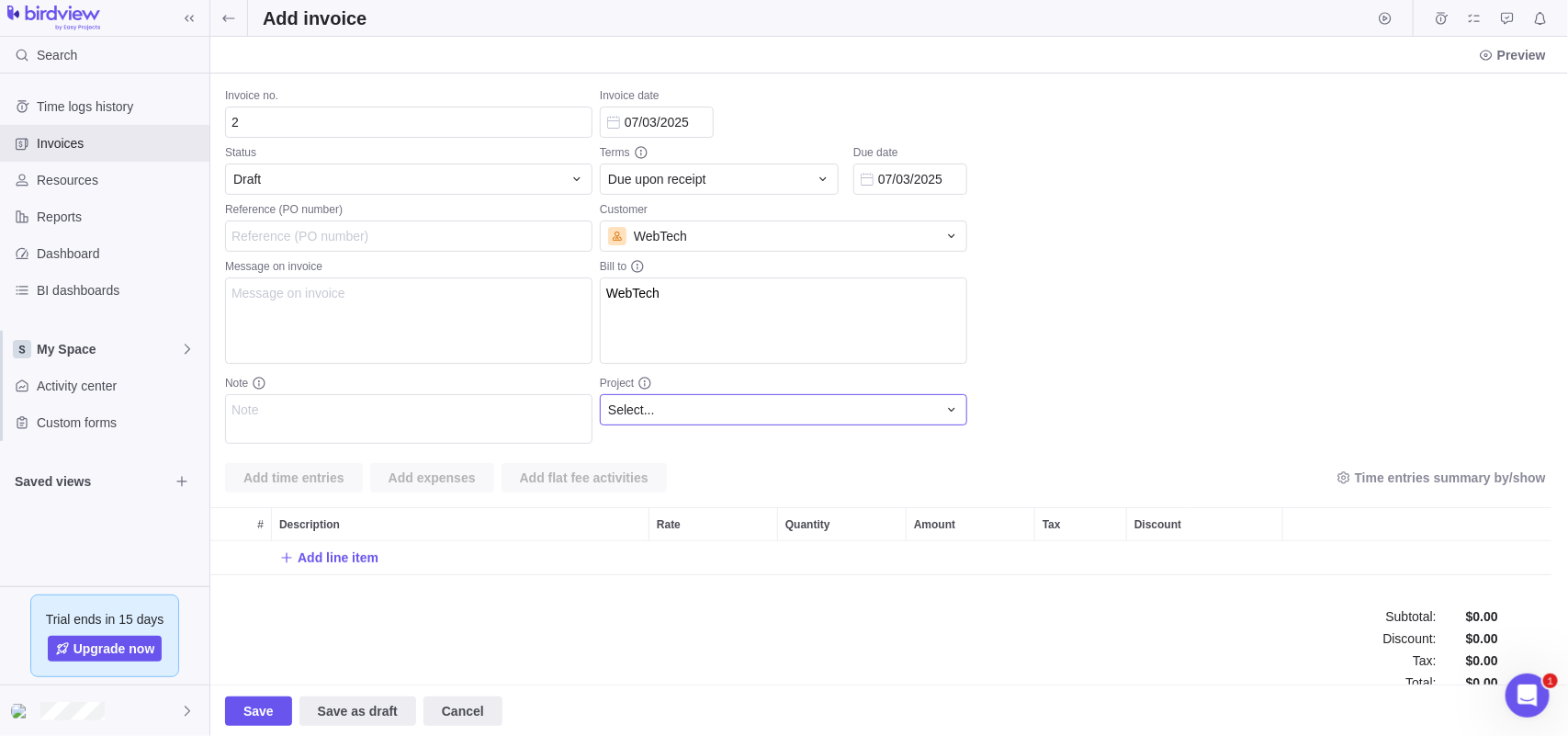 drag, startPoint x: 684, startPoint y: 414, endPoint x: 695, endPoint y: 414, distance: 11 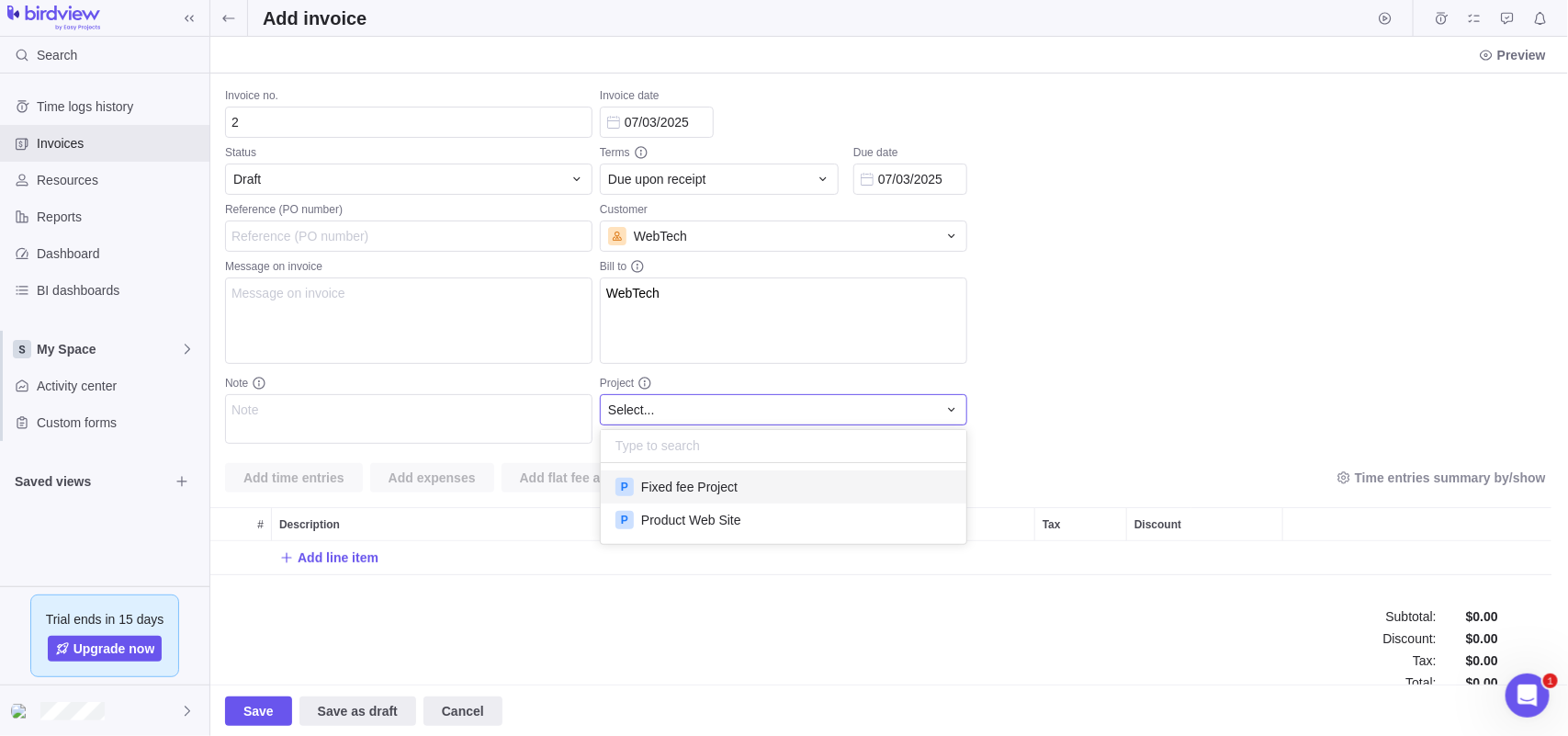 click on "Fixed fee Project" at bounding box center [689, 487] 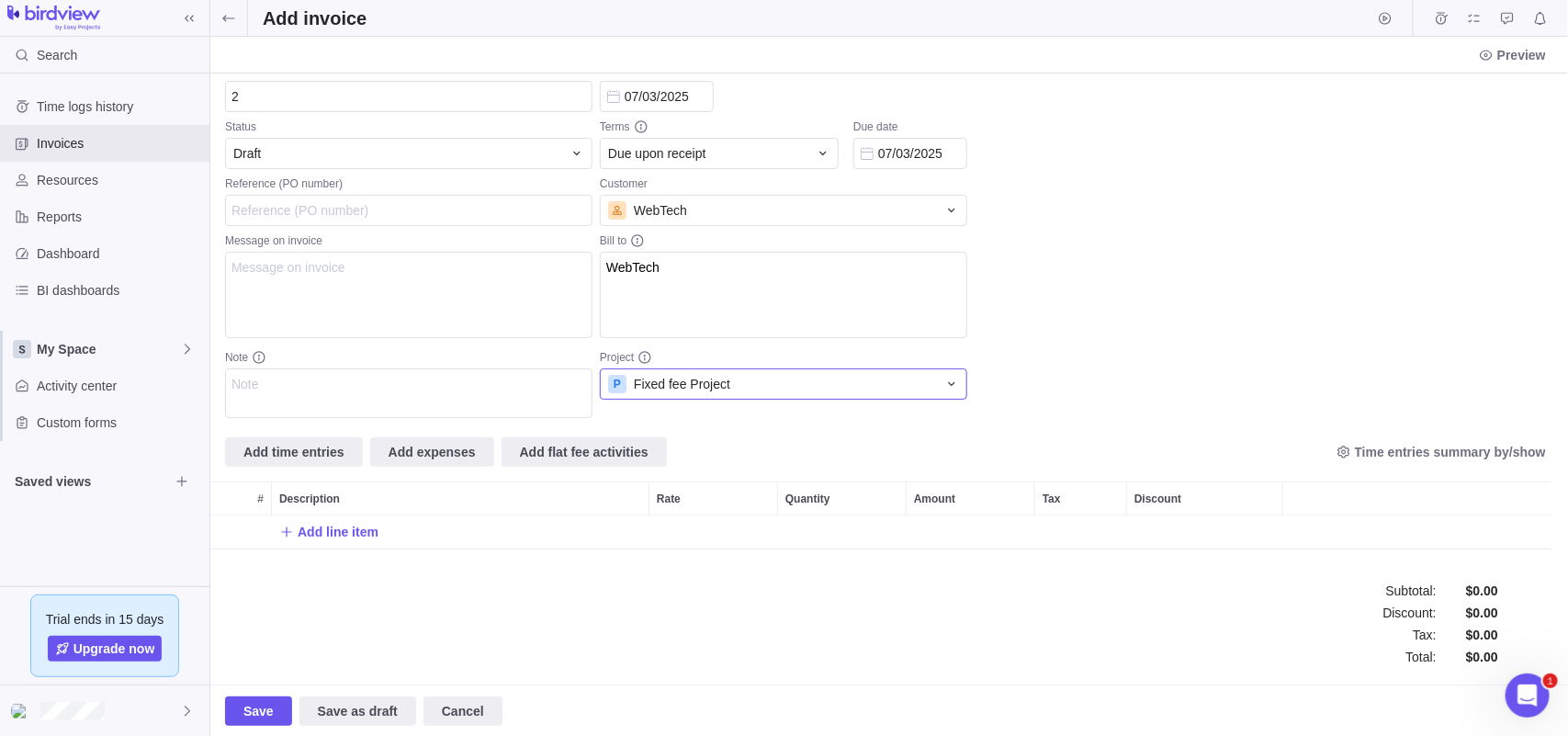 scroll, scrollTop: 38, scrollLeft: 0, axis: vertical 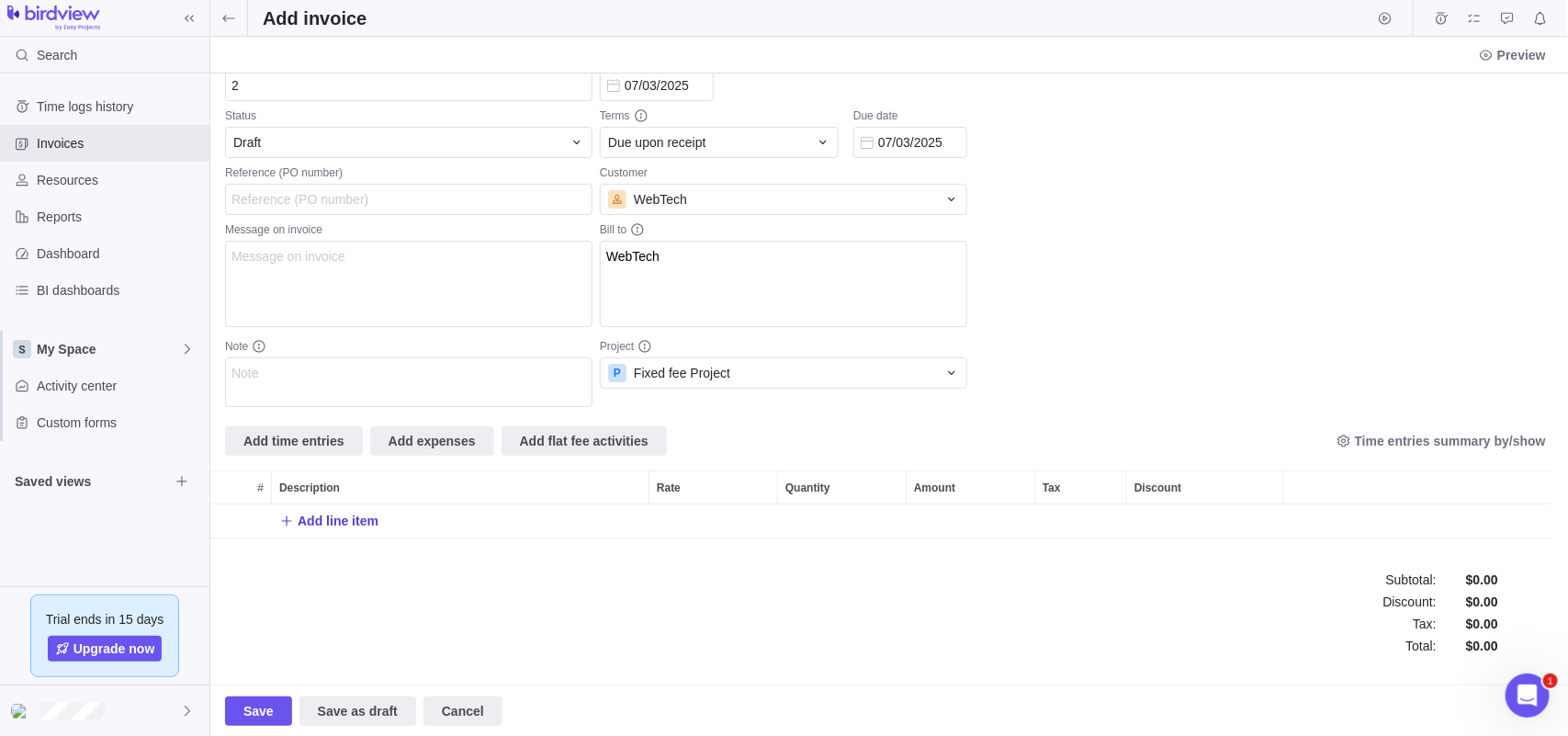 click on "Add line item" at bounding box center [338, 521] 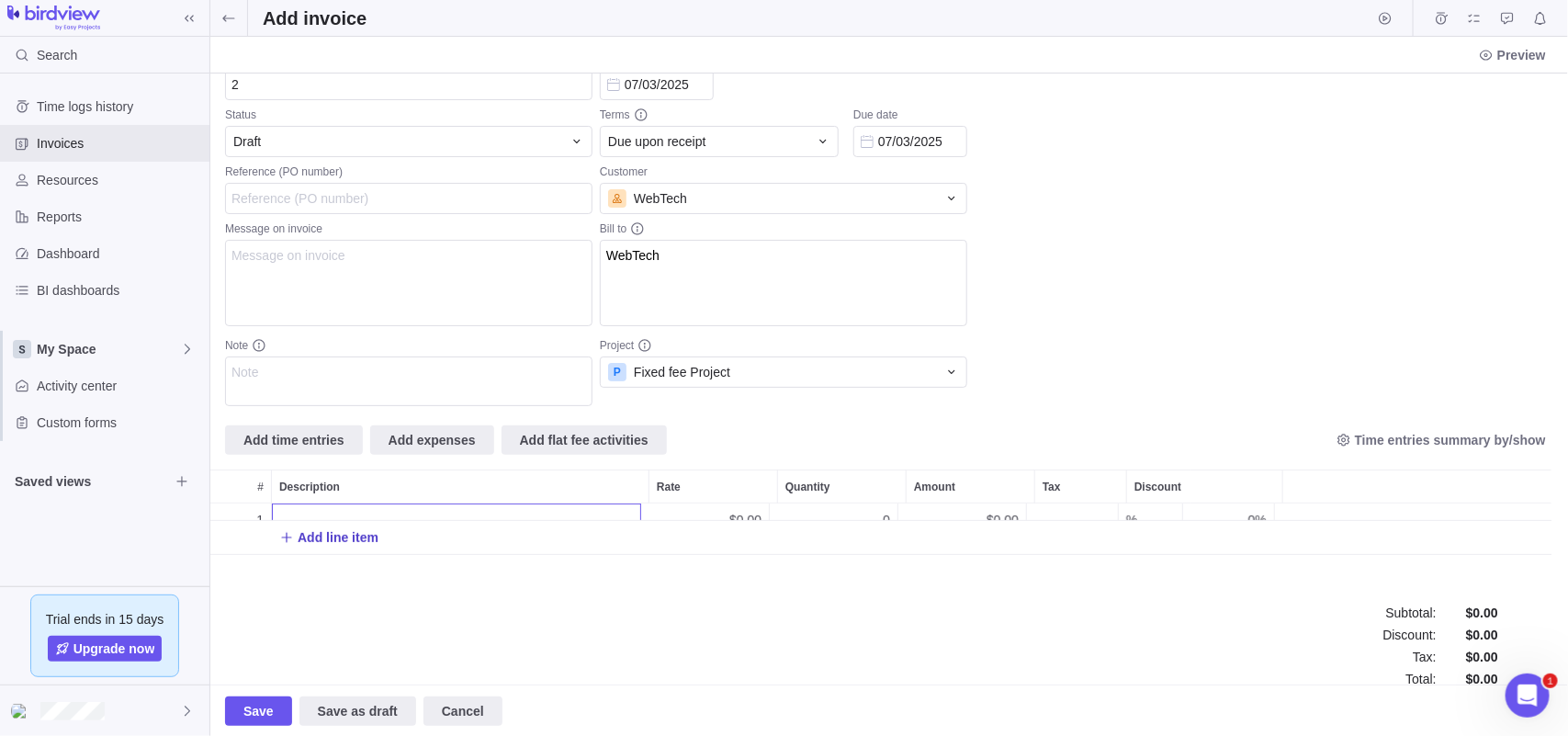 scroll, scrollTop: 0, scrollLeft: 0, axis: both 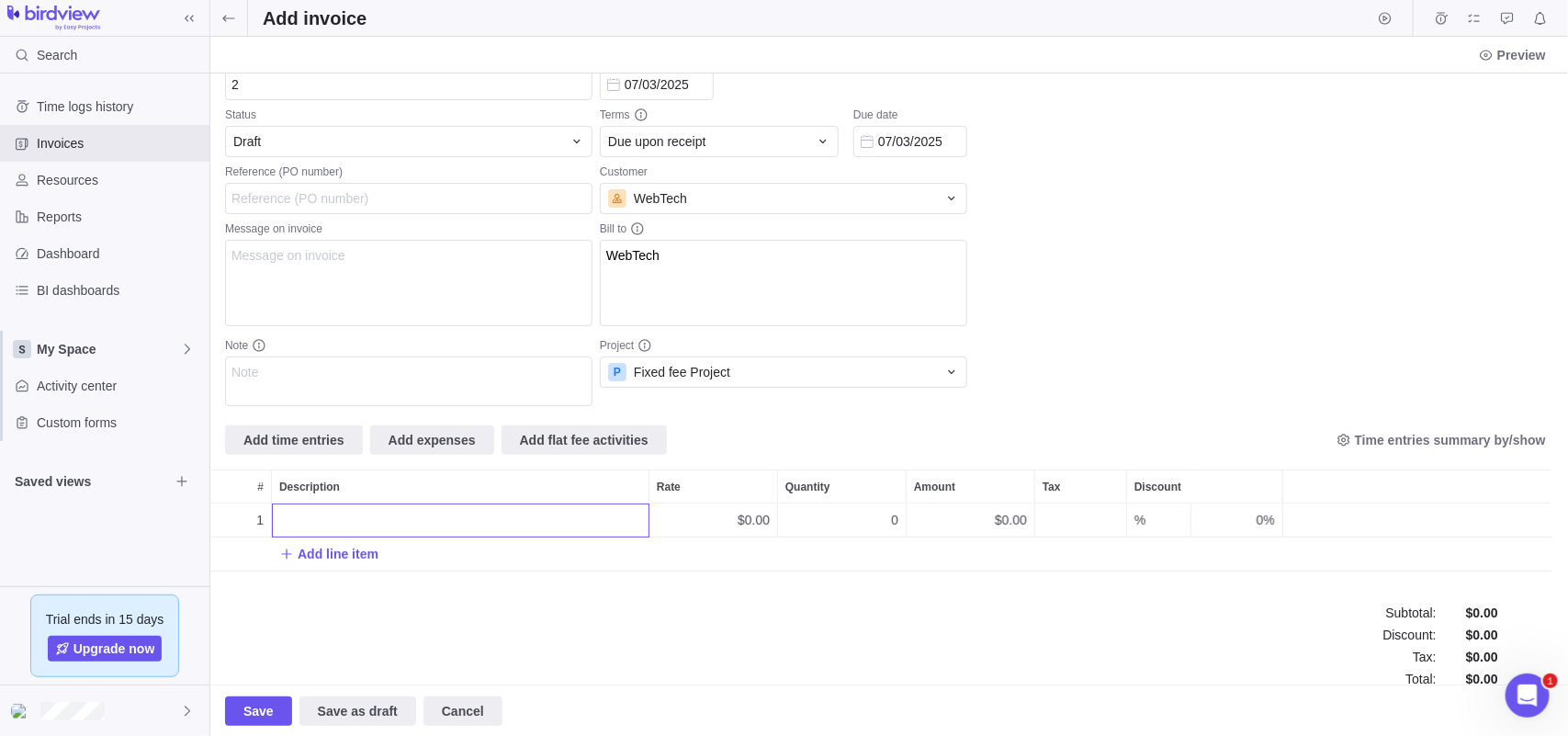 click on "Invoice no. 2 Status Draft Reference (PO number) Message on invoice Note Invoice date [DATE] Terms Due upon receipt Due date [DATE] Customer WebTech Bill to WebTech Project P Fixed fee Project Add time entries Add expenses Add flat fee activities Time entries summary by/show # Description Rate Quantity Amount Tax Discount   1 $0.00 0 $0.00 % 0% Add line item Subtotal : Discount : Tax : Total : $0.00 $0.00 $0.00 $0.00" at bounding box center [889, 379] 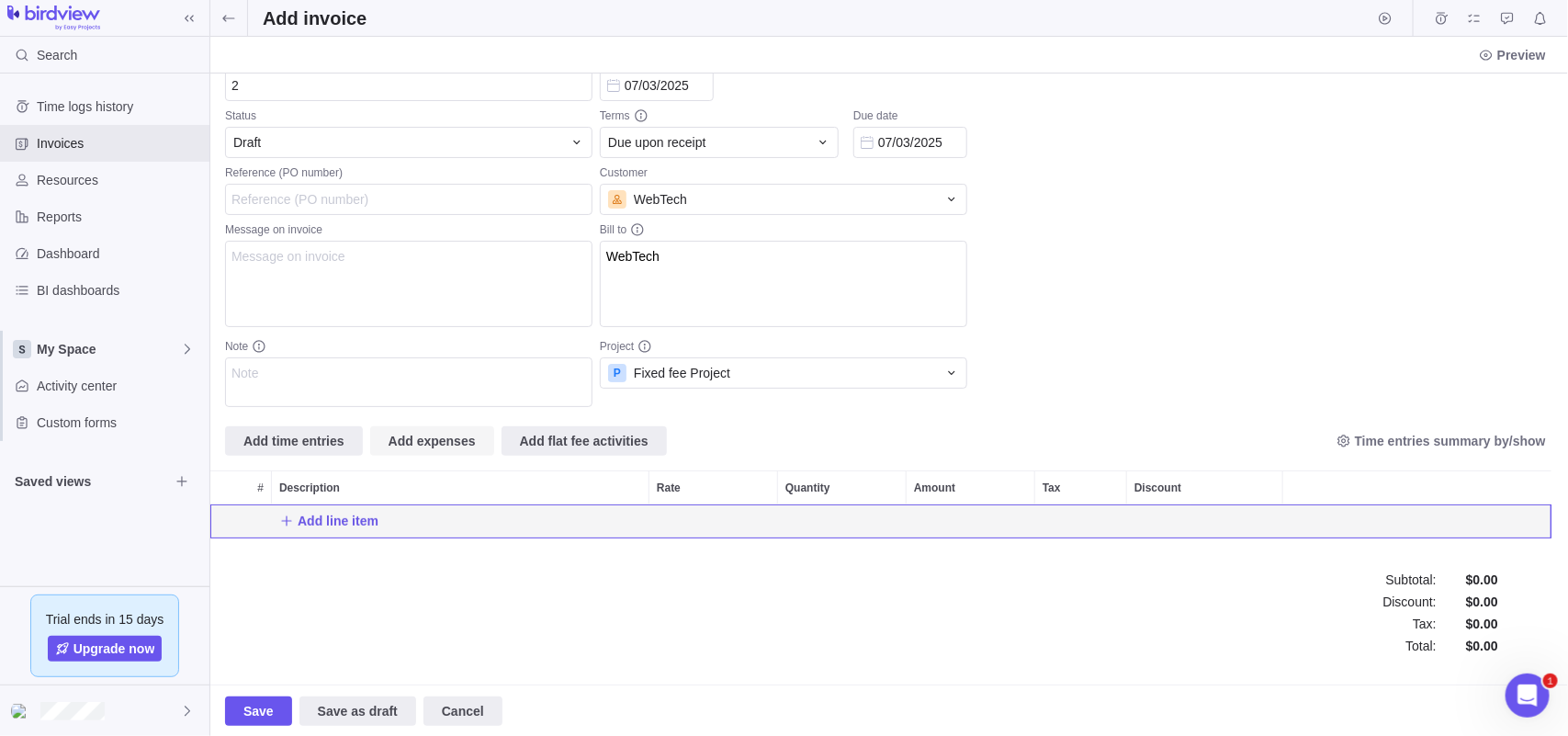 scroll, scrollTop: 34, scrollLeft: 1323, axis: both 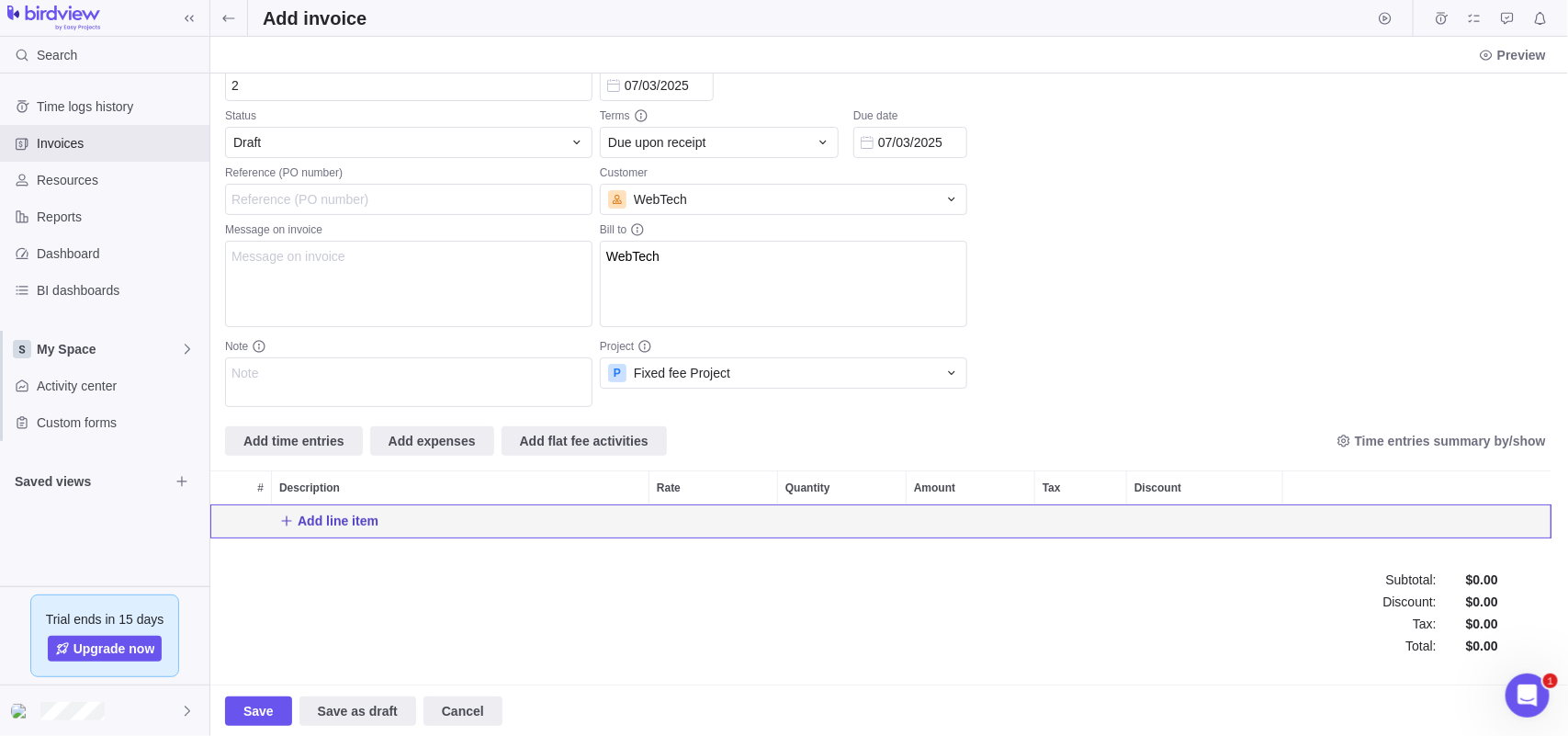 click on "Add line item" at bounding box center (338, 521) 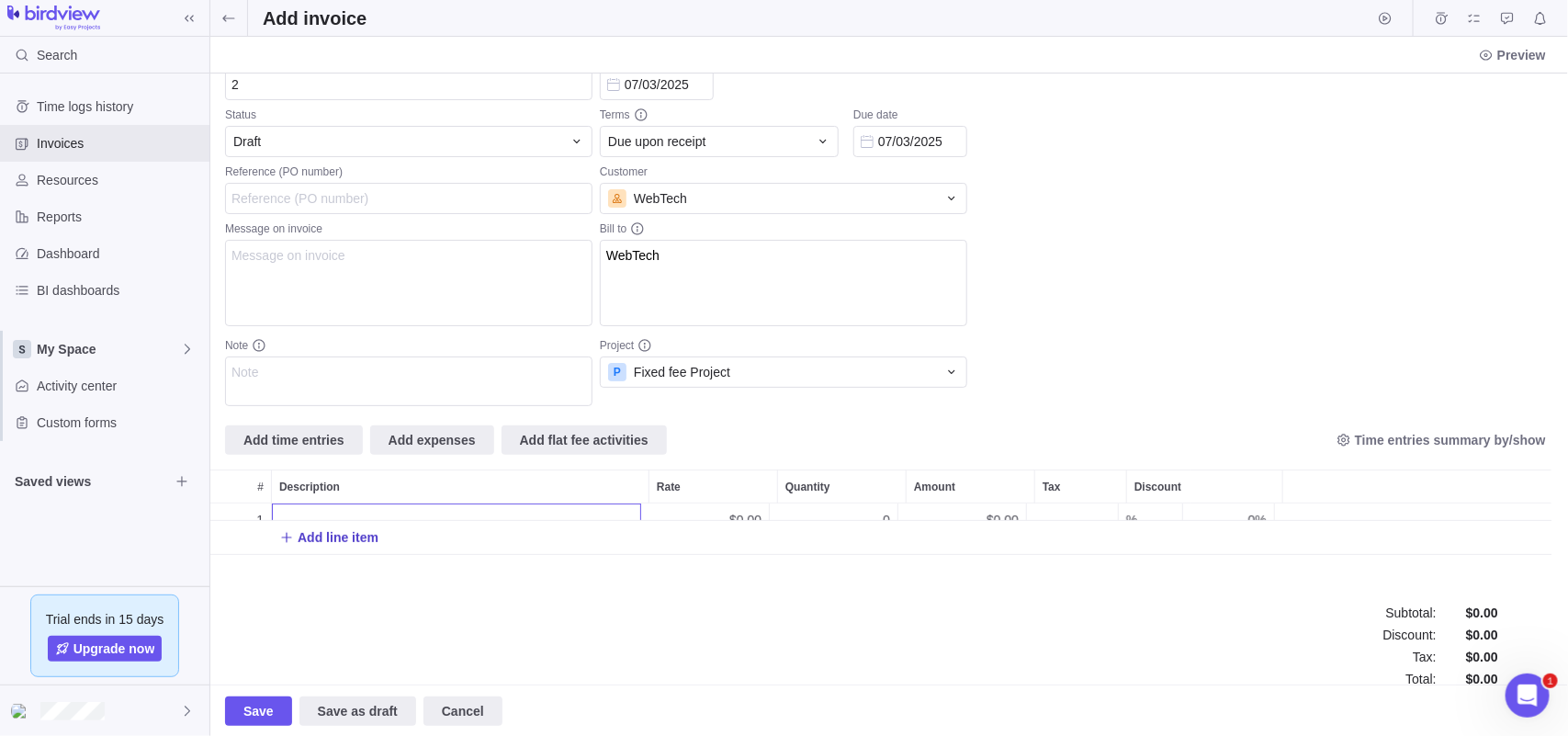 scroll, scrollTop: 0, scrollLeft: 0, axis: both 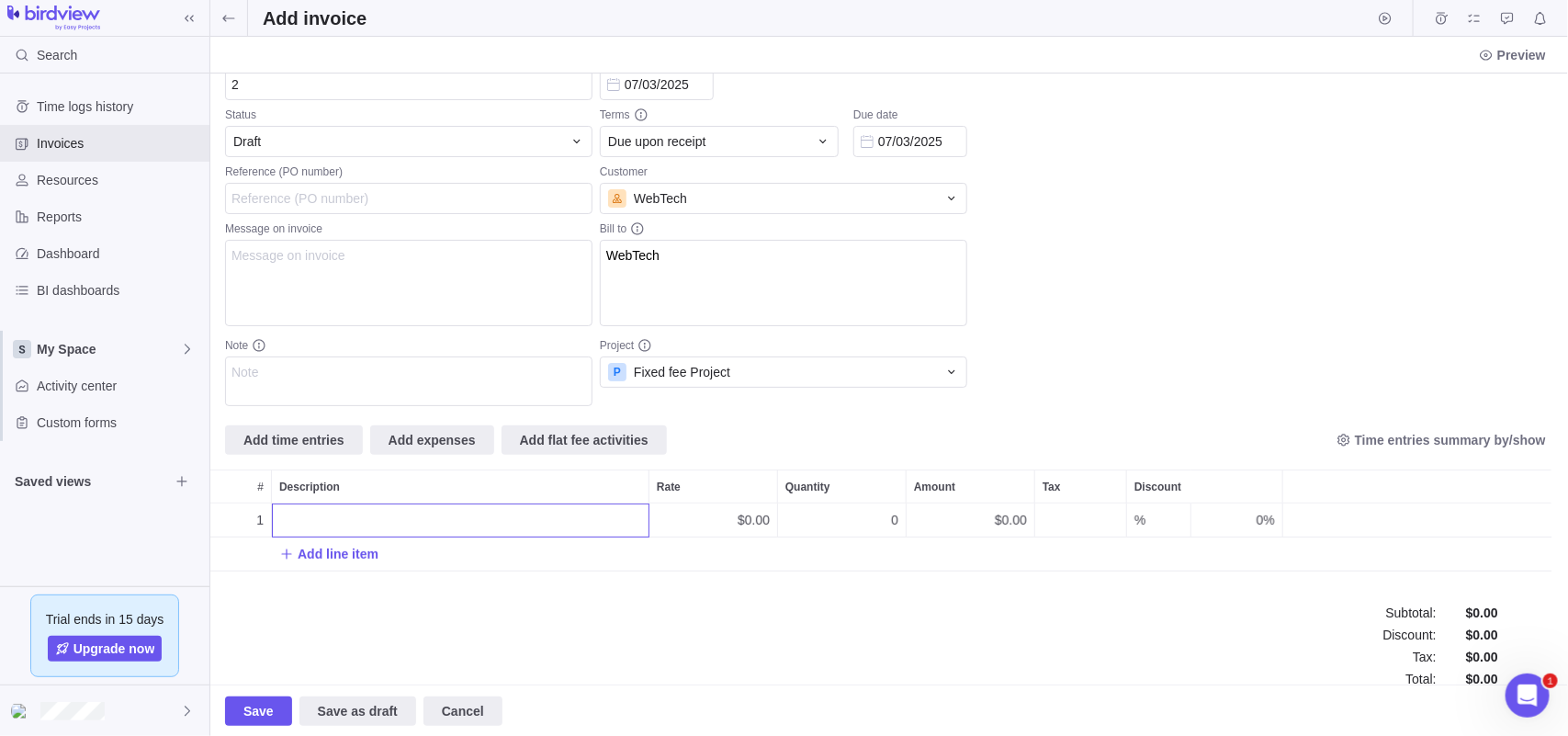 click on "Invoice no. 2 Status Draft Reference (PO number) Message on invoice Note Invoice date [DATE] Terms Due upon receipt Due date [DATE] Customer WebTech Bill to WebTech Project P Fixed fee Project Add time entries Add expenses Add flat fee activities Time entries summary by/show # Description Rate Quantity Amount Tax Discount   1 $0.00 0 $0.00 % 0% Add line item Subtotal : Discount : Tax : Total : $0.00 $0.00 $0.00 $0.00" at bounding box center [889, 379] 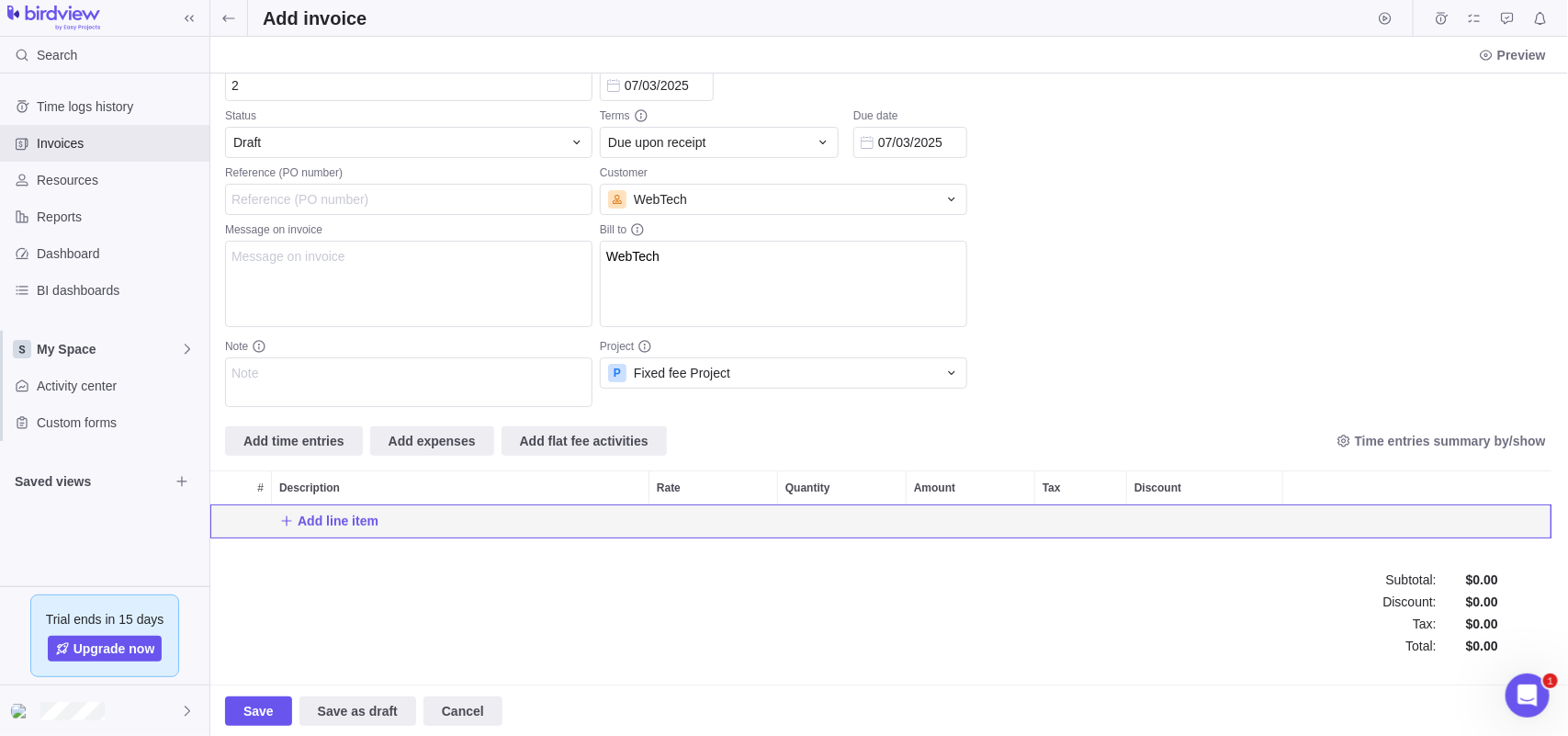 scroll, scrollTop: 34, scrollLeft: 1323, axis: both 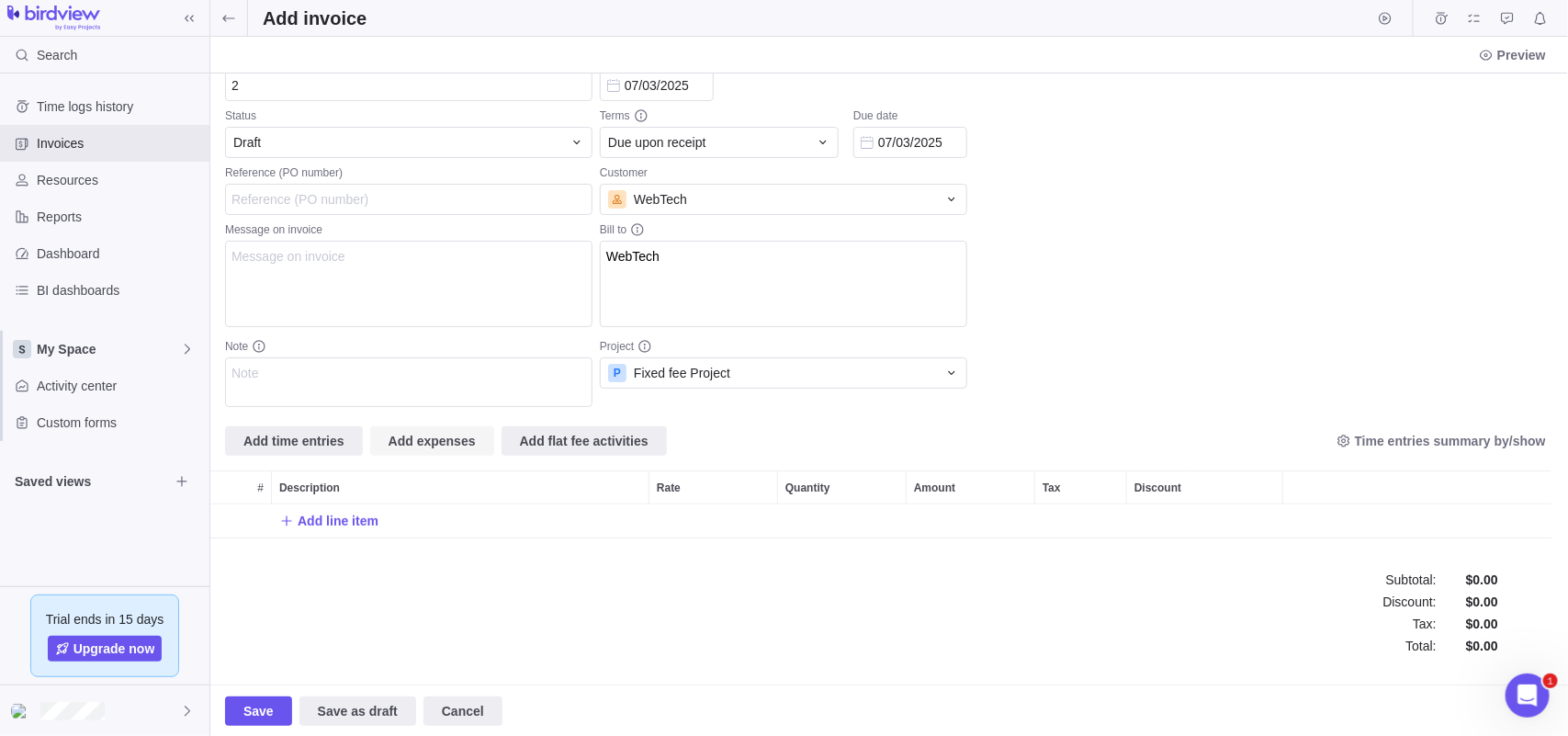 click on "Add expenses" at bounding box center (294, 441) 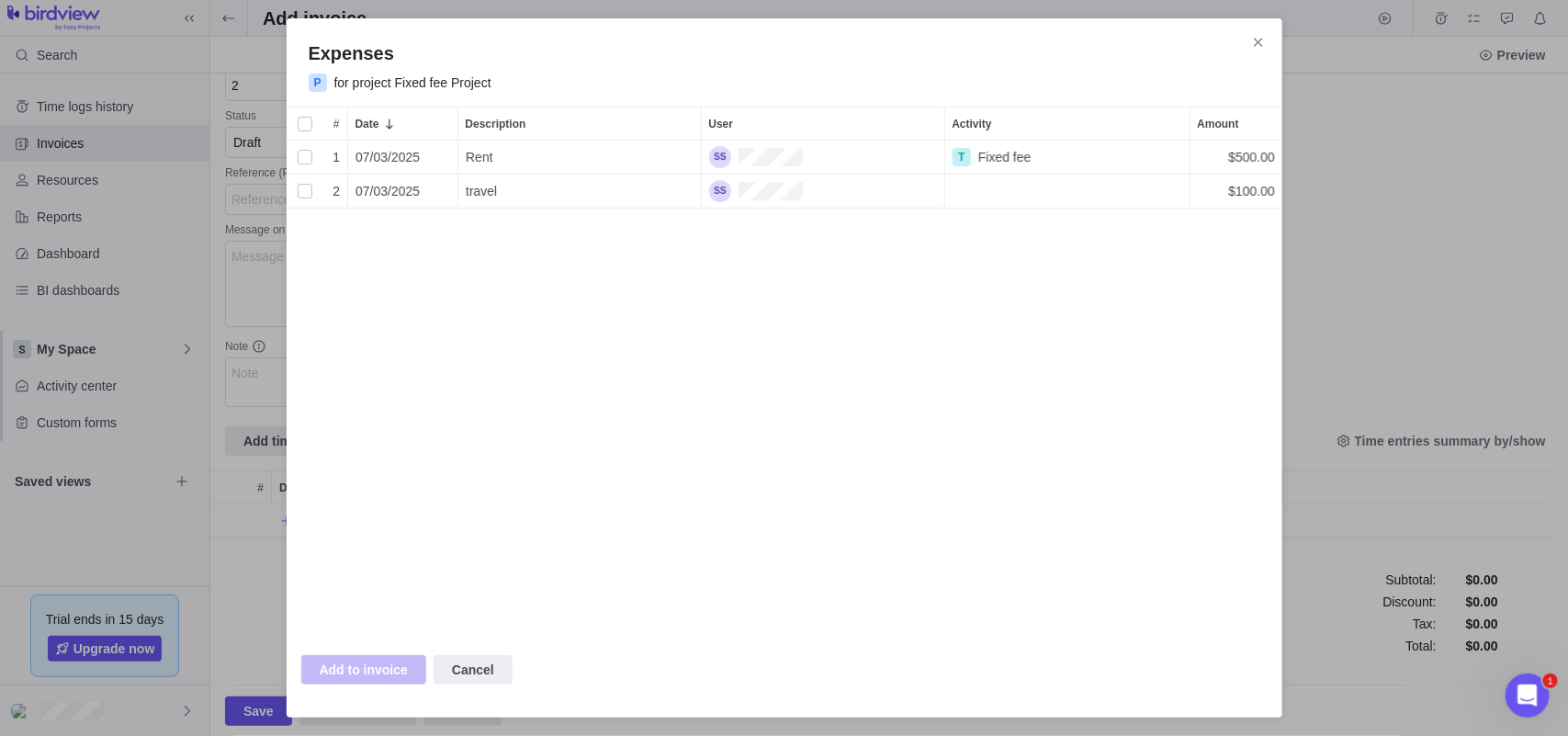 scroll, scrollTop: 17, scrollLeft: 18, axis: both 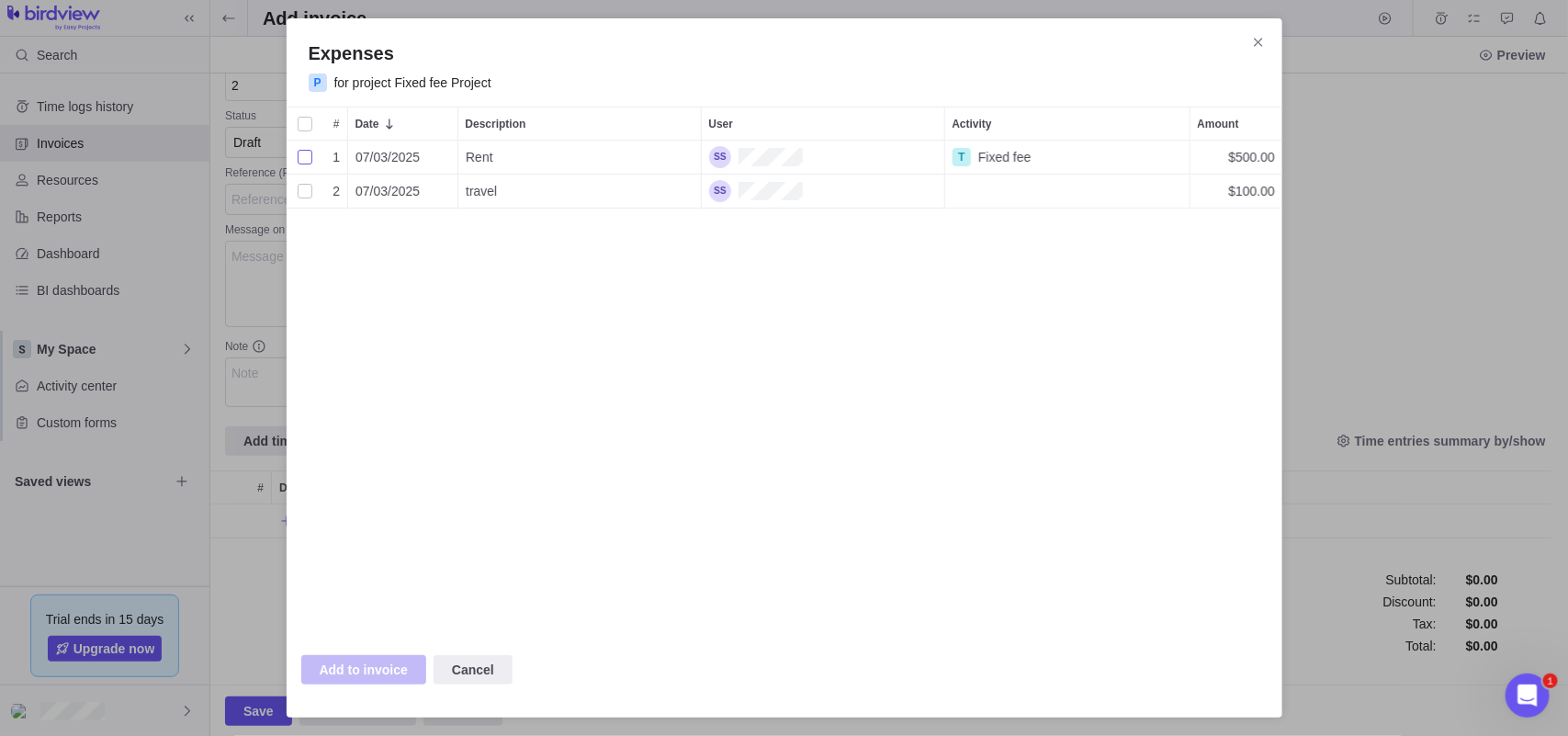 click at bounding box center (305, 157) 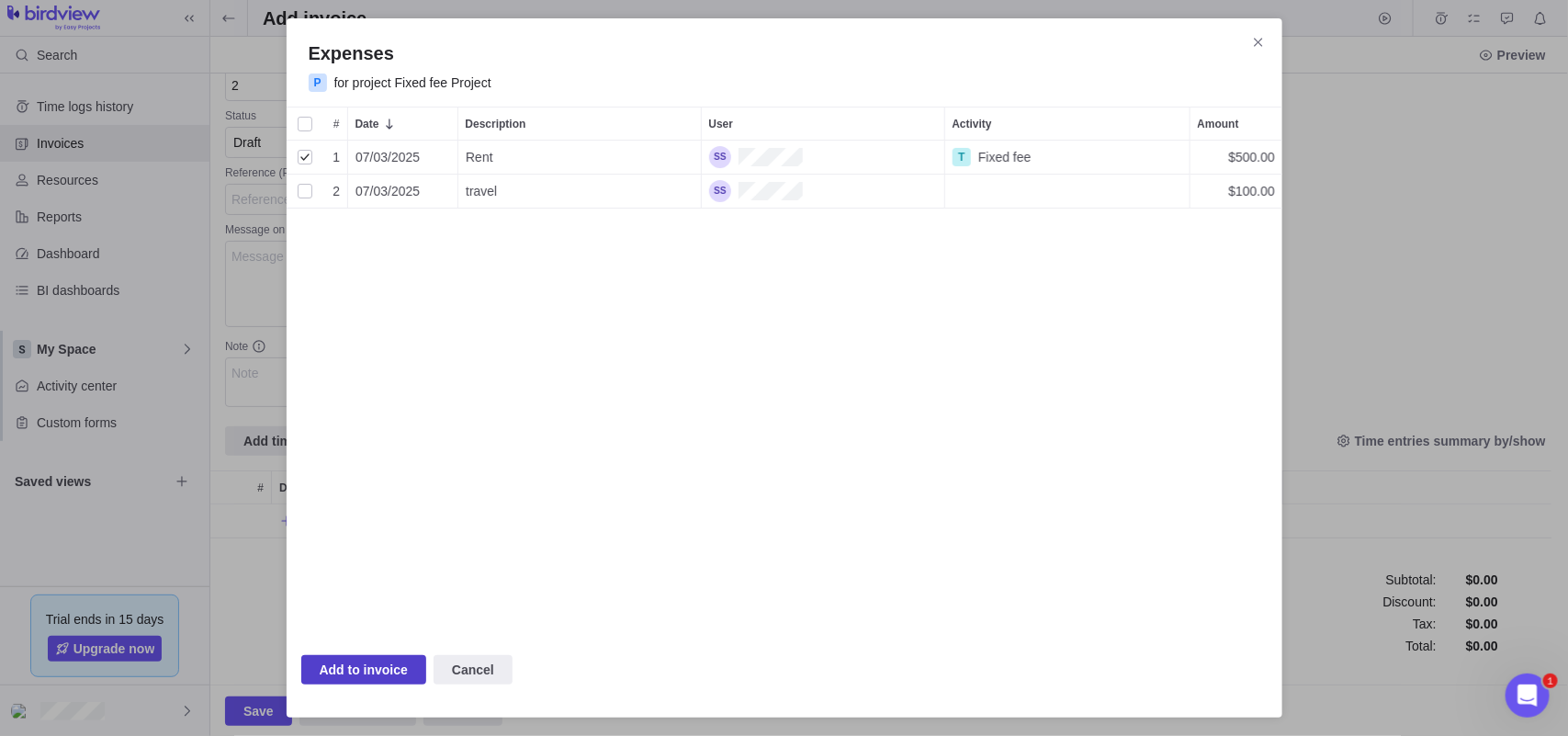 click on "Add to invoice" at bounding box center [364, 670] 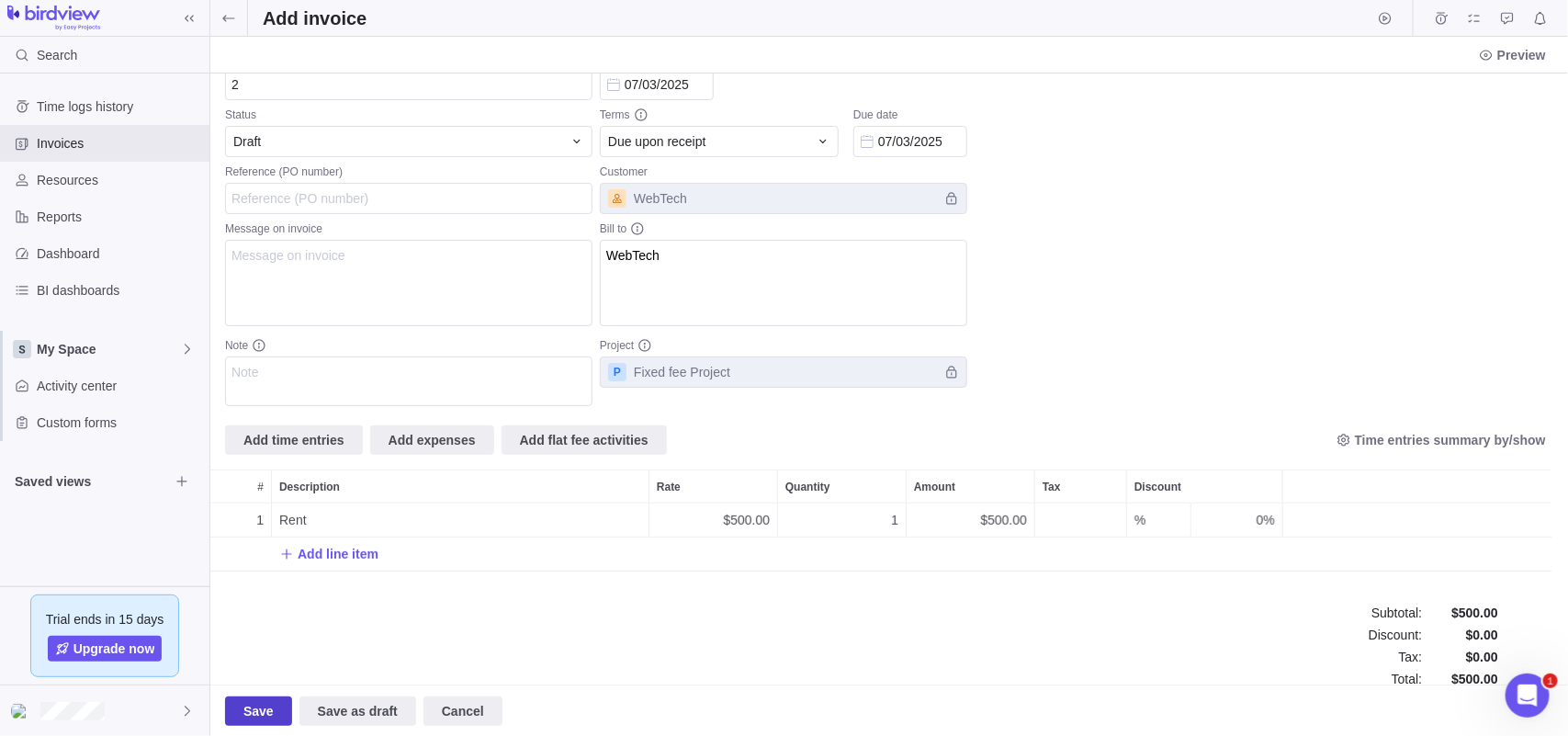 click on "Save" at bounding box center [258, 711] 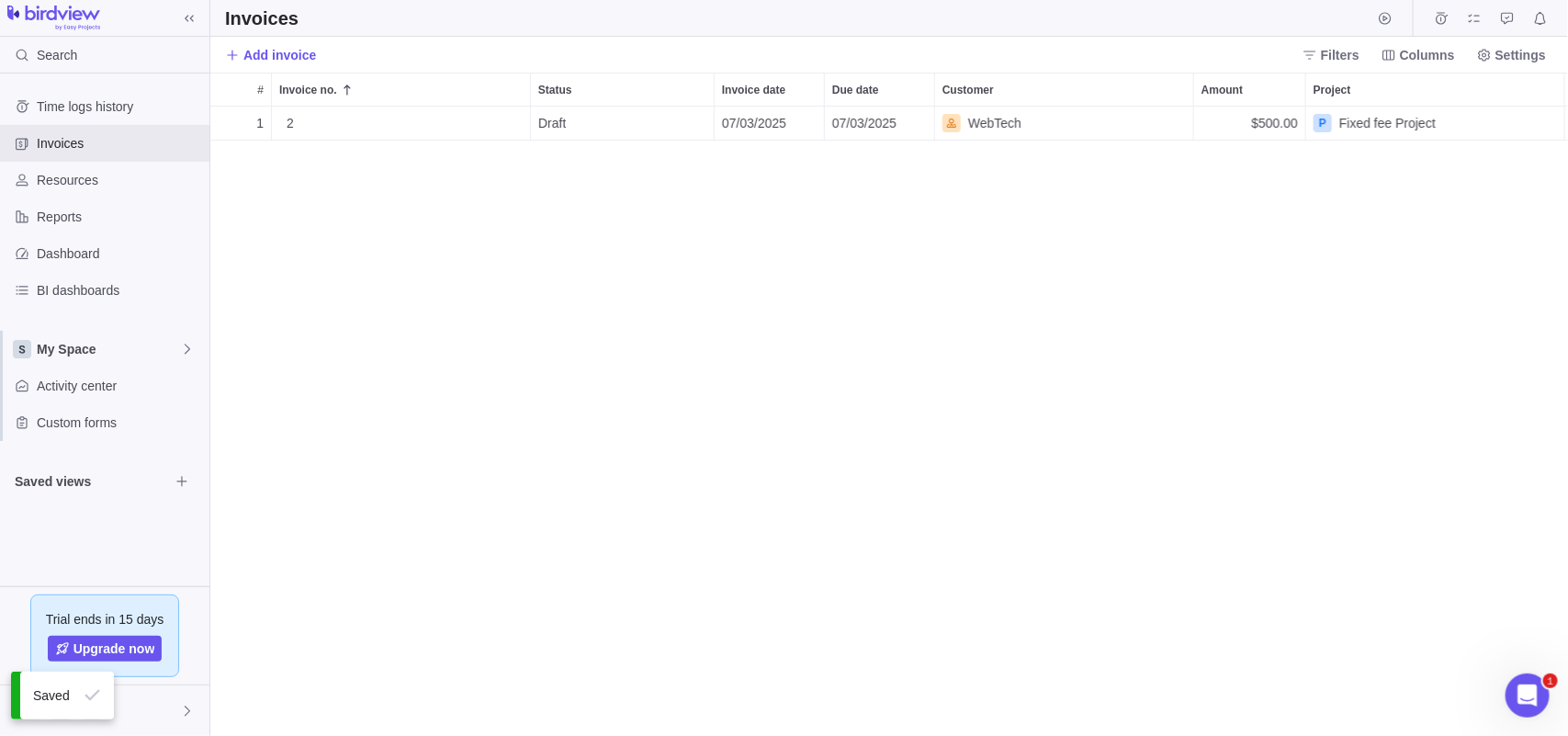 scroll, scrollTop: 18, scrollLeft: 17, axis: both 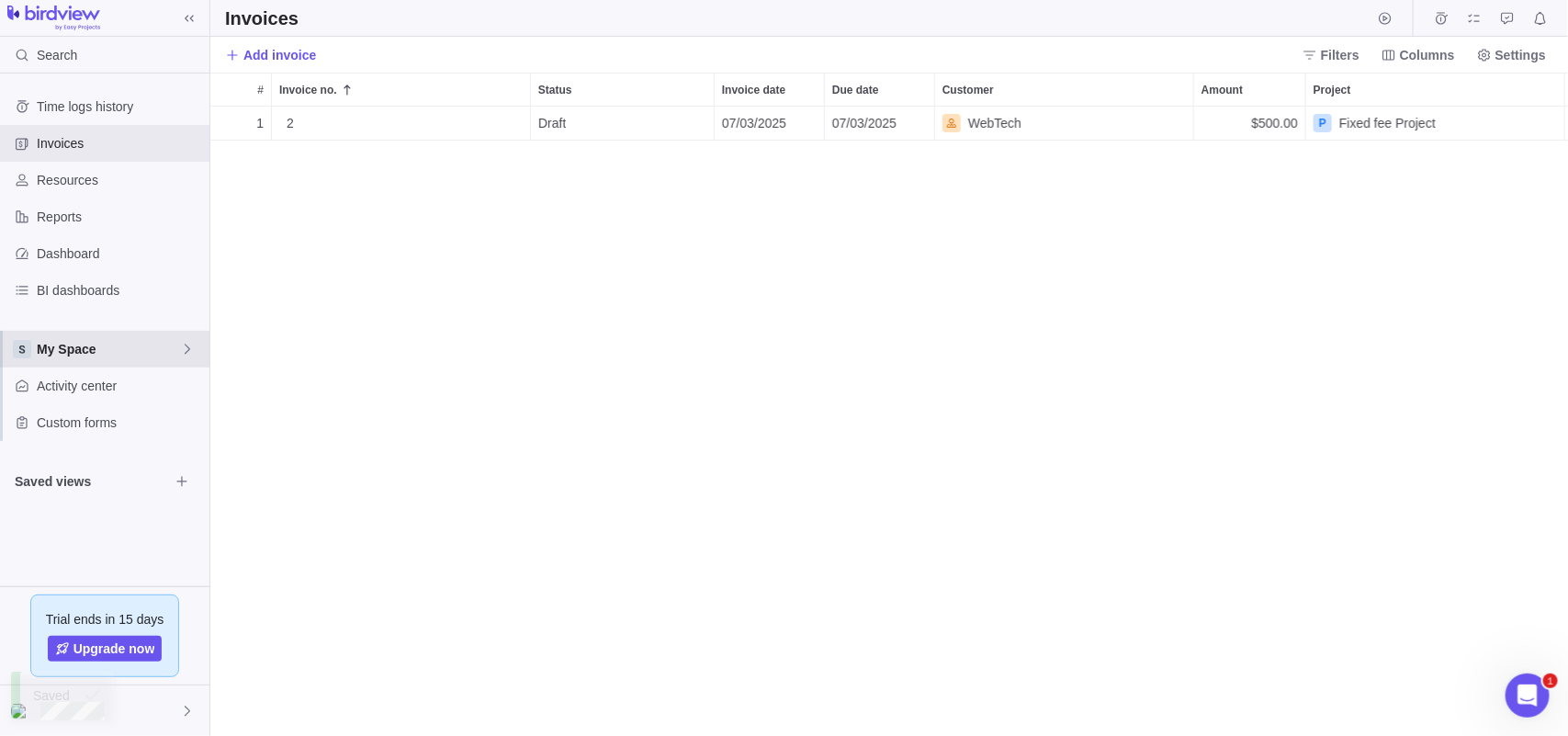 click on "My Space" at bounding box center [108, 349] 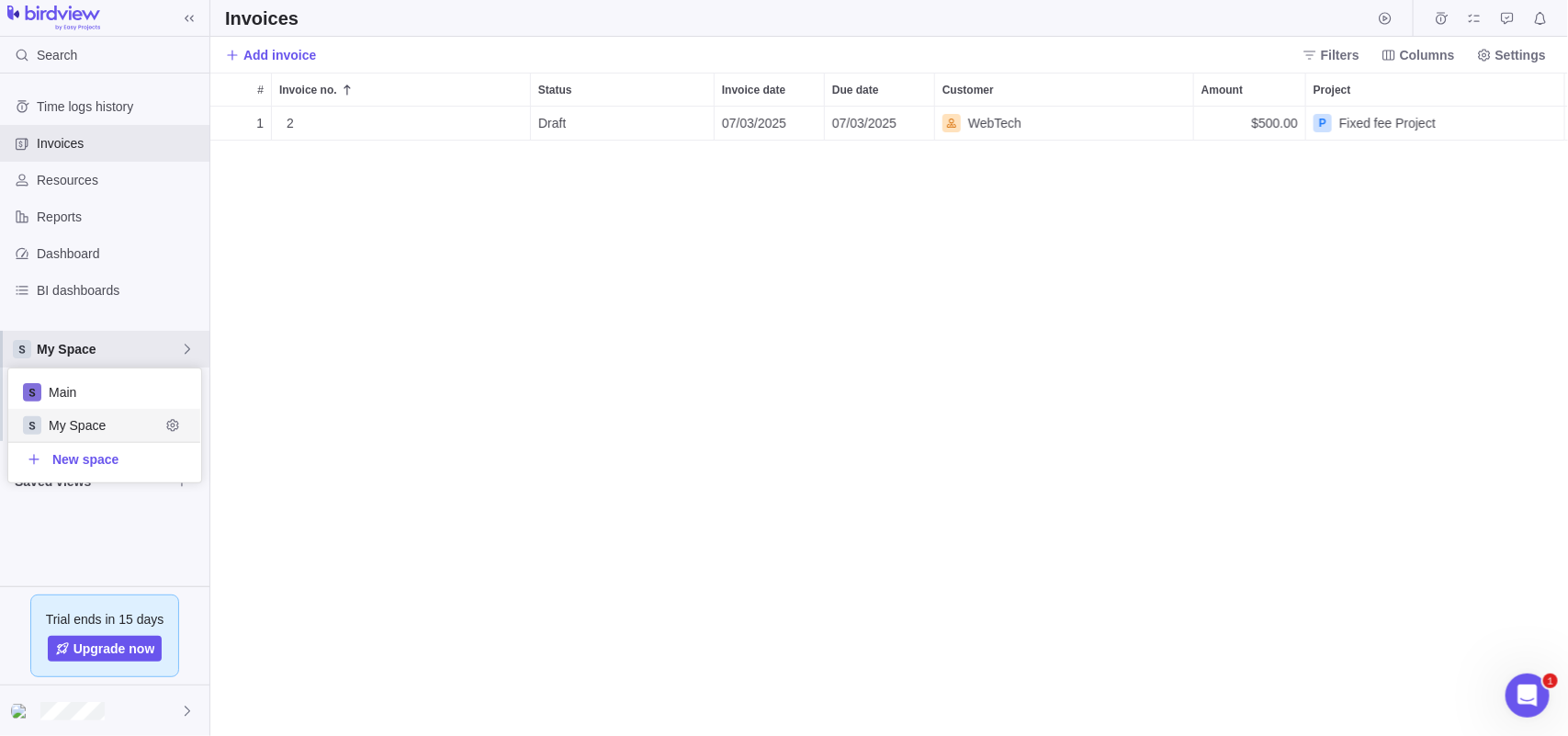 scroll, scrollTop: 18, scrollLeft: 17, axis: both 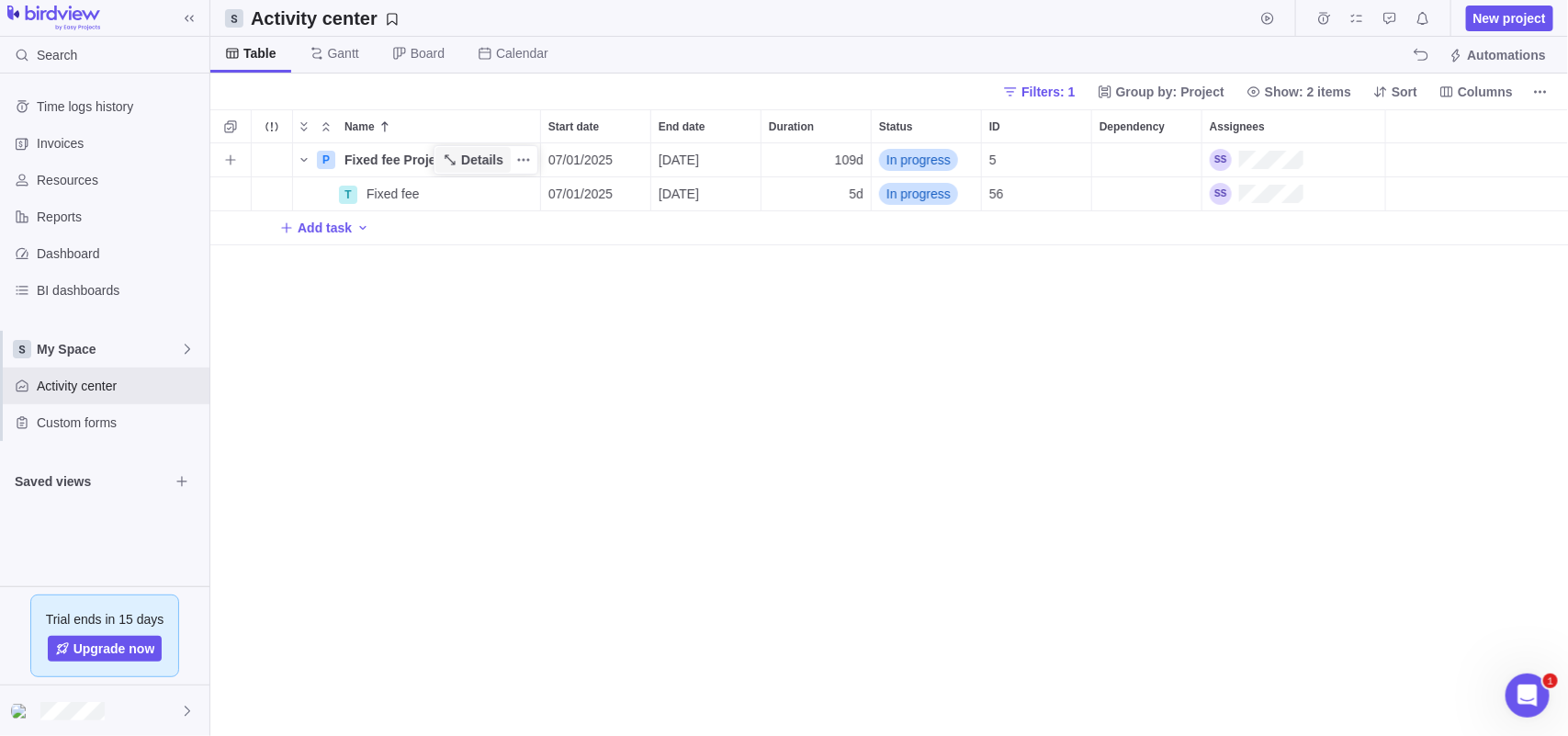 click on "Details" at bounding box center [482, 160] 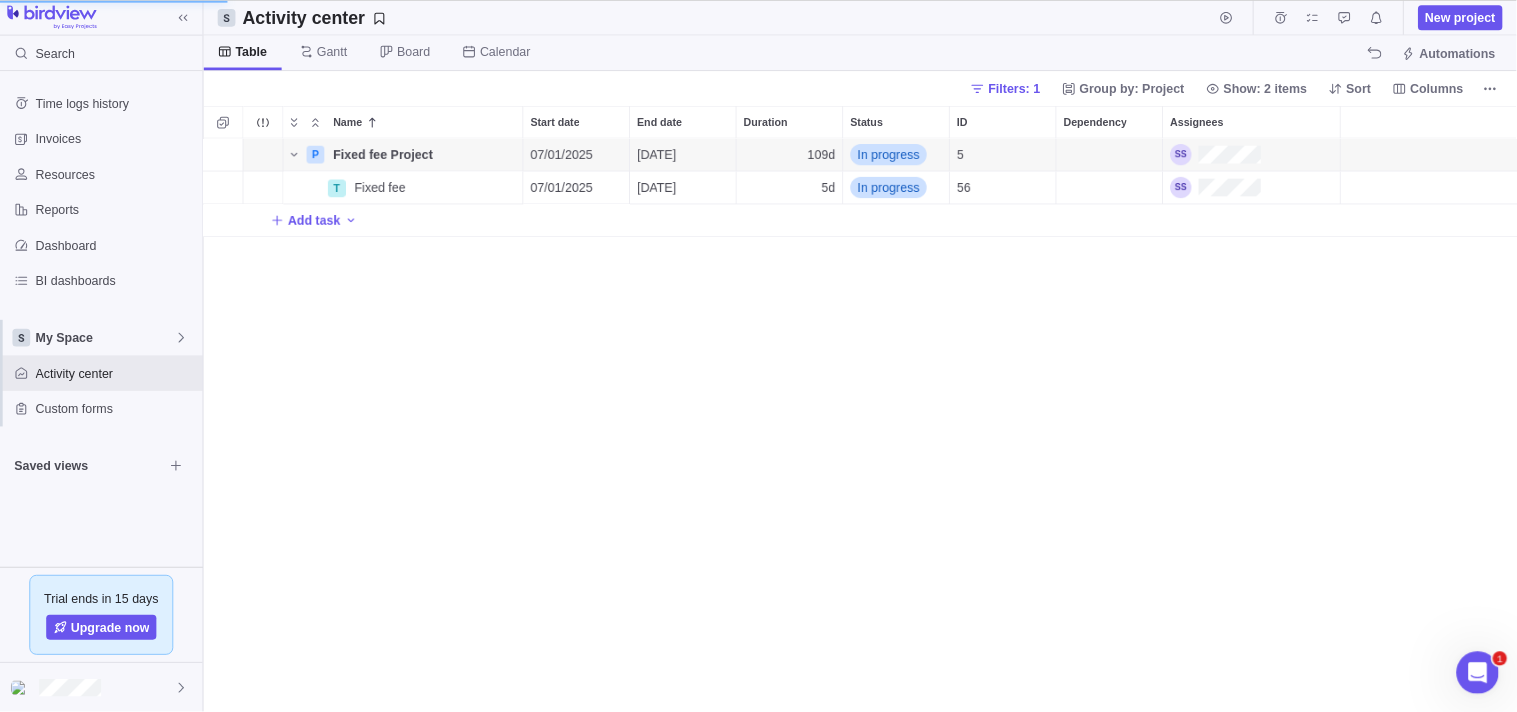 scroll, scrollTop: 540, scrollLeft: 436, axis: both 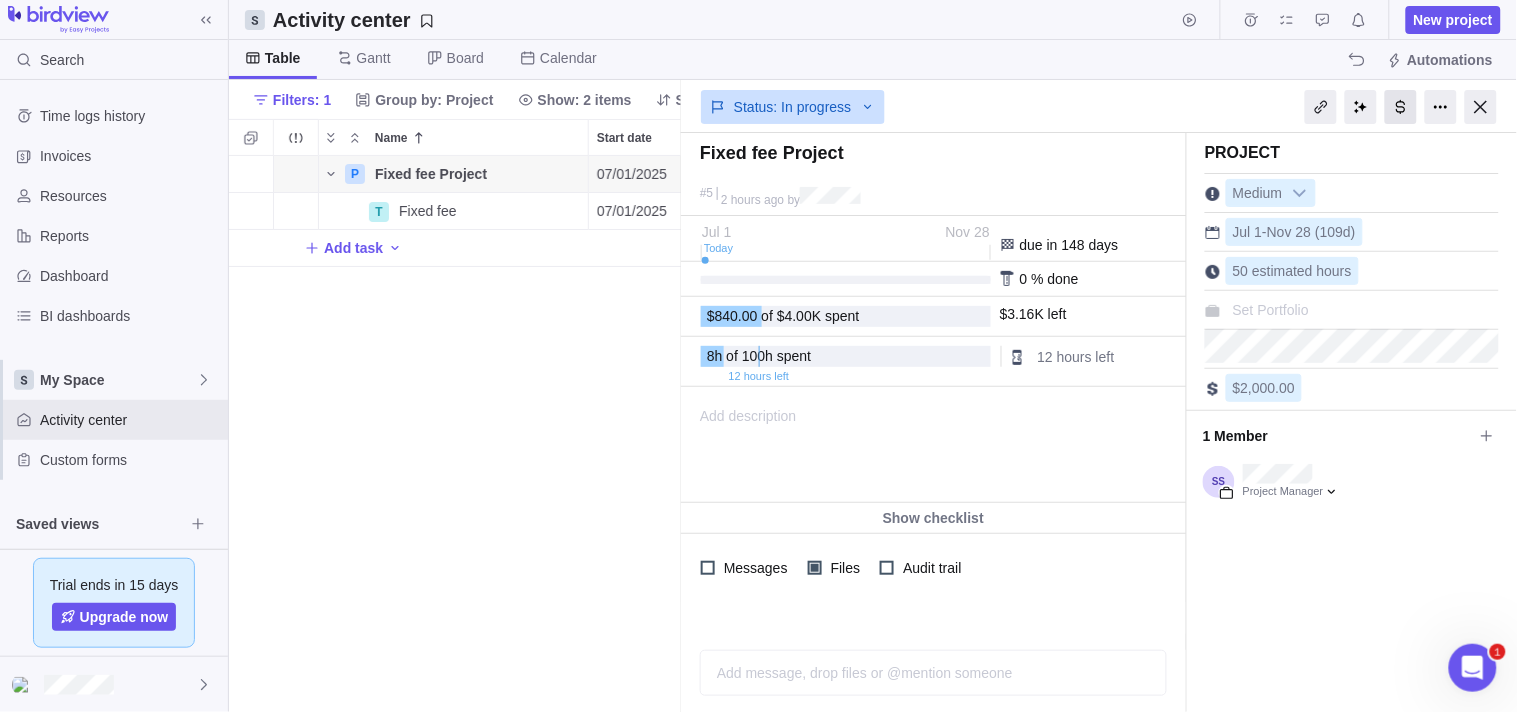 click at bounding box center [1401, 107] 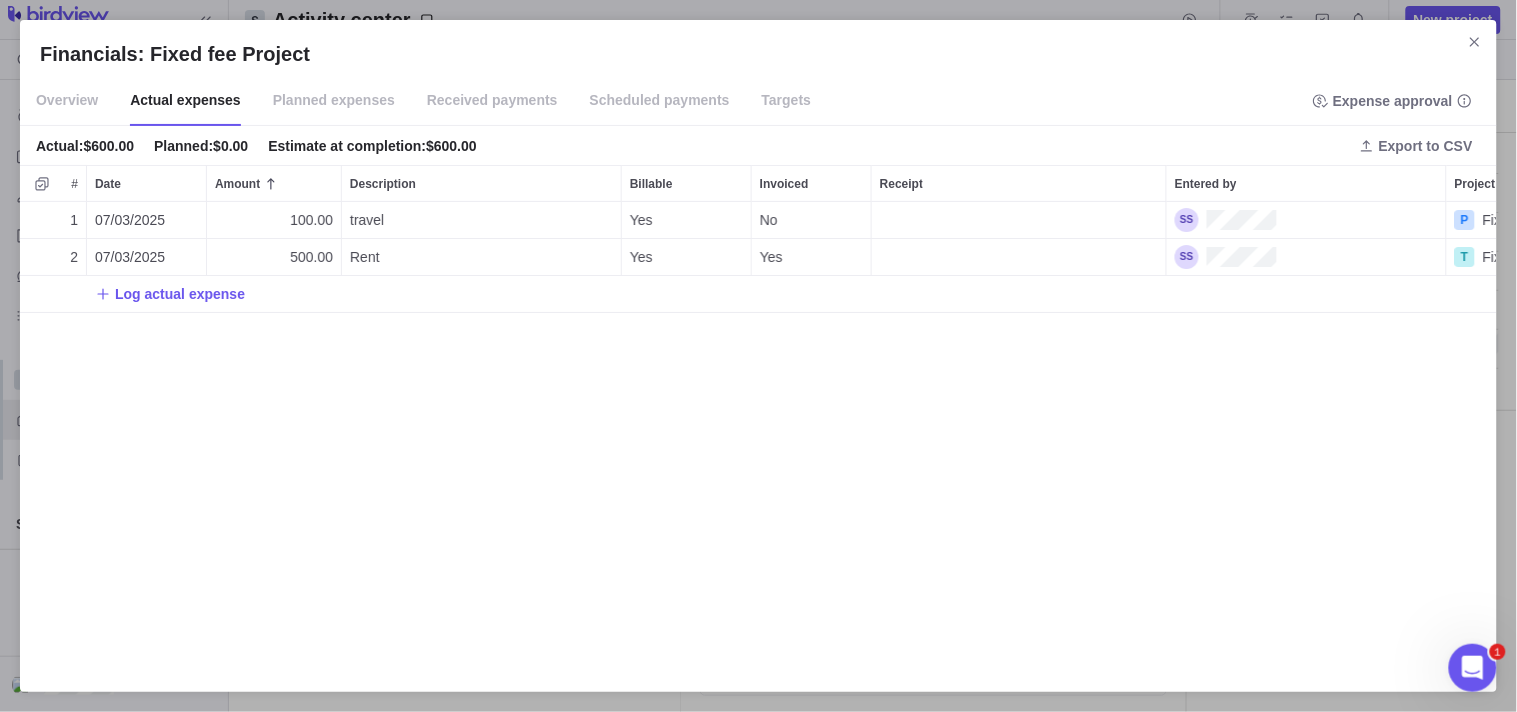 scroll, scrollTop: 17, scrollLeft: 17, axis: both 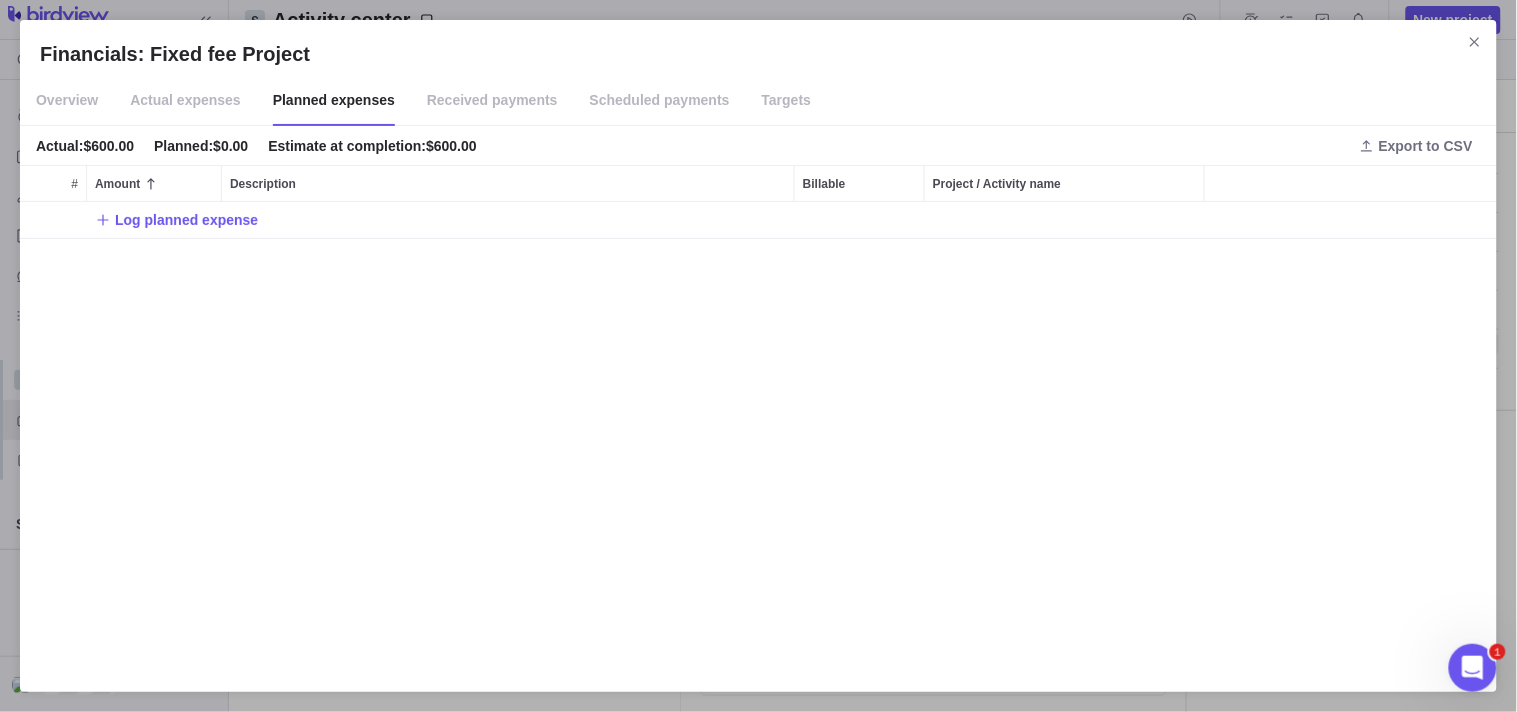 click on "Actual expenses" at bounding box center (185, 101) 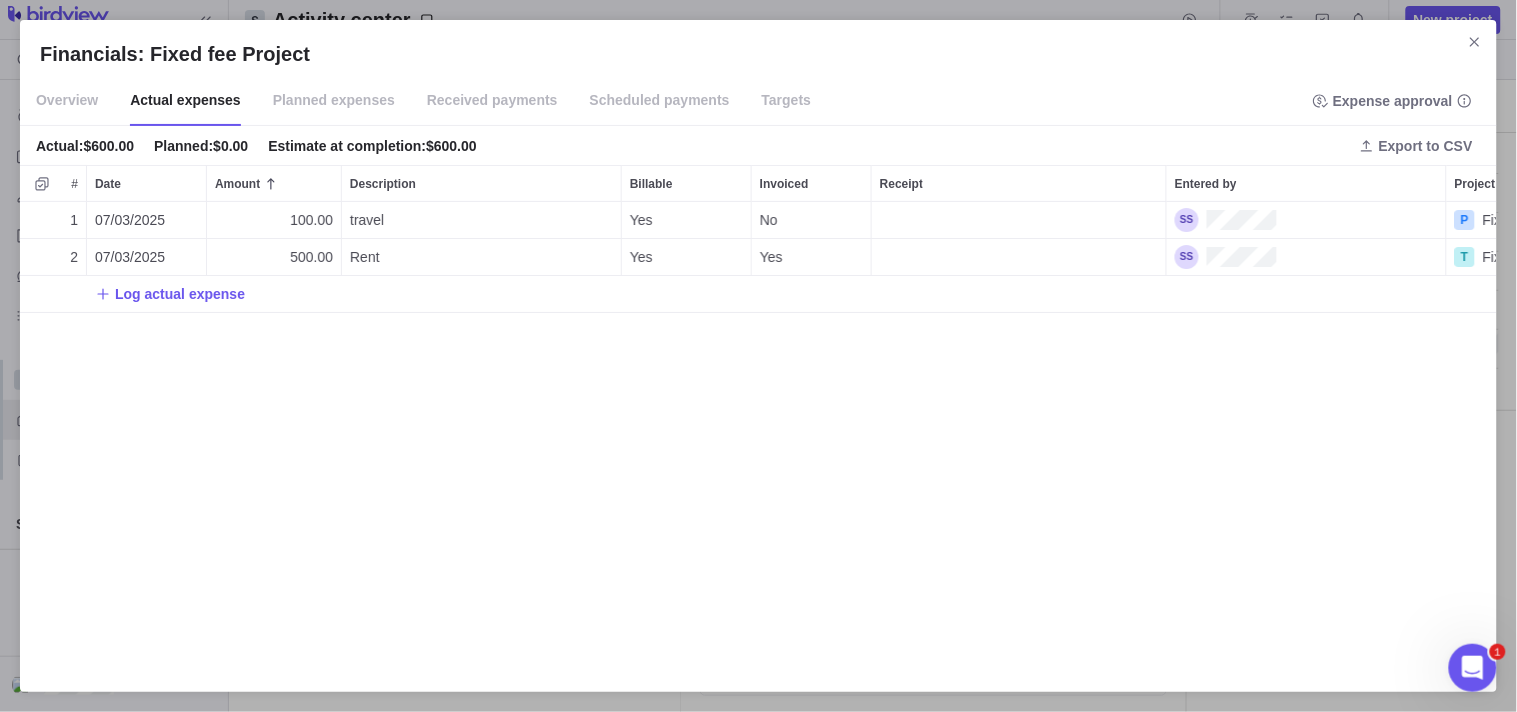 scroll, scrollTop: 17, scrollLeft: 17, axis: both 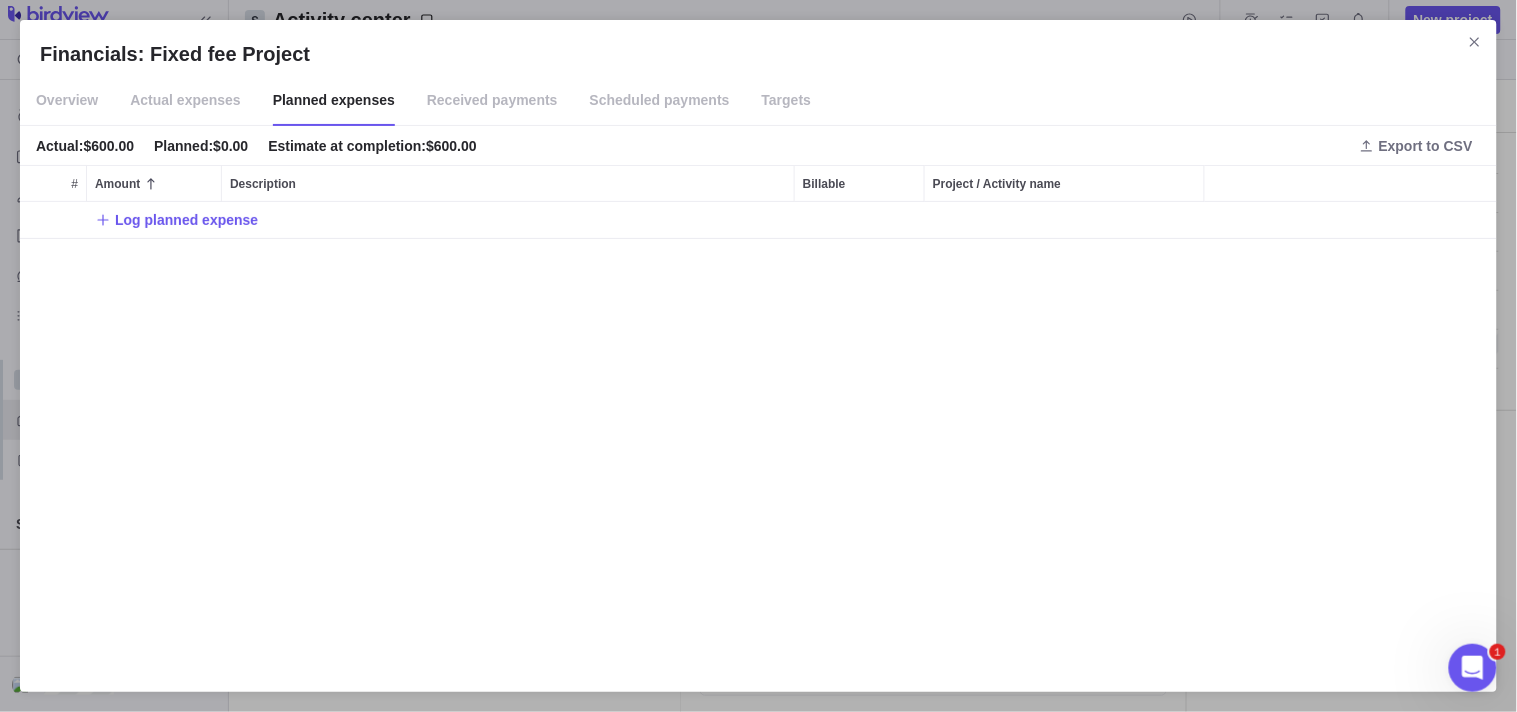 click on "Received payments" at bounding box center [492, 101] 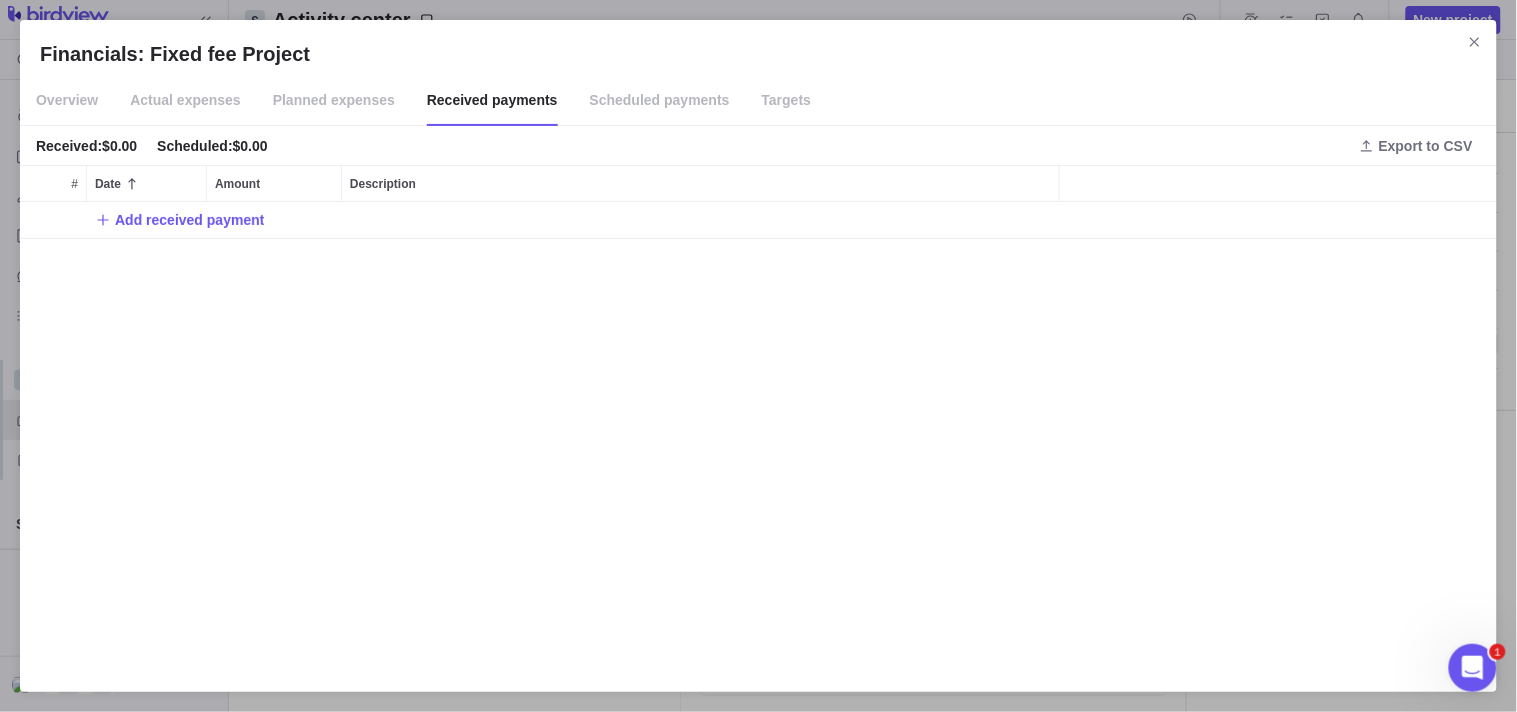 click on "Scheduled payments" at bounding box center [660, 101] 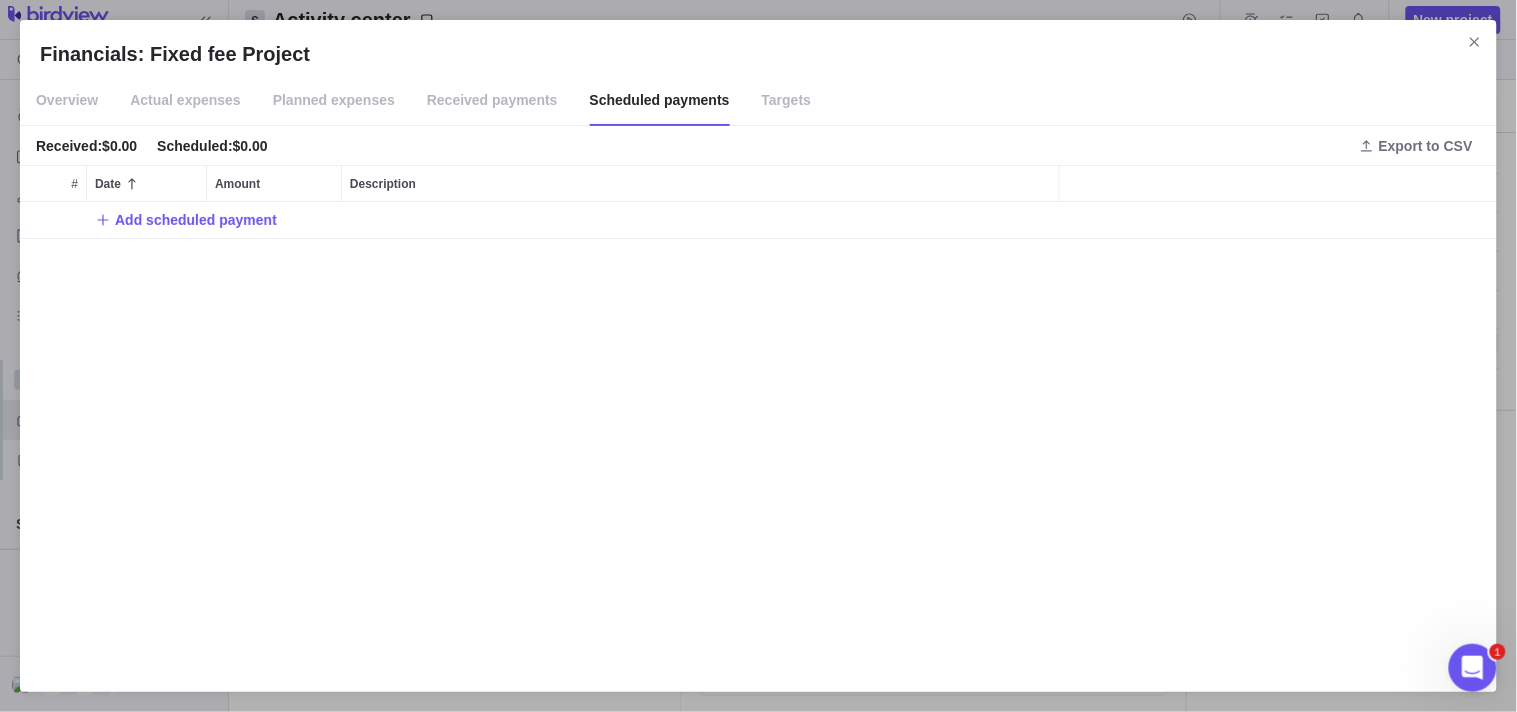 click on "Targets" at bounding box center [787, 101] 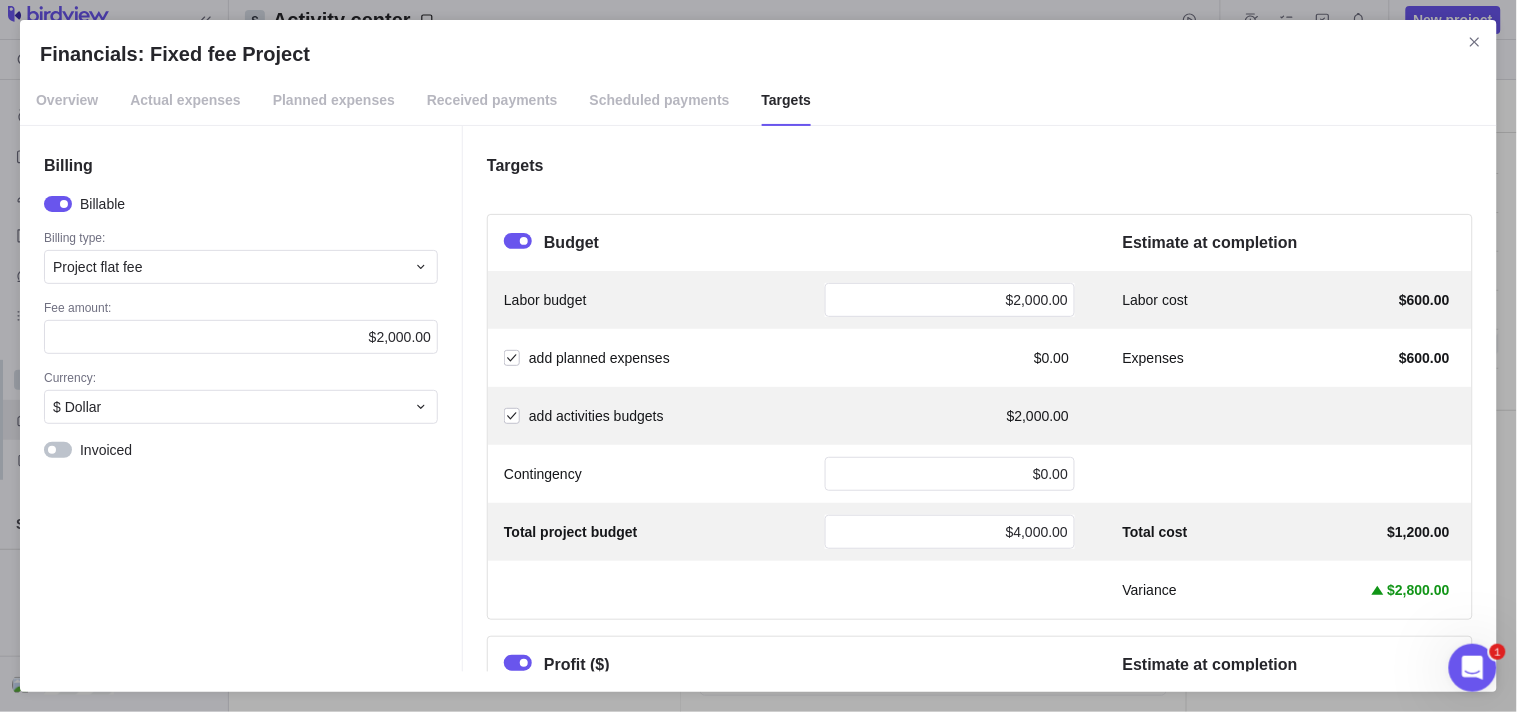 click on "Overview" at bounding box center (67, 101) 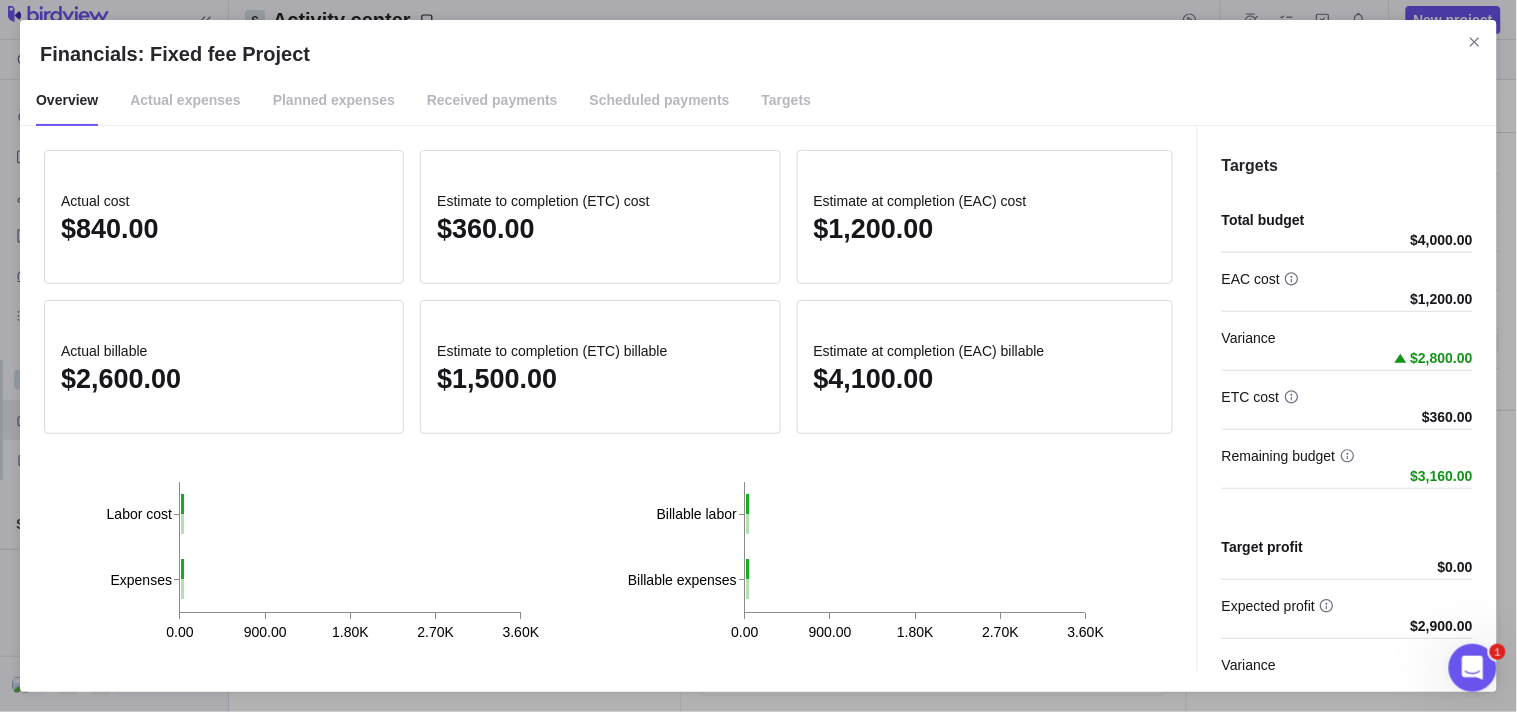click on "Actual expenses" at bounding box center [185, 101] 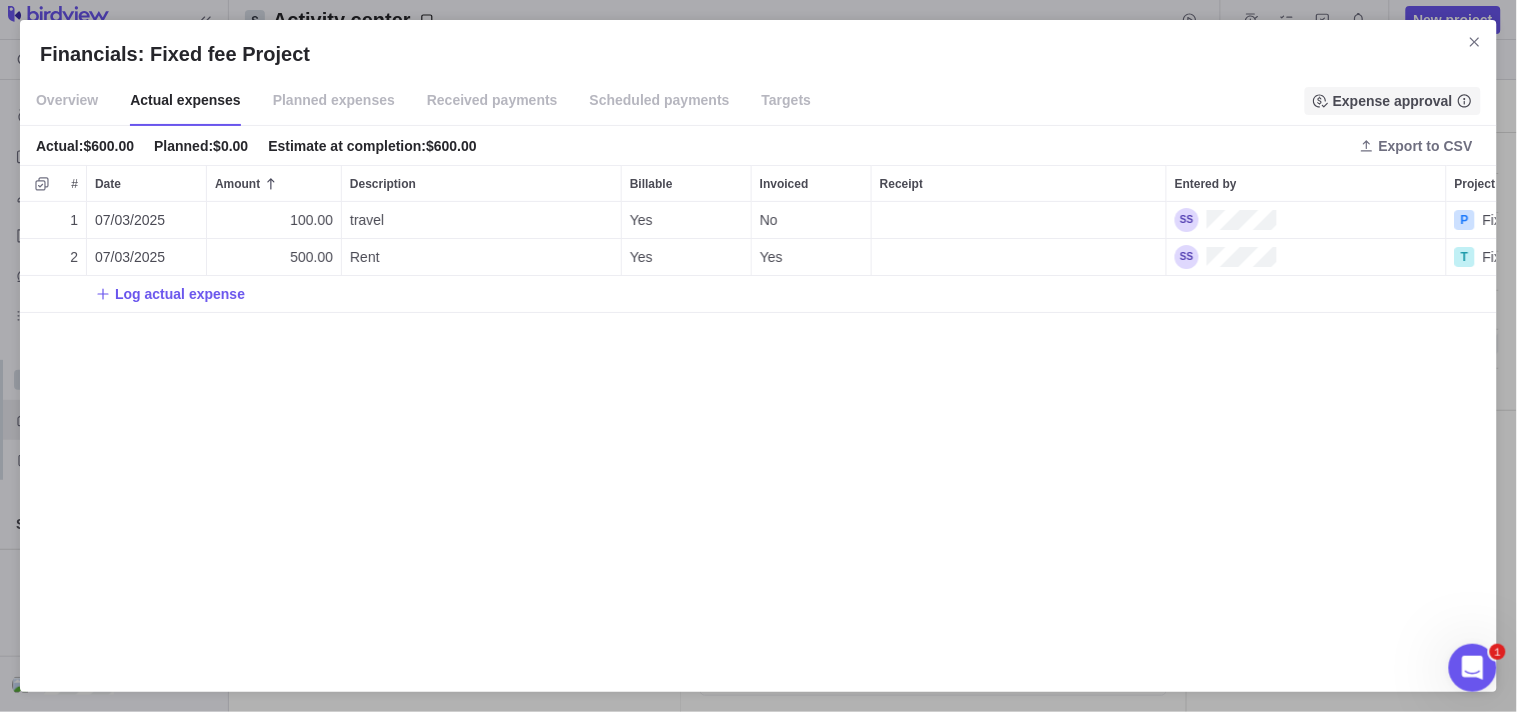 click on "Expense approval" at bounding box center (1393, 101) 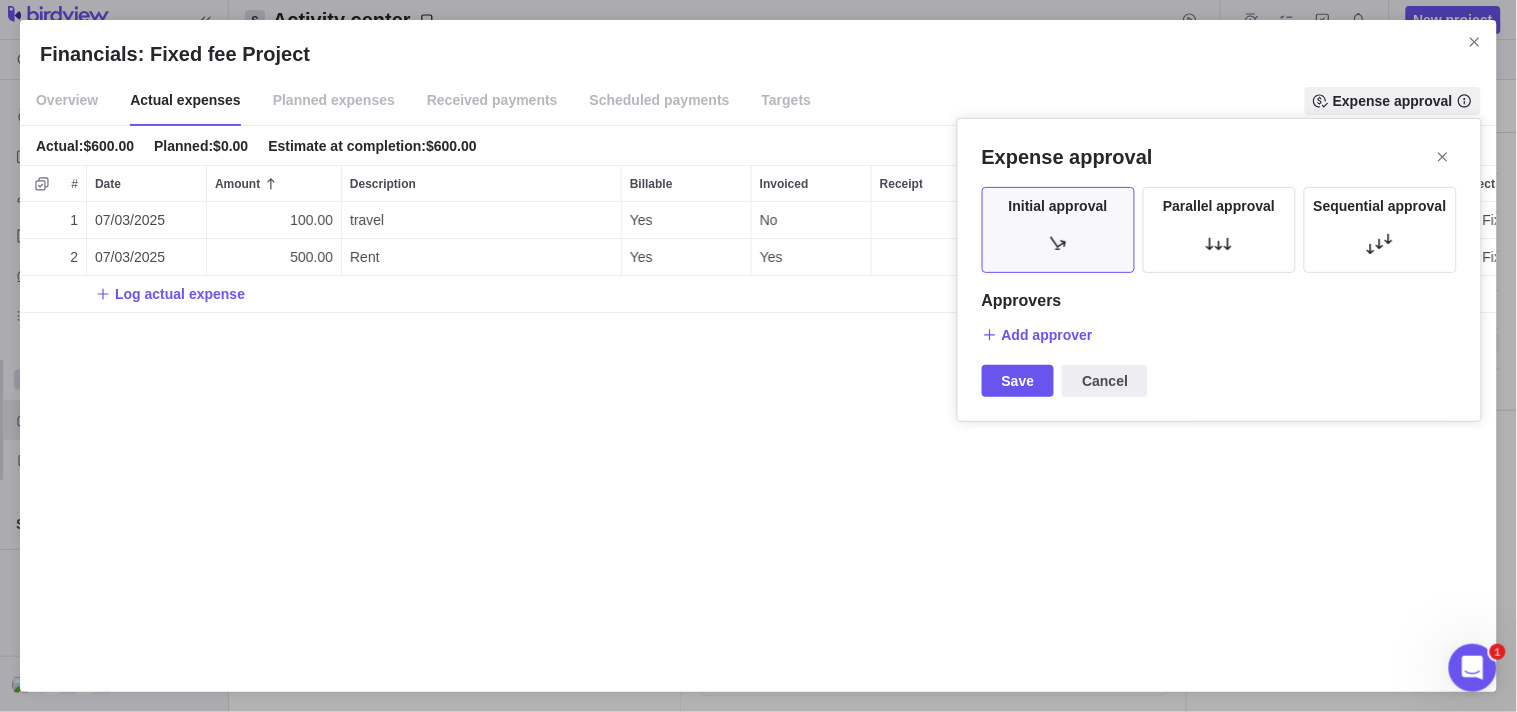 click on "Financials: Fixed fee Project Overview Expenses Payments Targets Actual cost Export Project / Activity name Actual labor cost Actual expenses Actual cost P Fixed fee Project — $0.00 $0.00 T Fixed fee $240.00 $500.00 $740.00 $240.00 $500.00 $740.00" at bounding box center [758, 356] 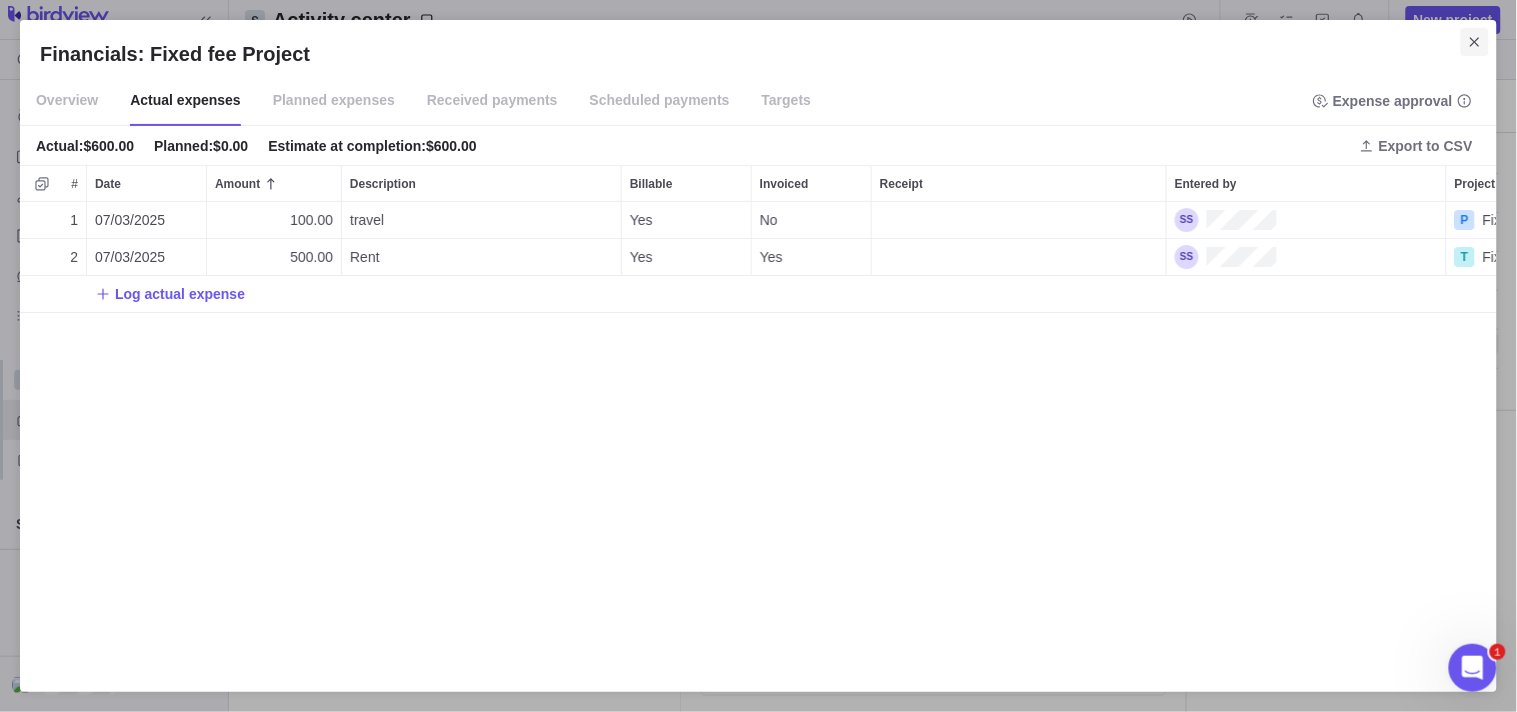 click at bounding box center (1475, 42) 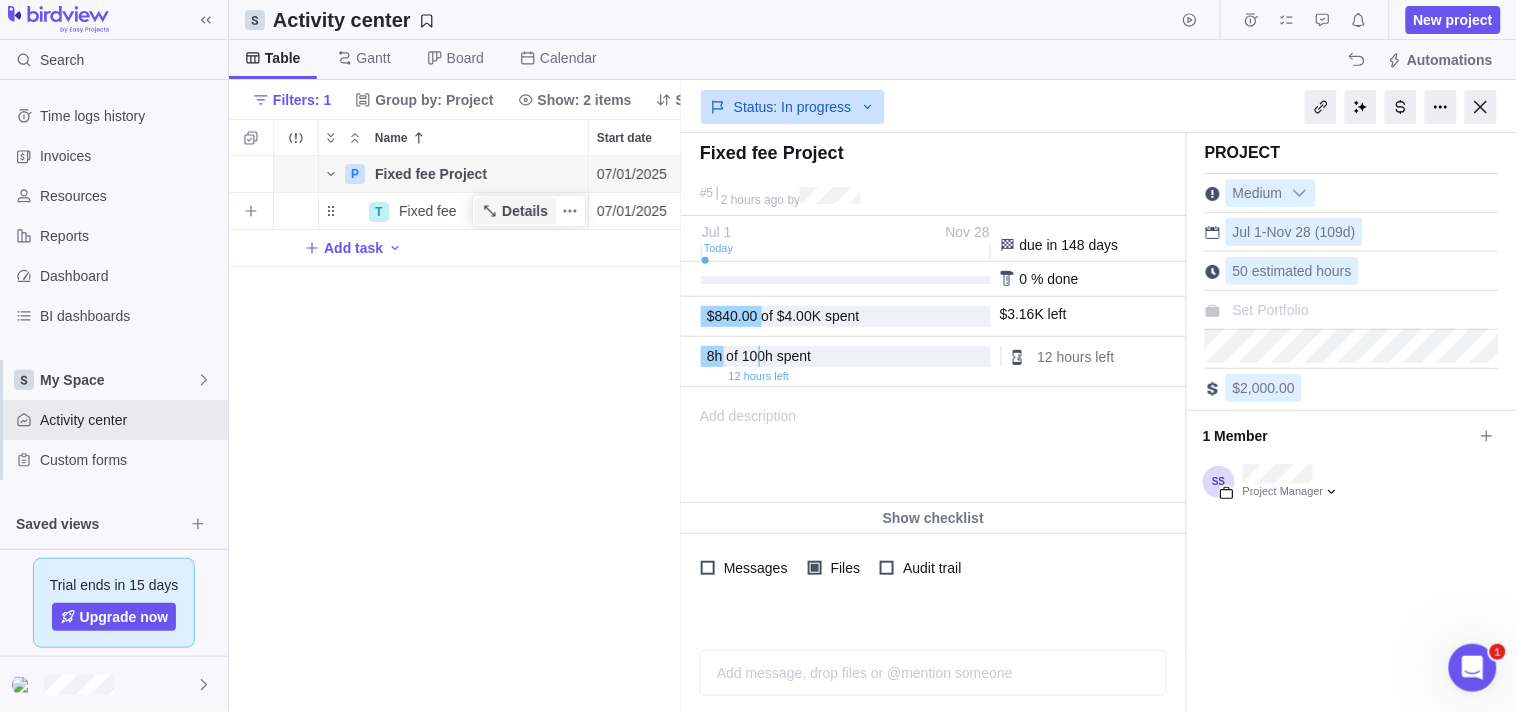 click on "Details" at bounding box center (525, 211) 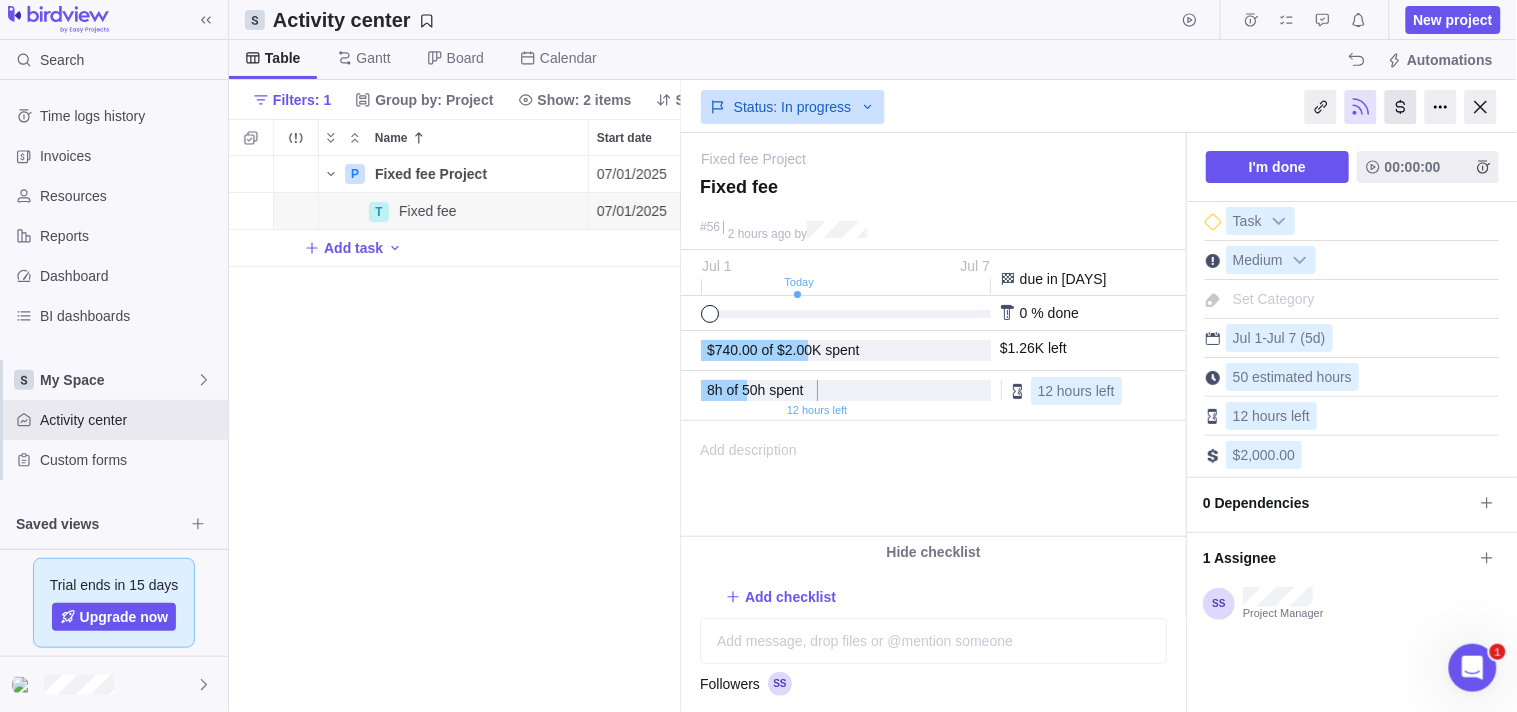 click at bounding box center (1401, 107) 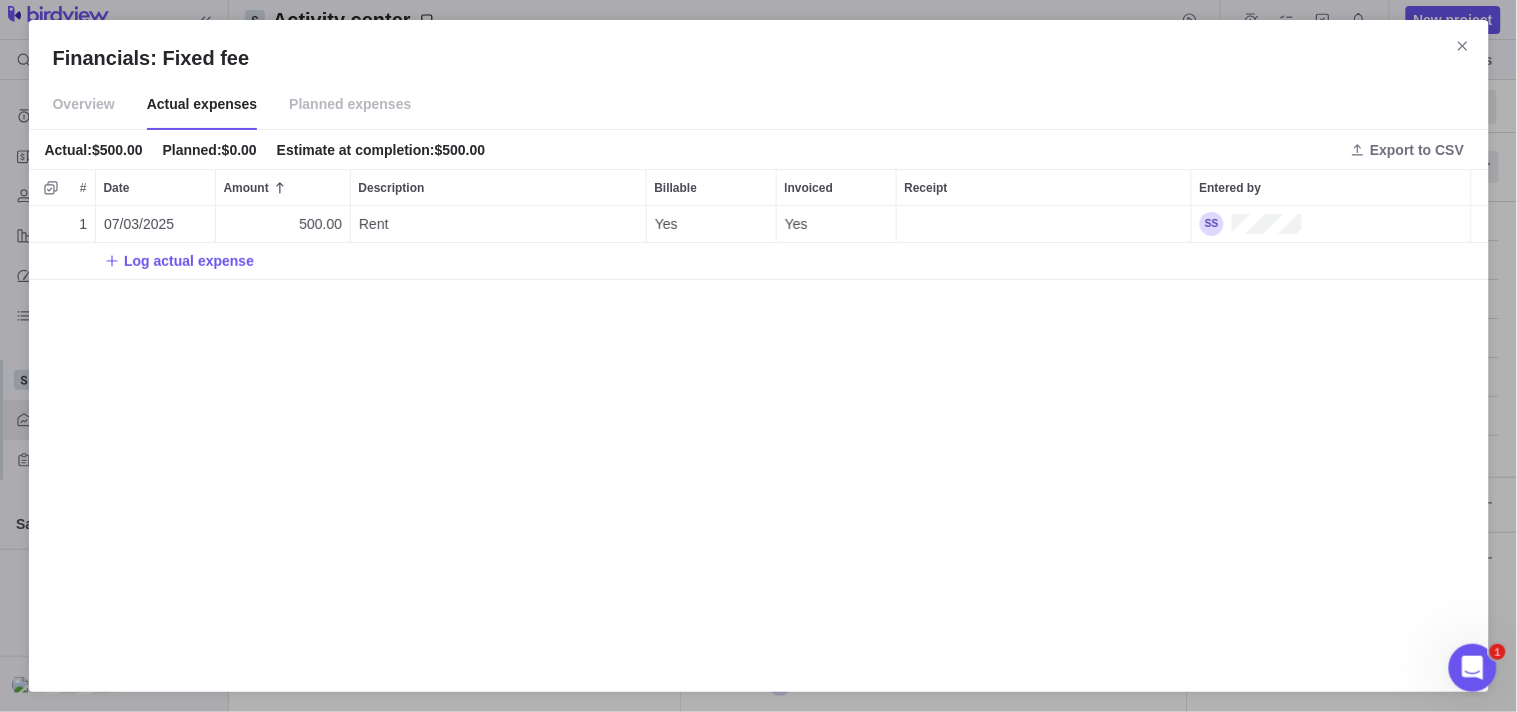 click on "Planned expenses" at bounding box center (350, 105) 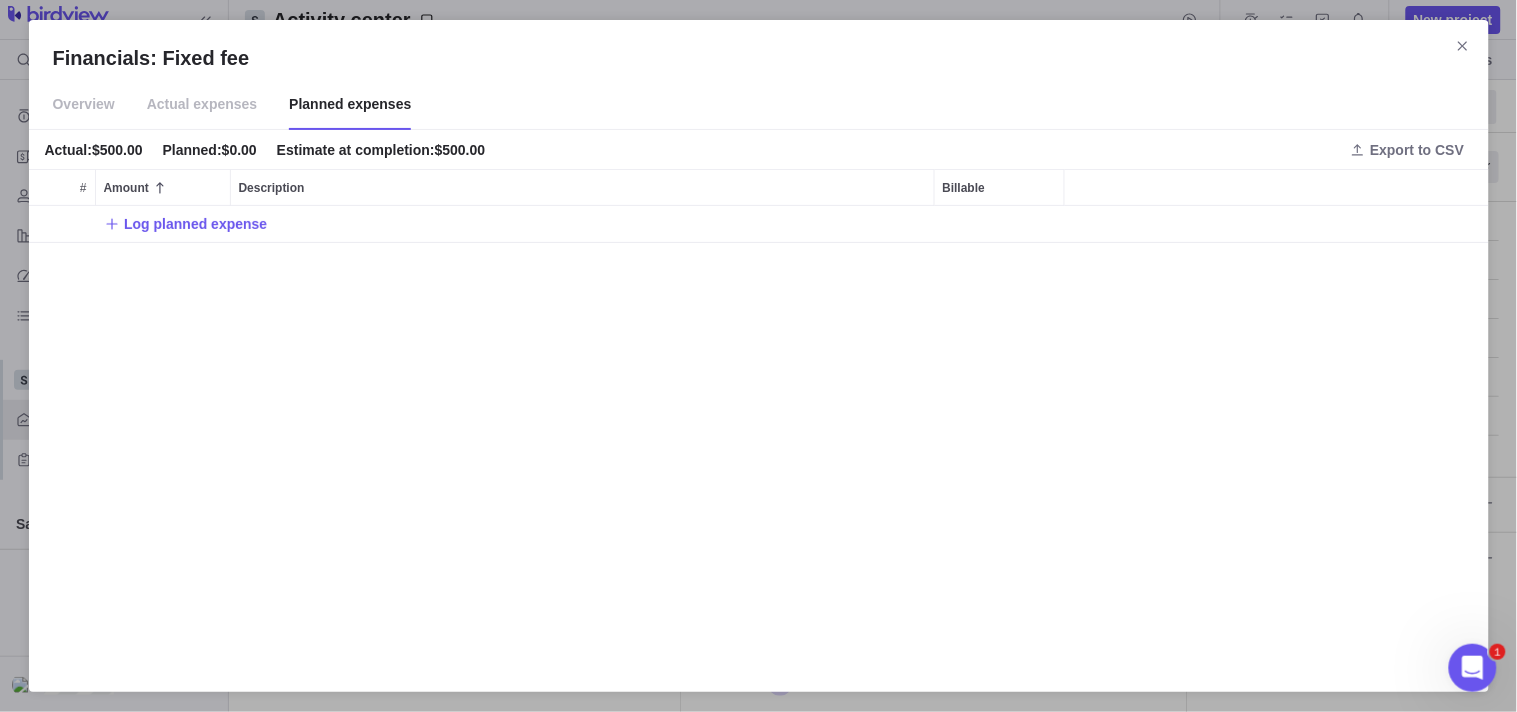 click on "Overview" at bounding box center (84, 105) 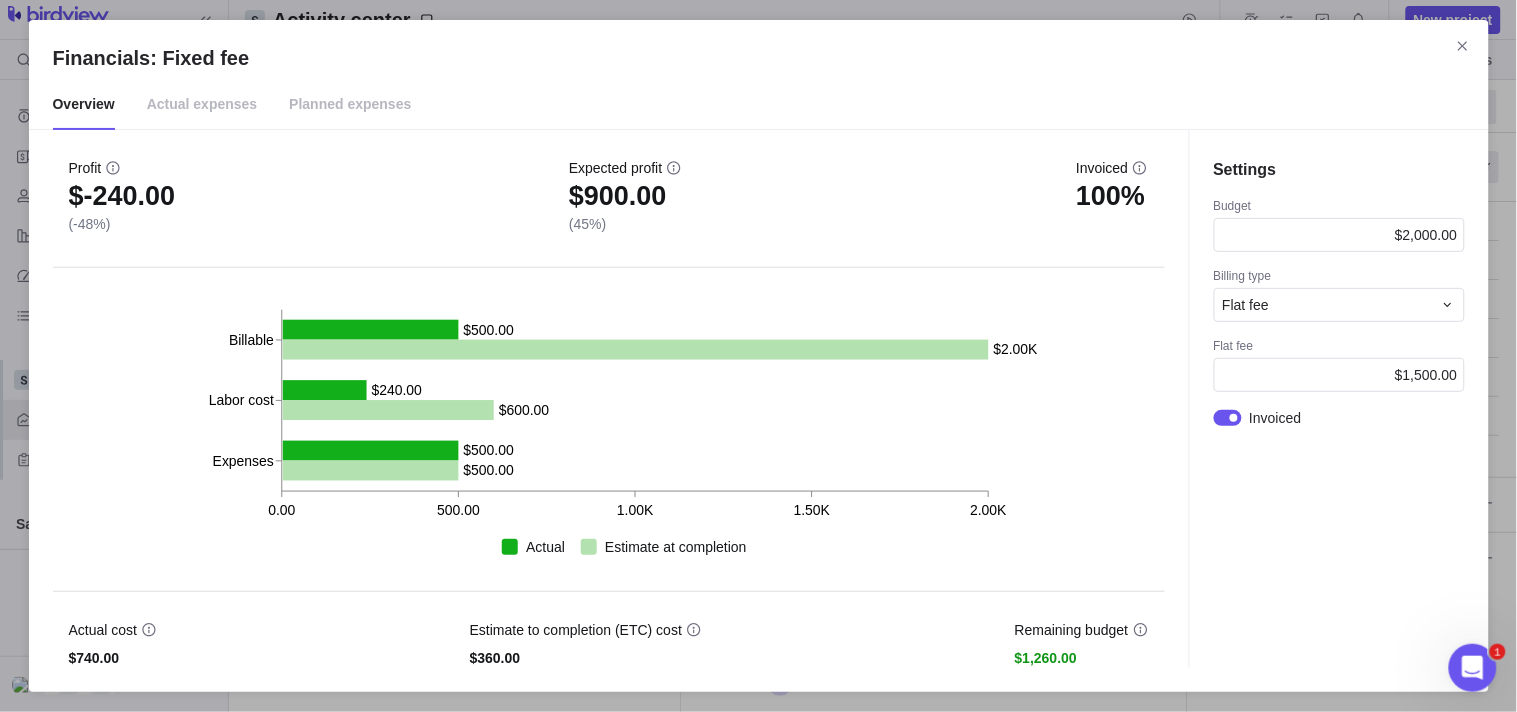 click on "Actual expenses" at bounding box center [202, 105] 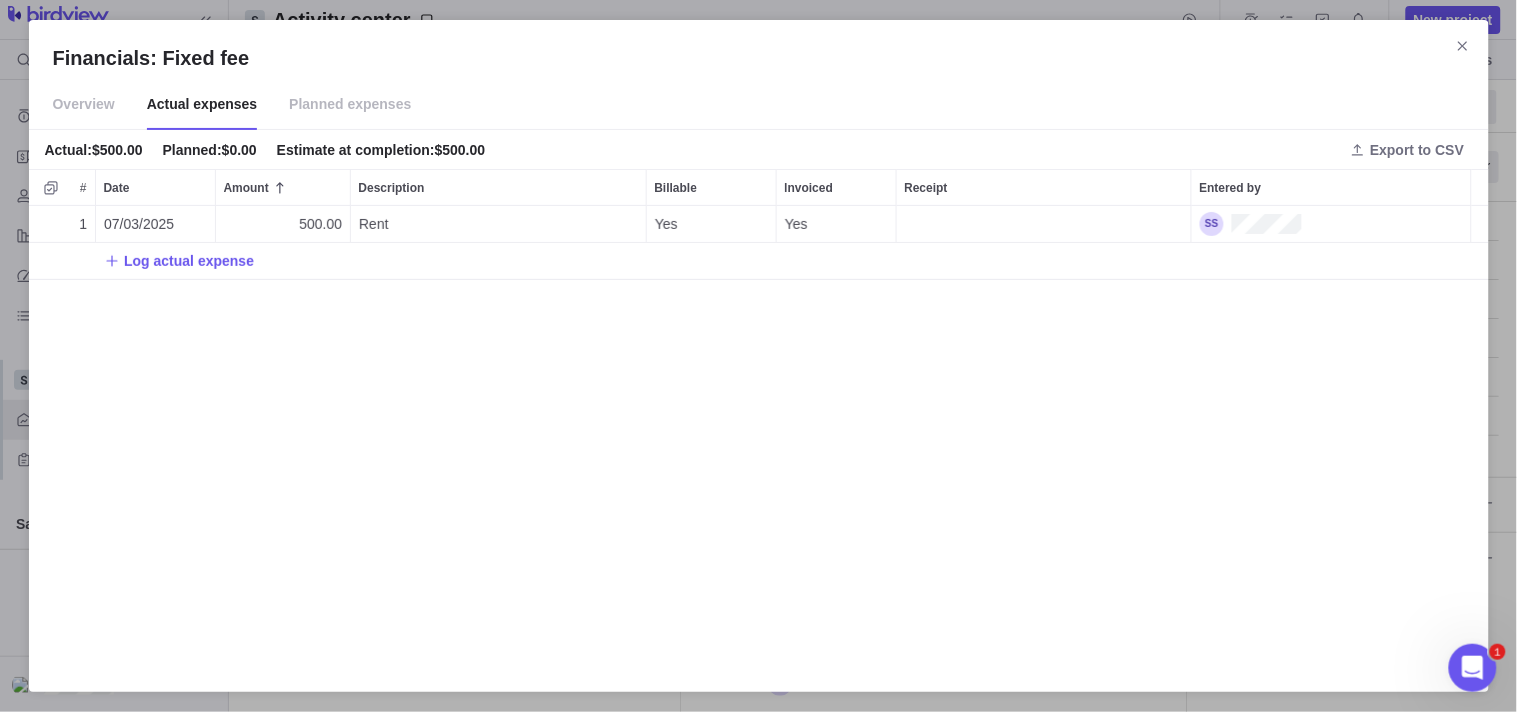 click on "Planned expenses" at bounding box center (350, 105) 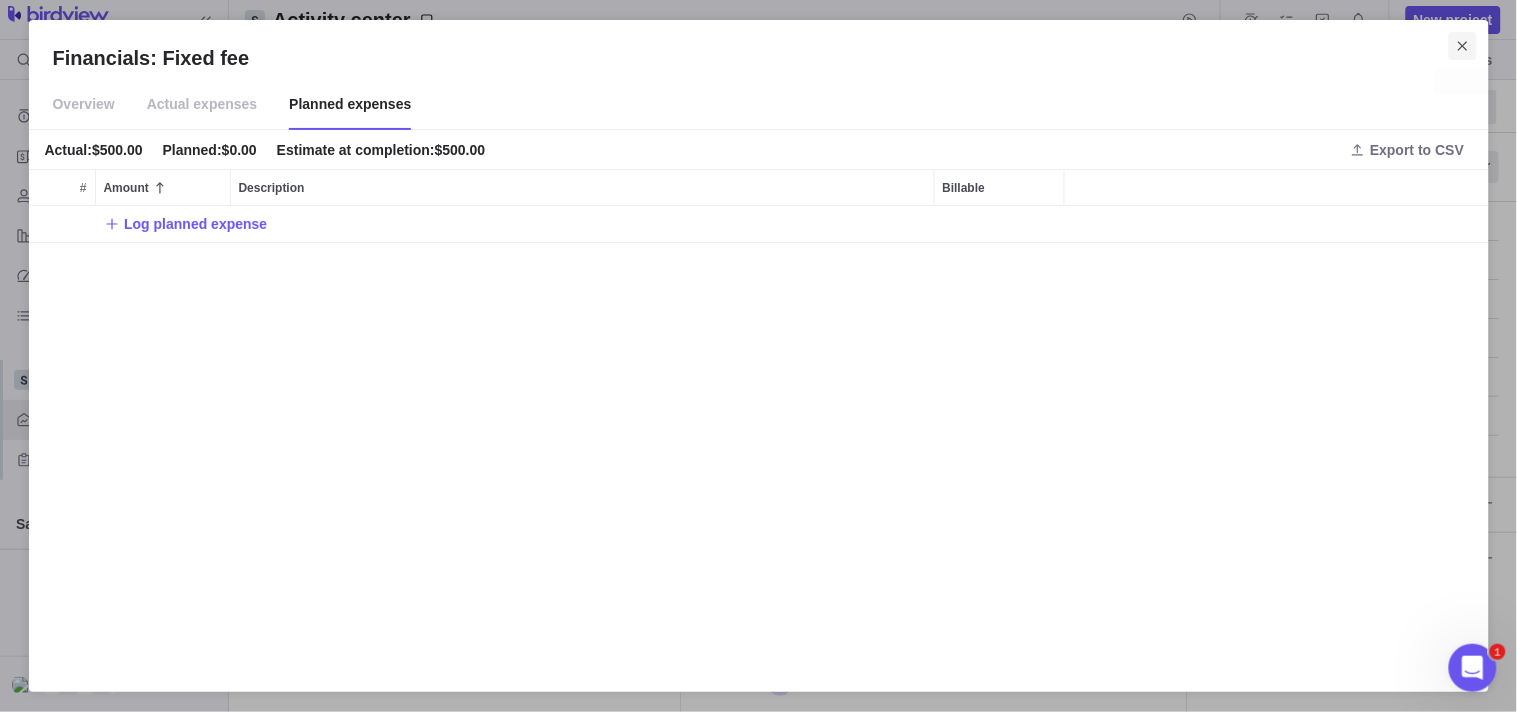 click at bounding box center [1463, 46] 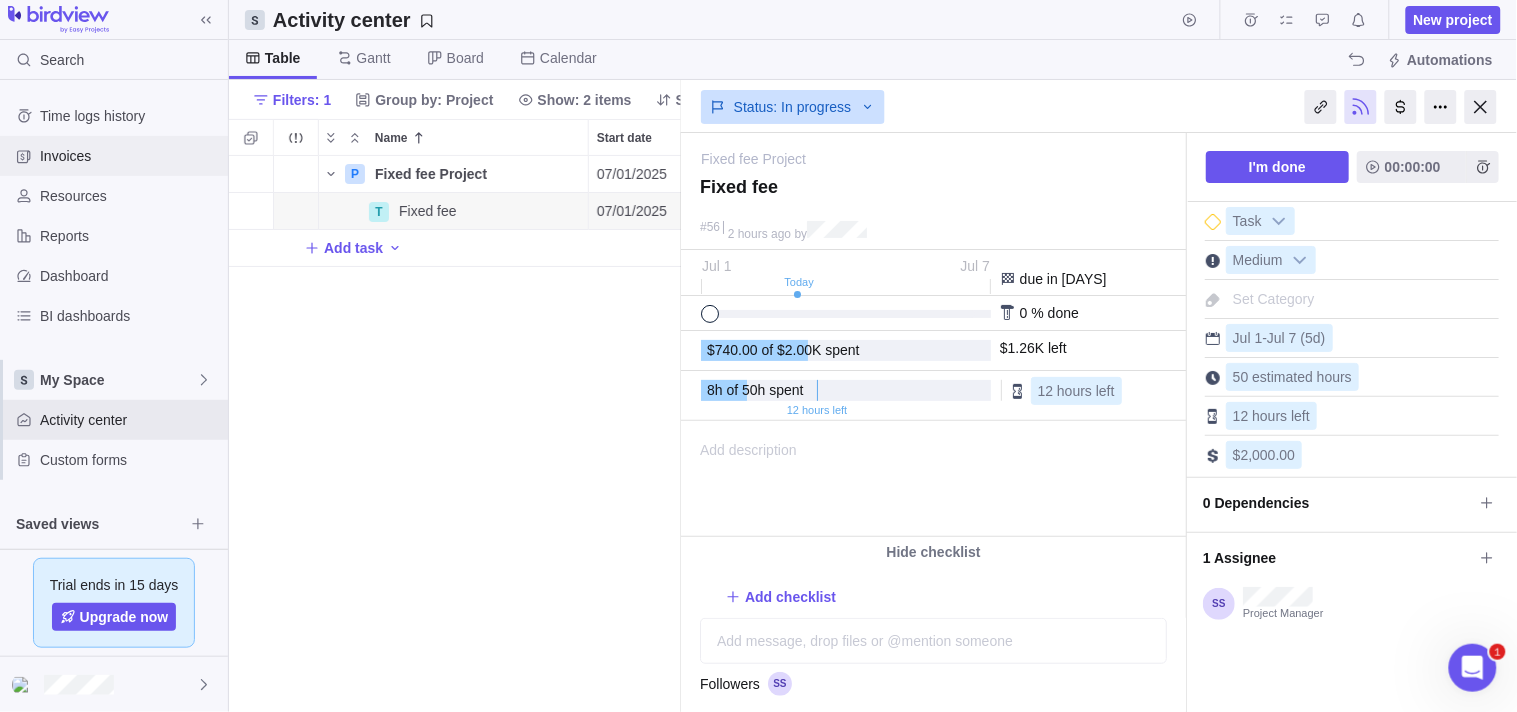 click on "Invoices" at bounding box center (130, 156) 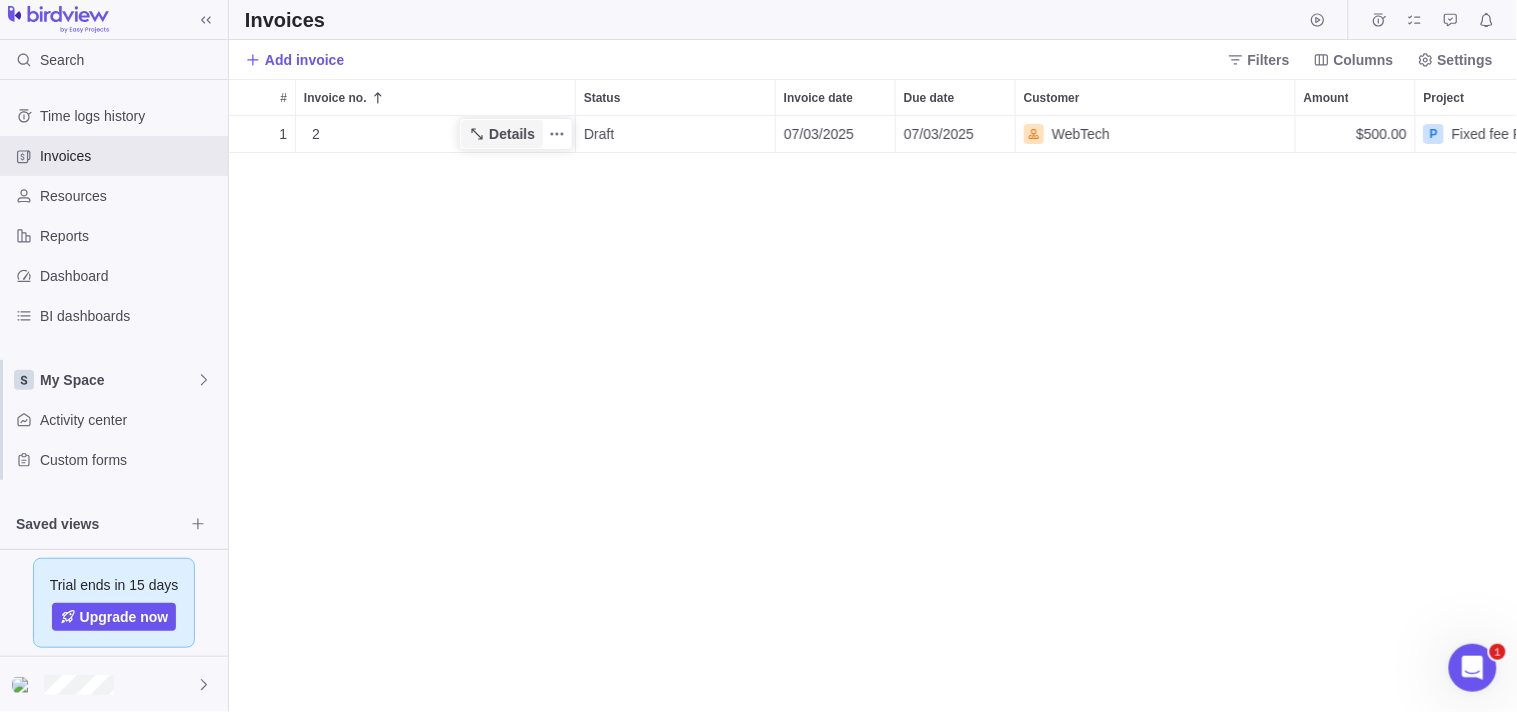 click on "Details" at bounding box center [512, 134] 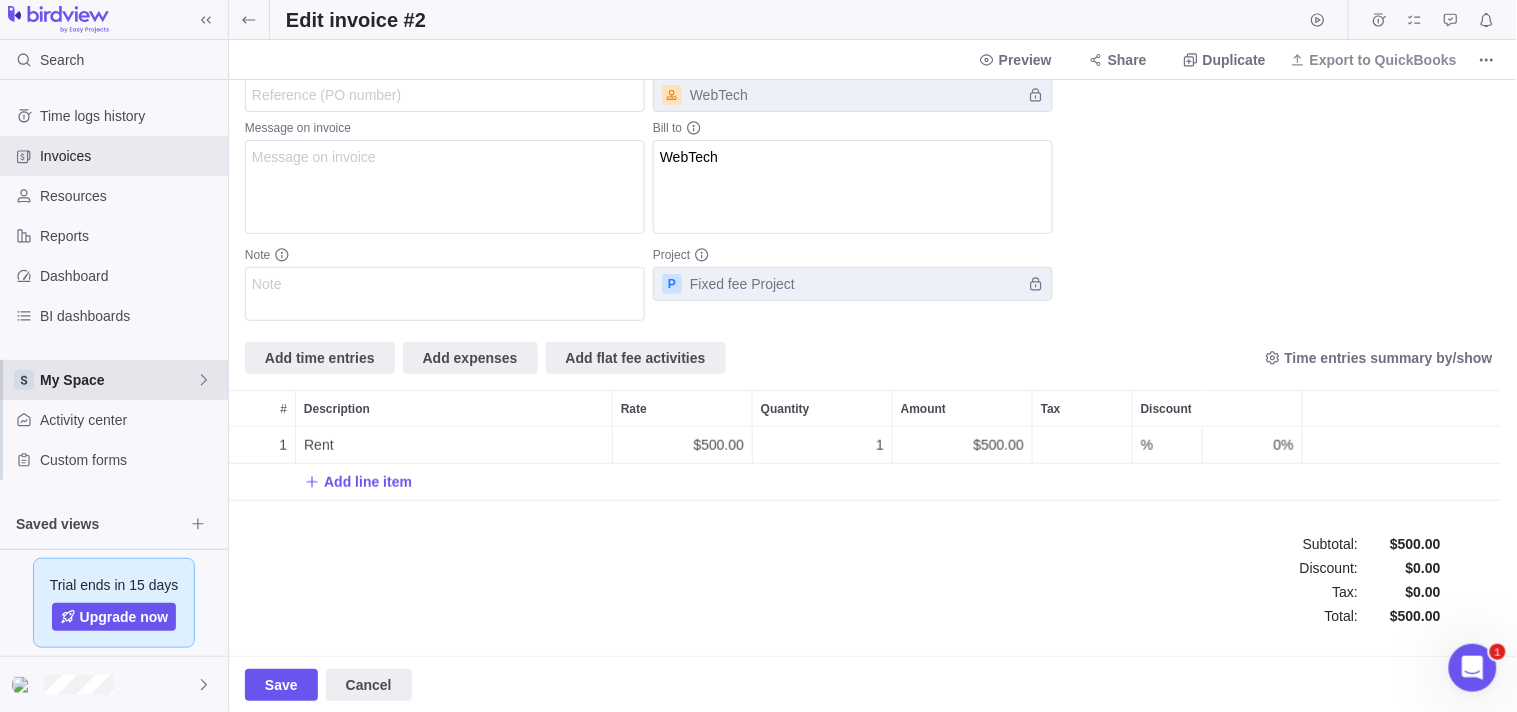 click on "My Space" at bounding box center (118, 380) 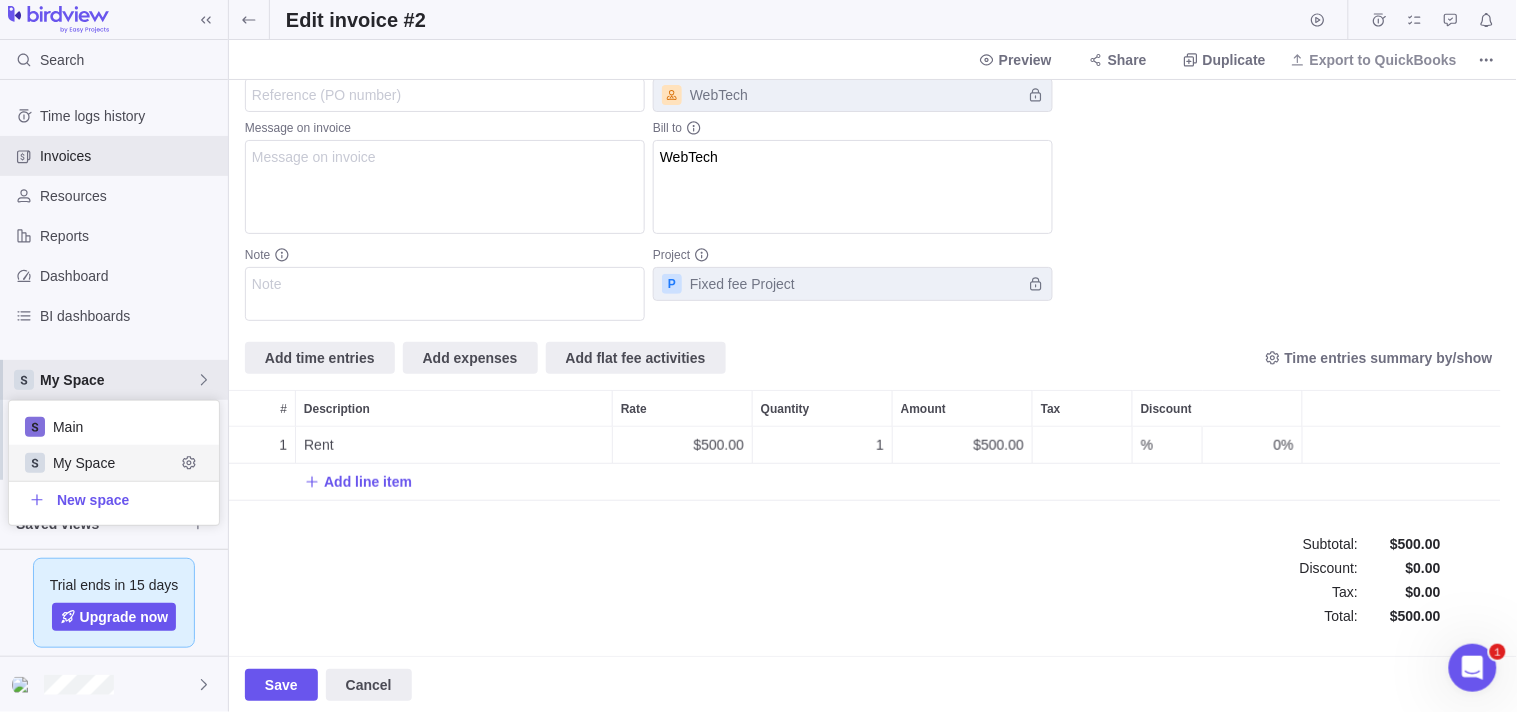 click on "Main" at bounding box center (128, 427) 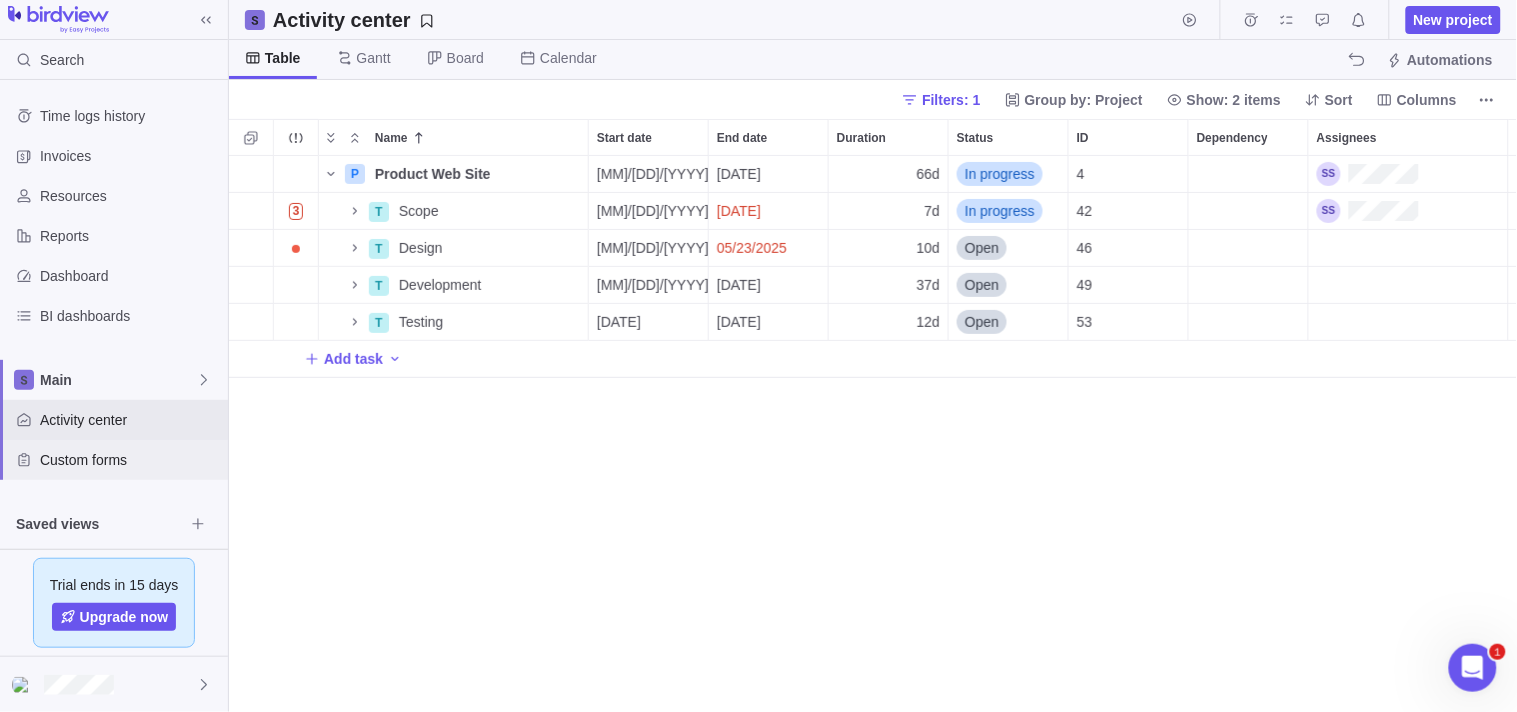 click on "Custom forms" at bounding box center [130, 460] 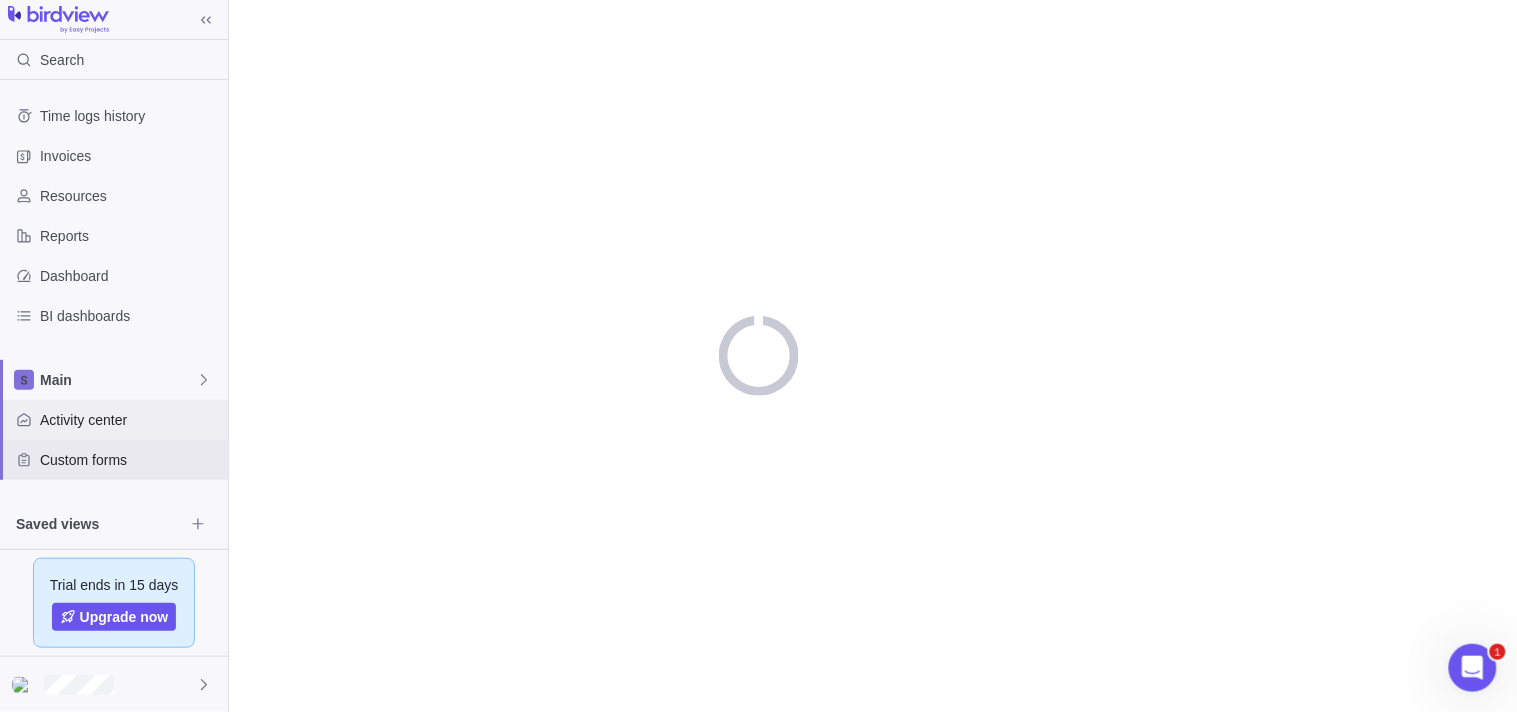 click on "Activity center" at bounding box center [130, 420] 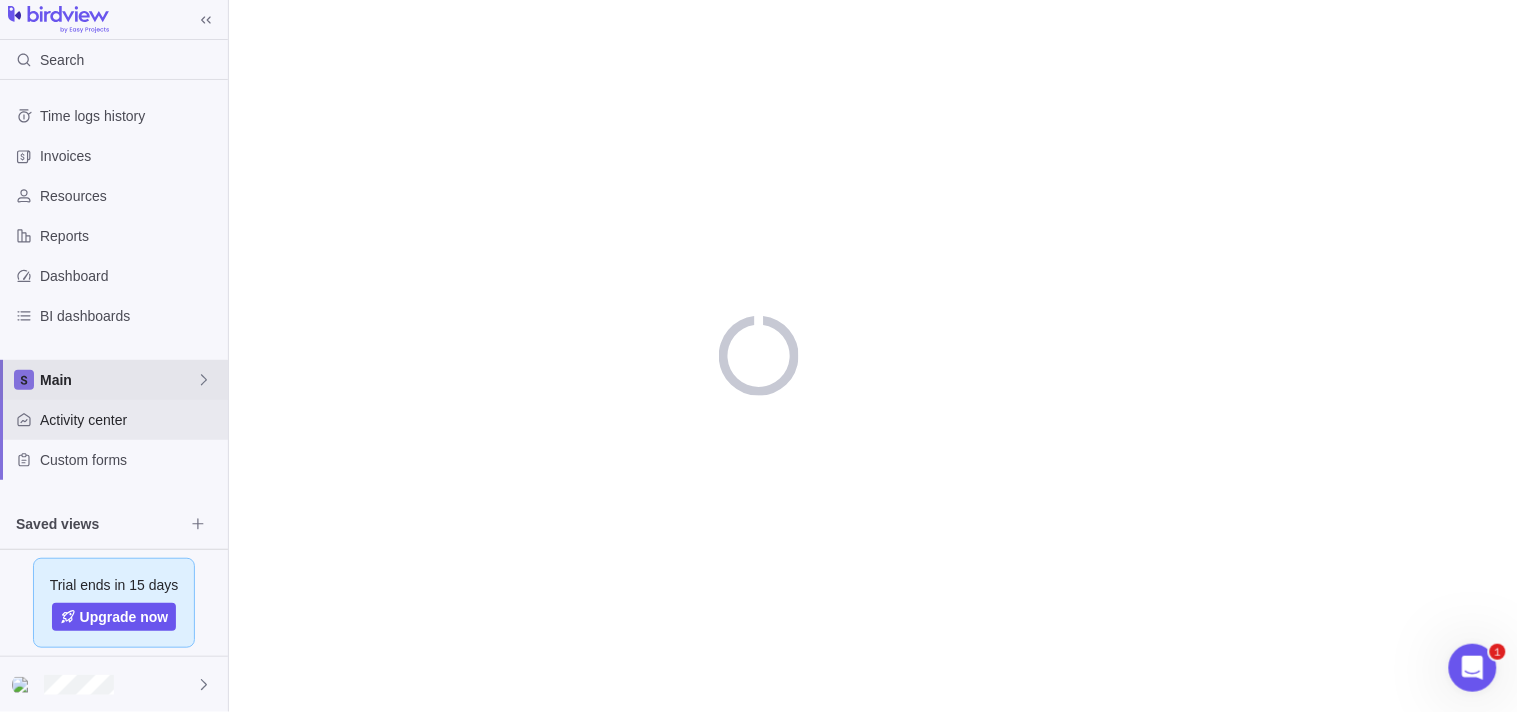 click on "Main" at bounding box center [118, 380] 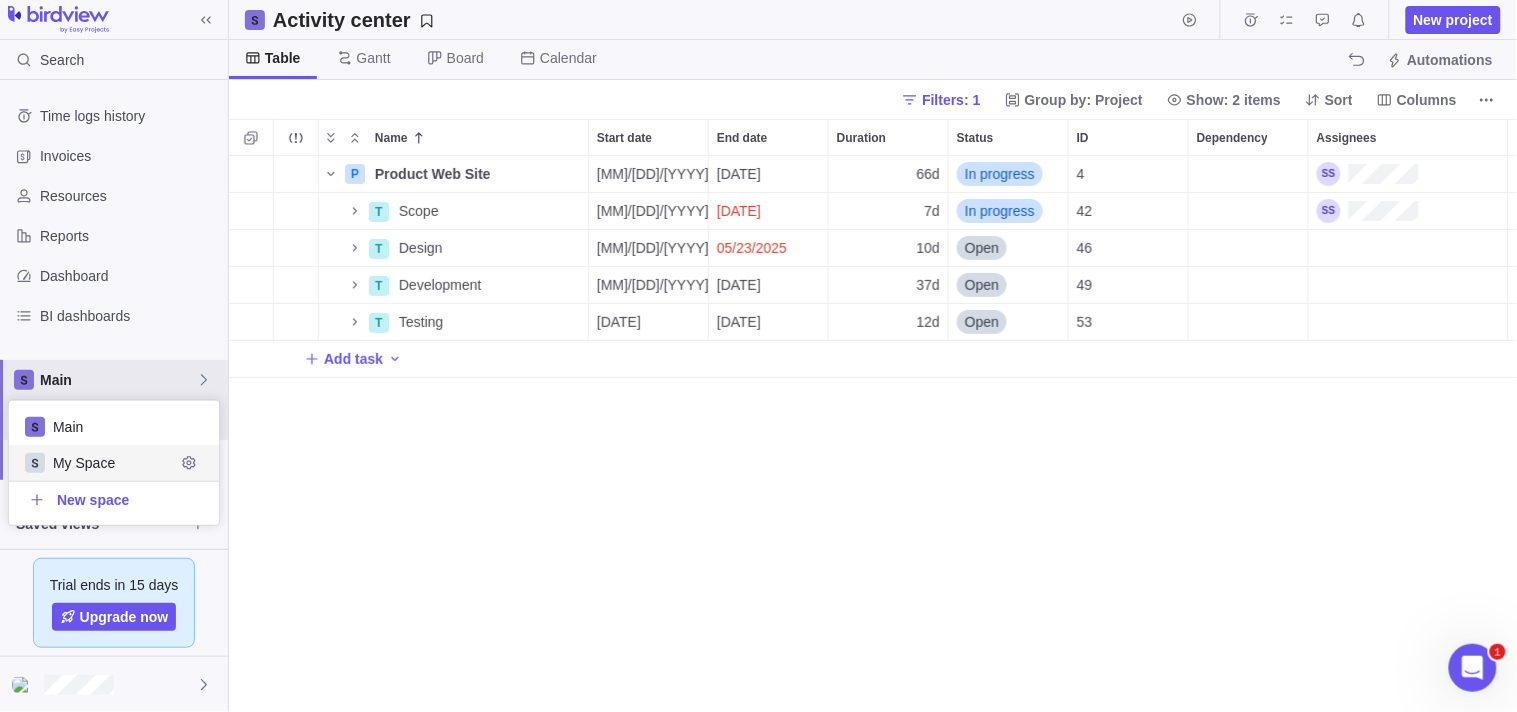 click on "My Space" at bounding box center [114, 463] 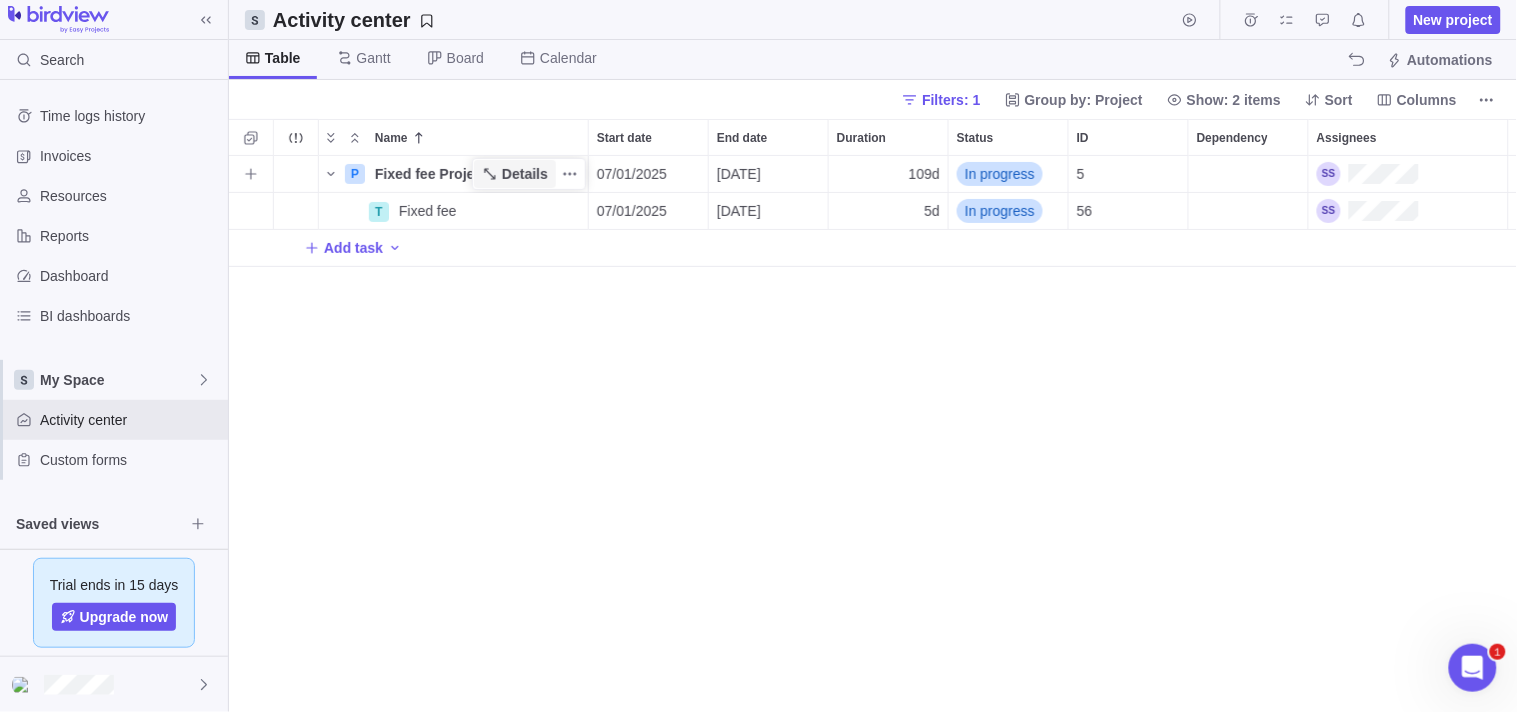 click on "Details" at bounding box center (525, 174) 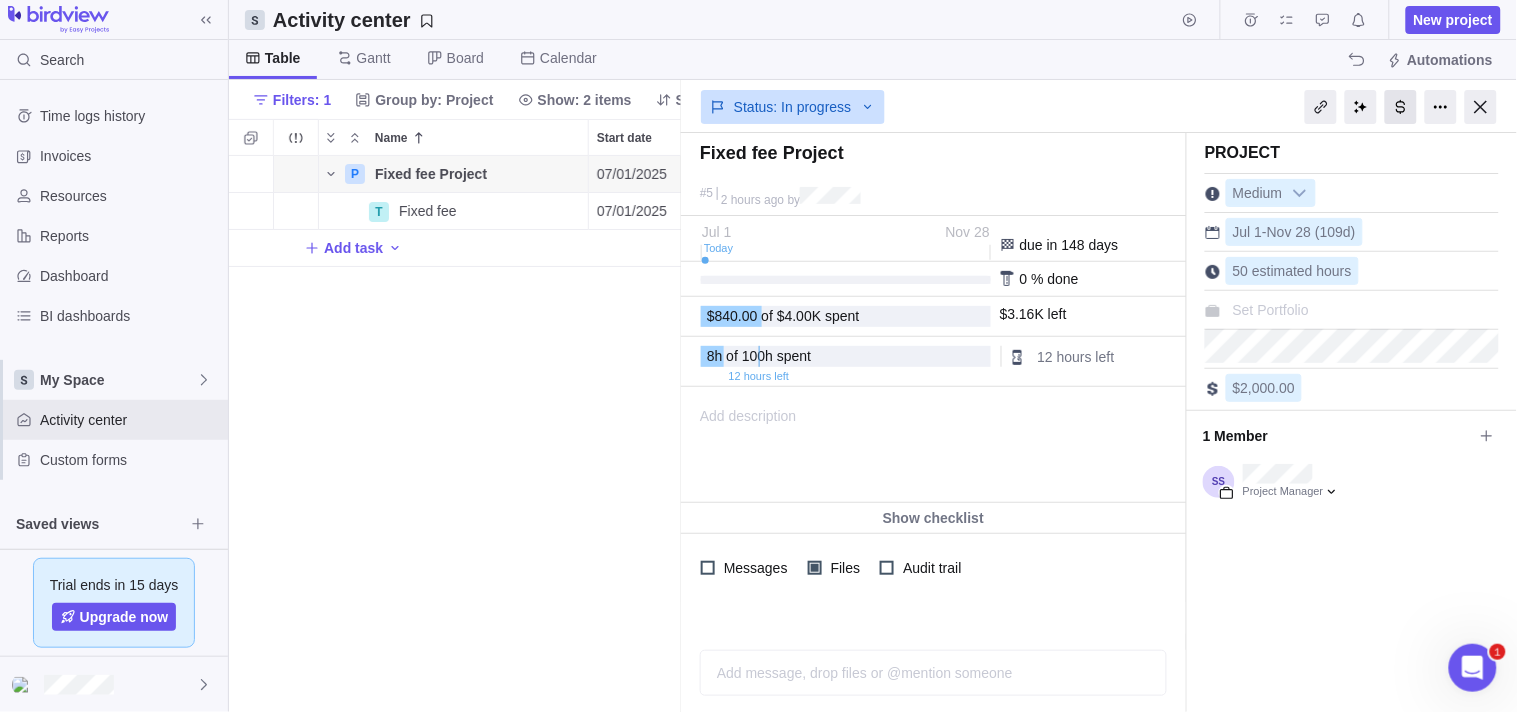 click at bounding box center [1401, 107] 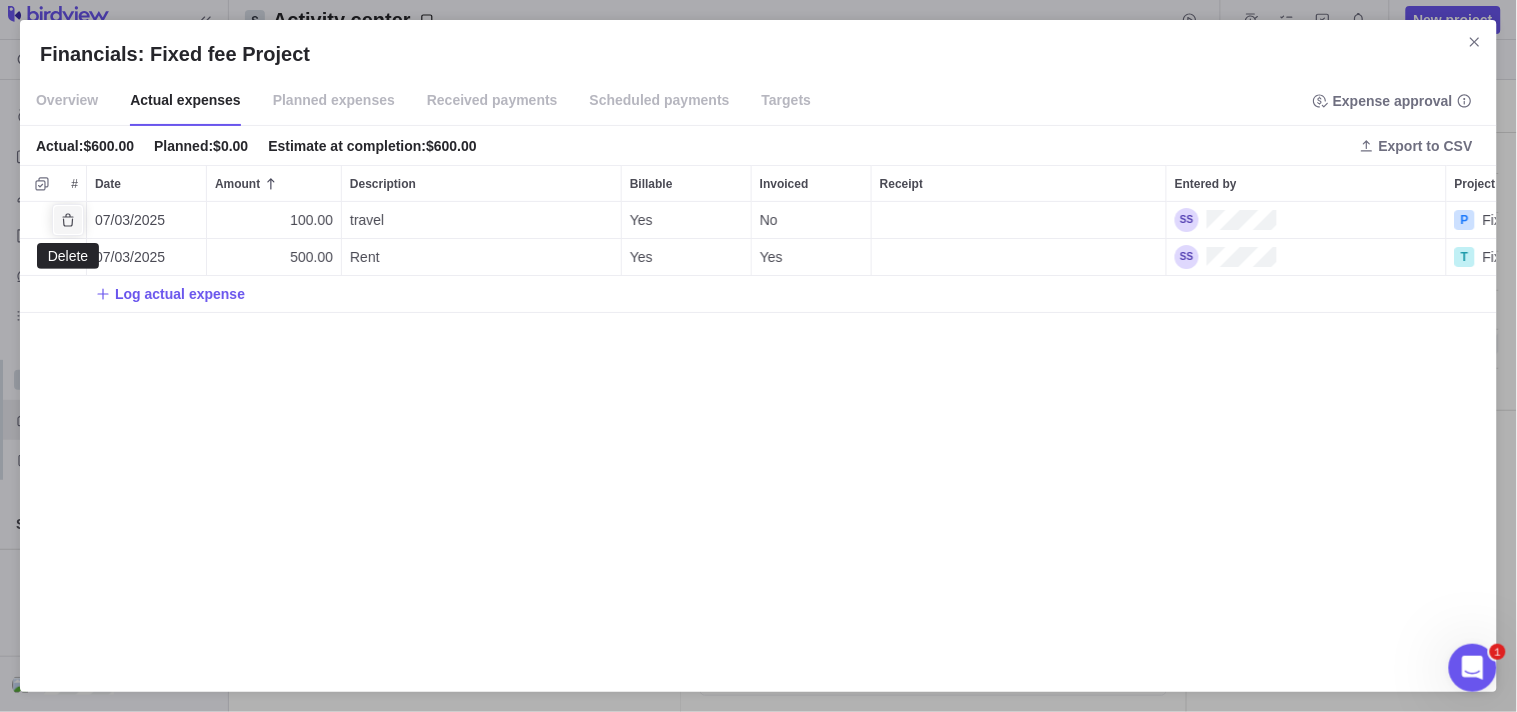 click at bounding box center [68, 220] 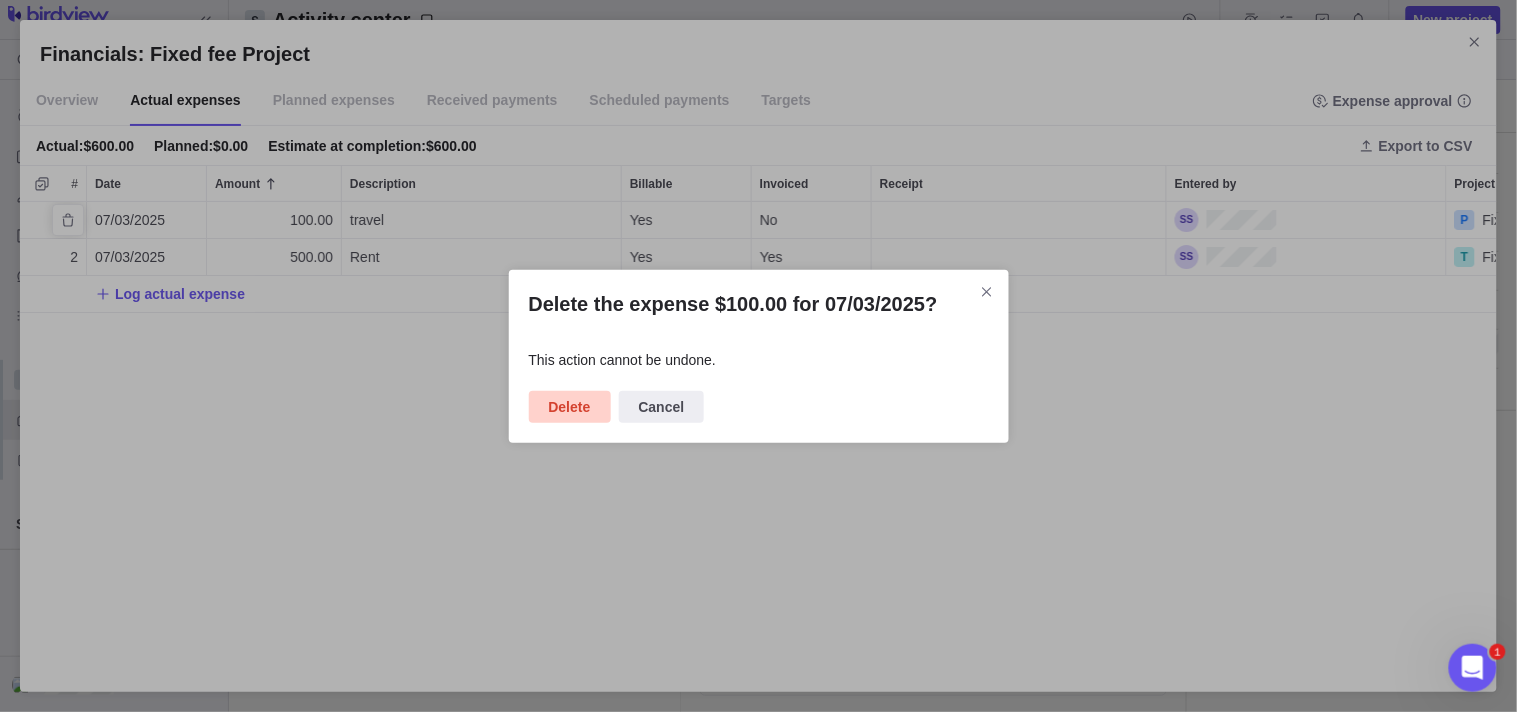click on "Delete" at bounding box center (570, 407) 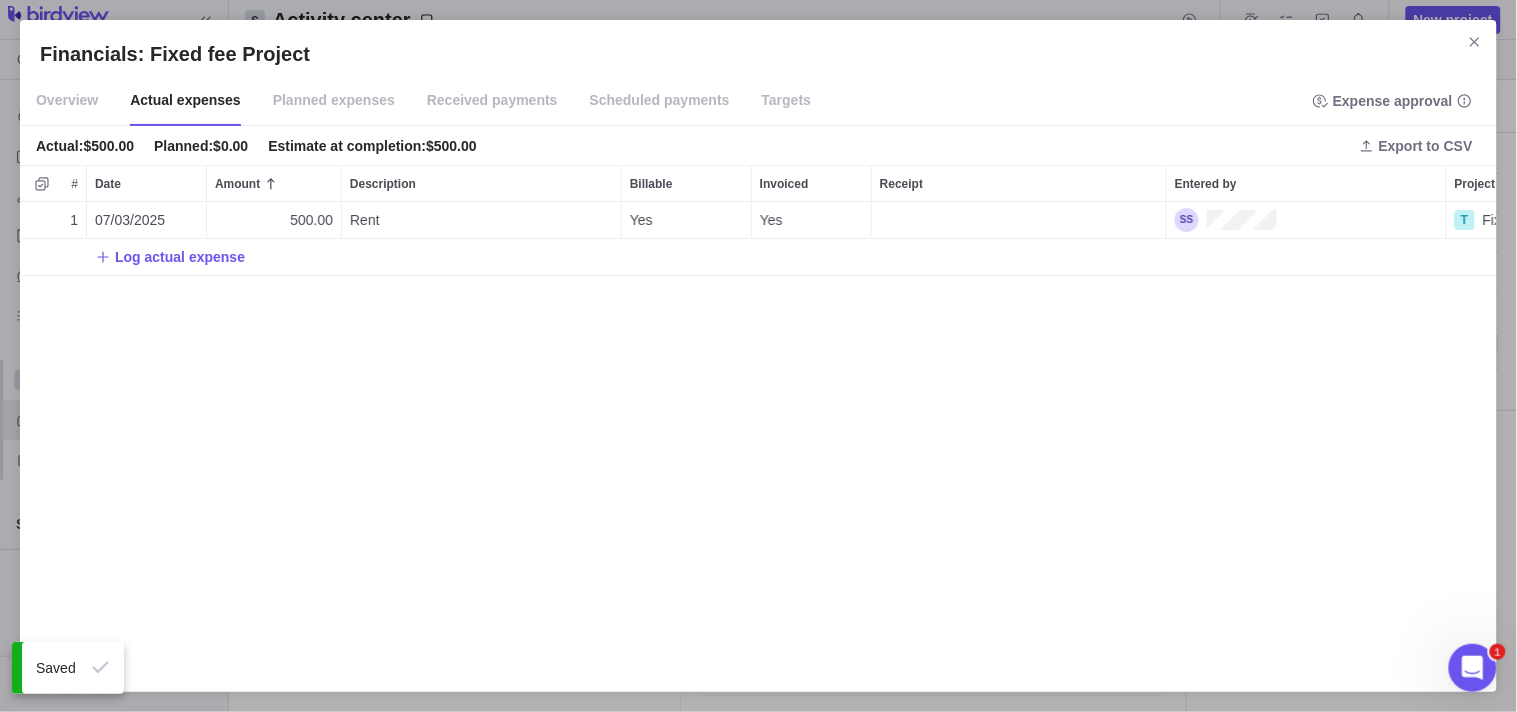 click on "Overview" at bounding box center [67, 101] 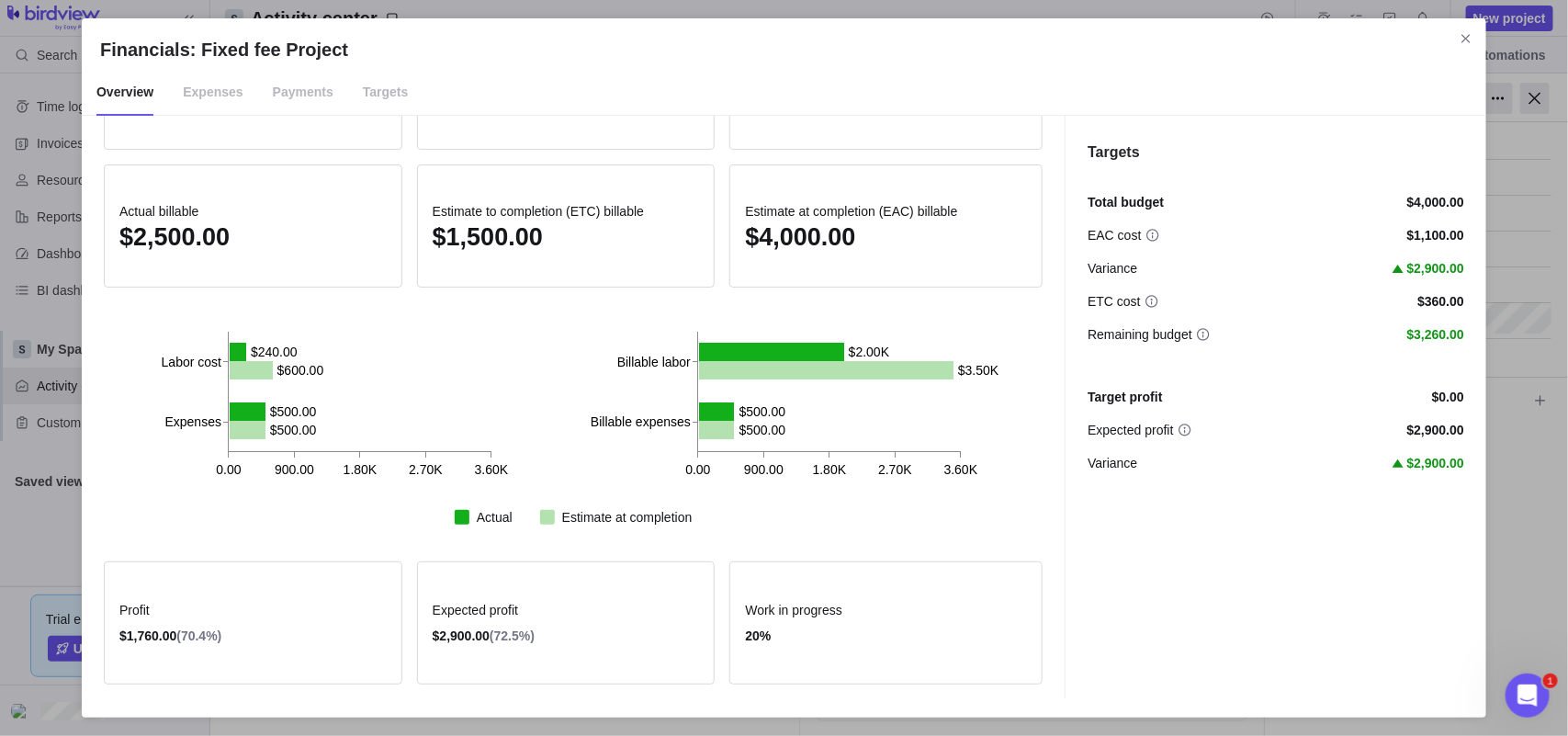 click on "Expenses" at bounding box center [212, 93] 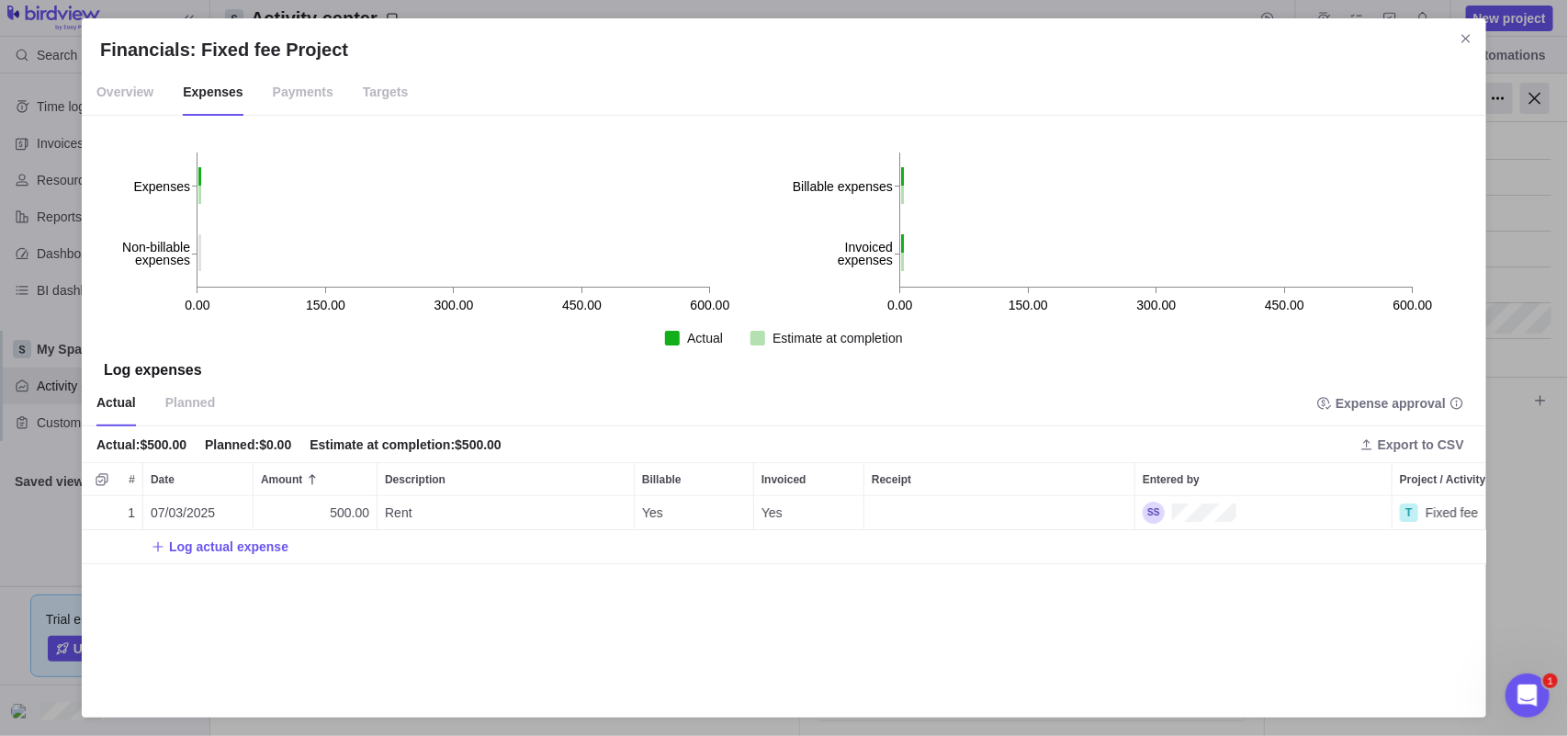 scroll, scrollTop: 18, scrollLeft: 18, axis: both 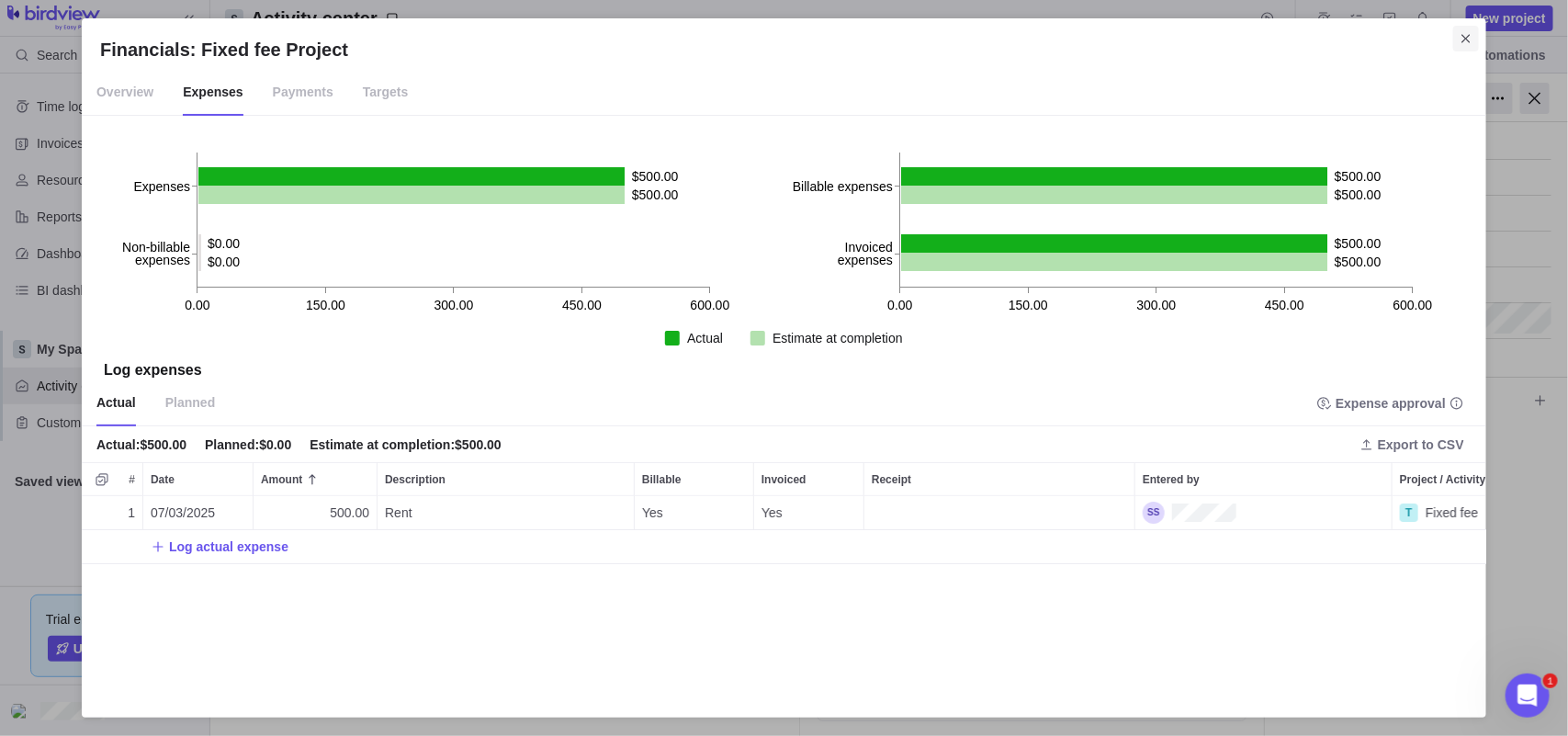 click at bounding box center (1465, 38) 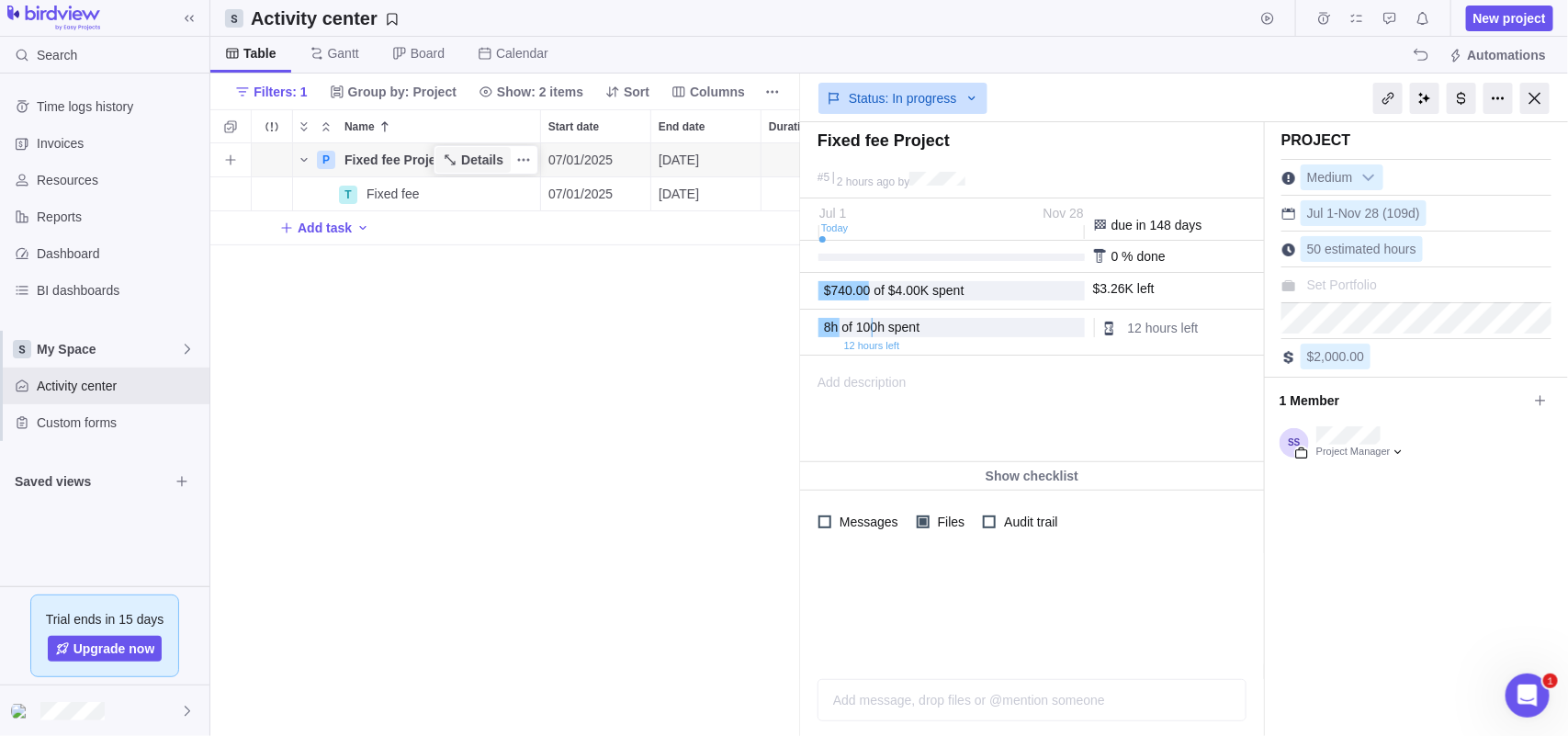 click on "Details" at bounding box center [482, 160] 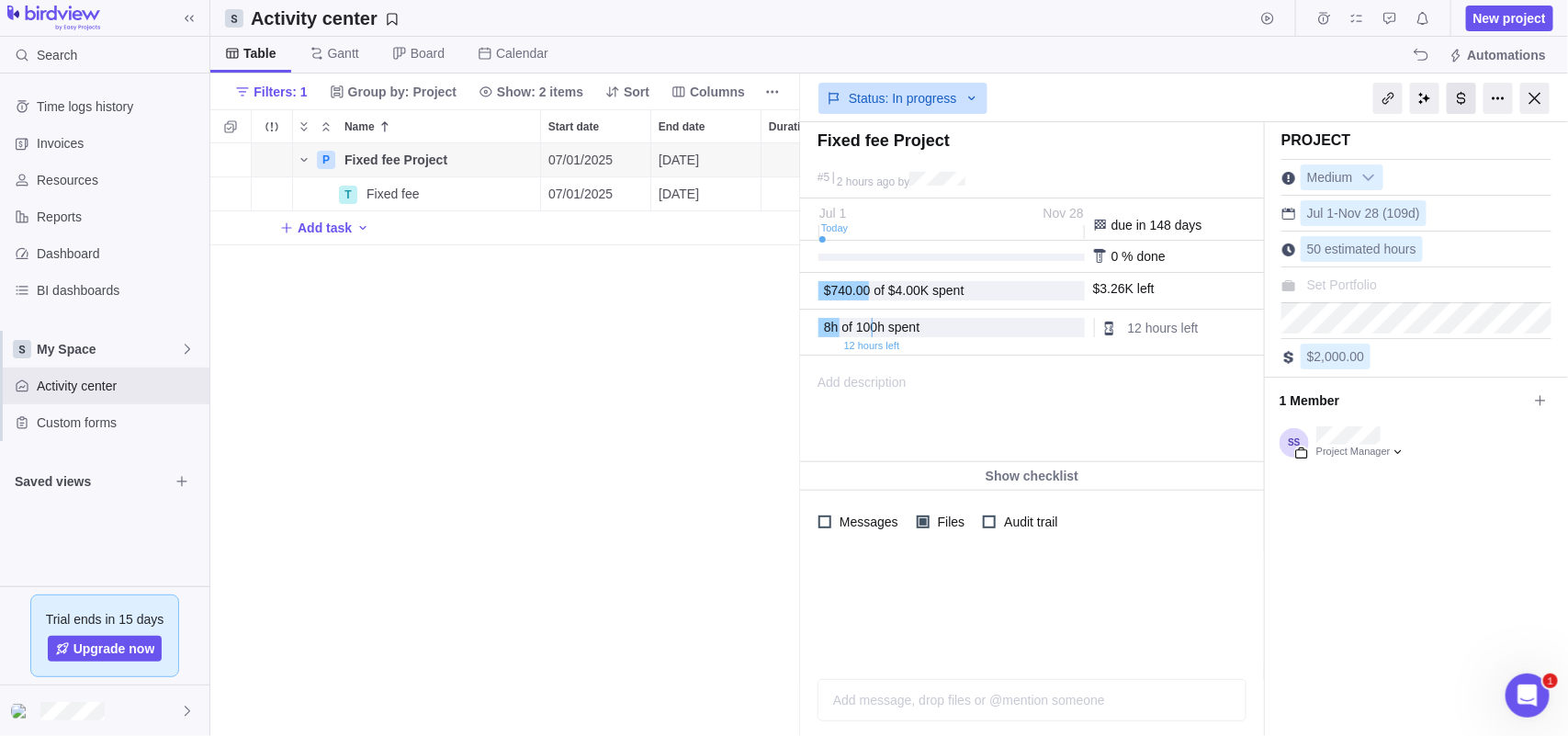 click at bounding box center [1461, 98] 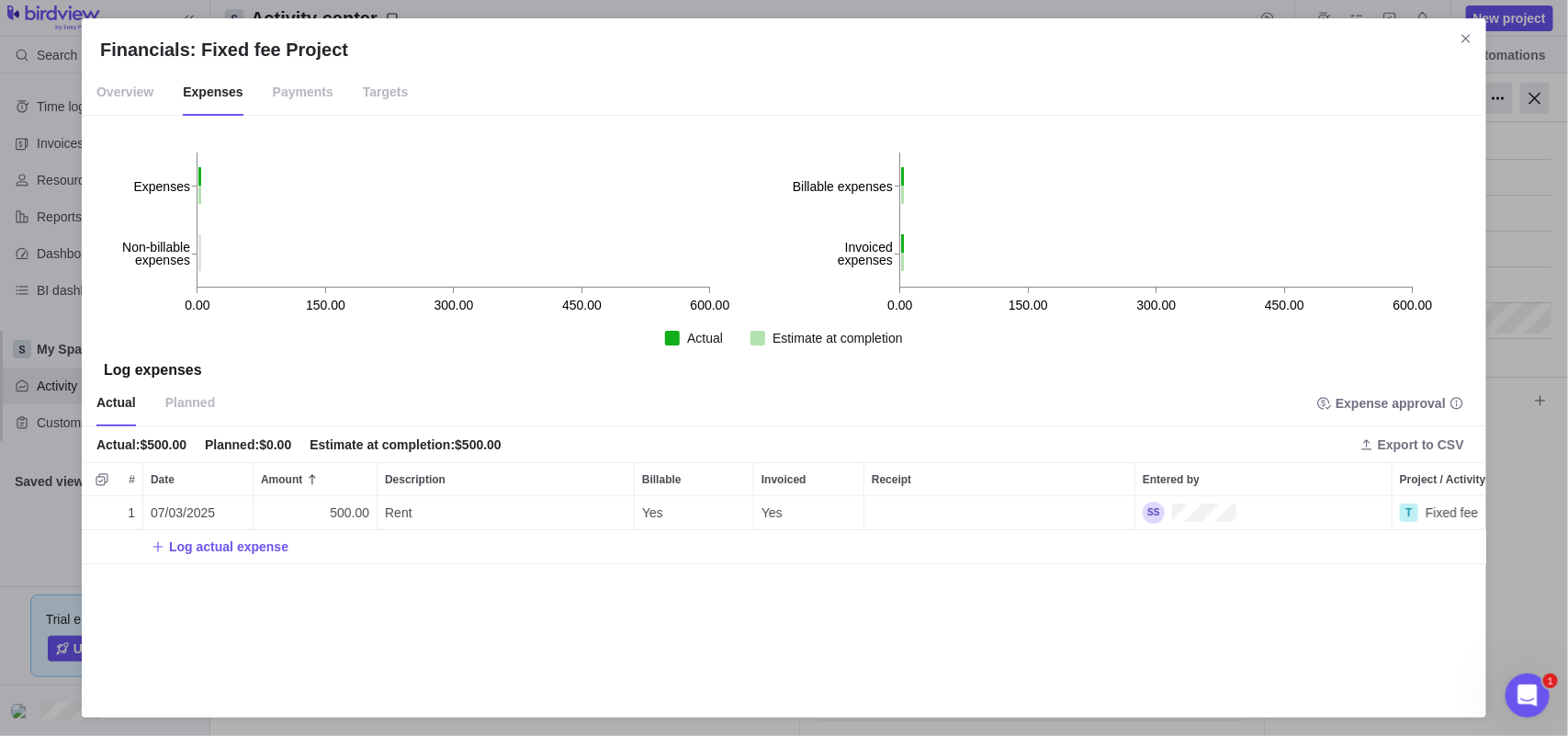 scroll, scrollTop: 18, scrollLeft: 18, axis: both 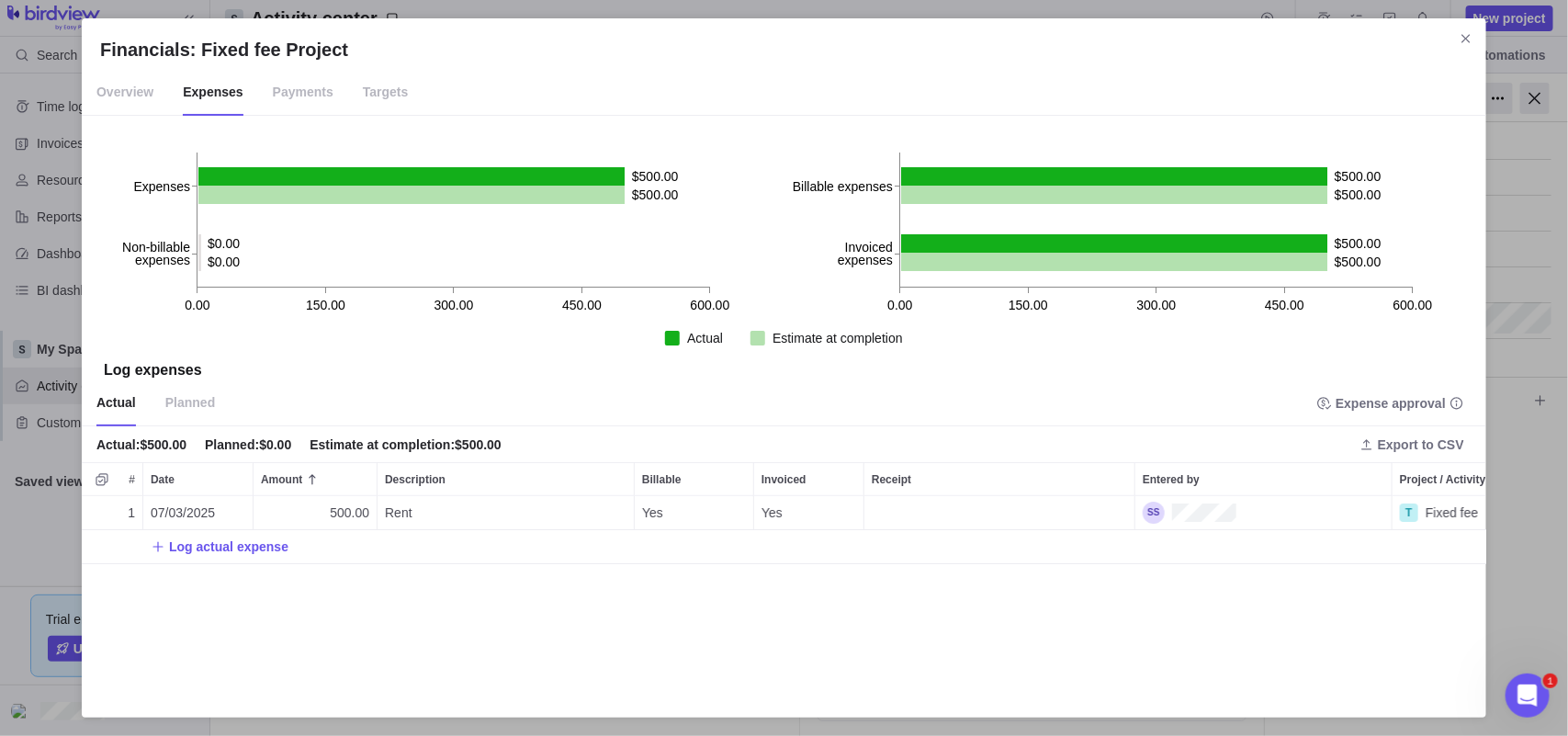 click on "Planned" at bounding box center (190, 403) 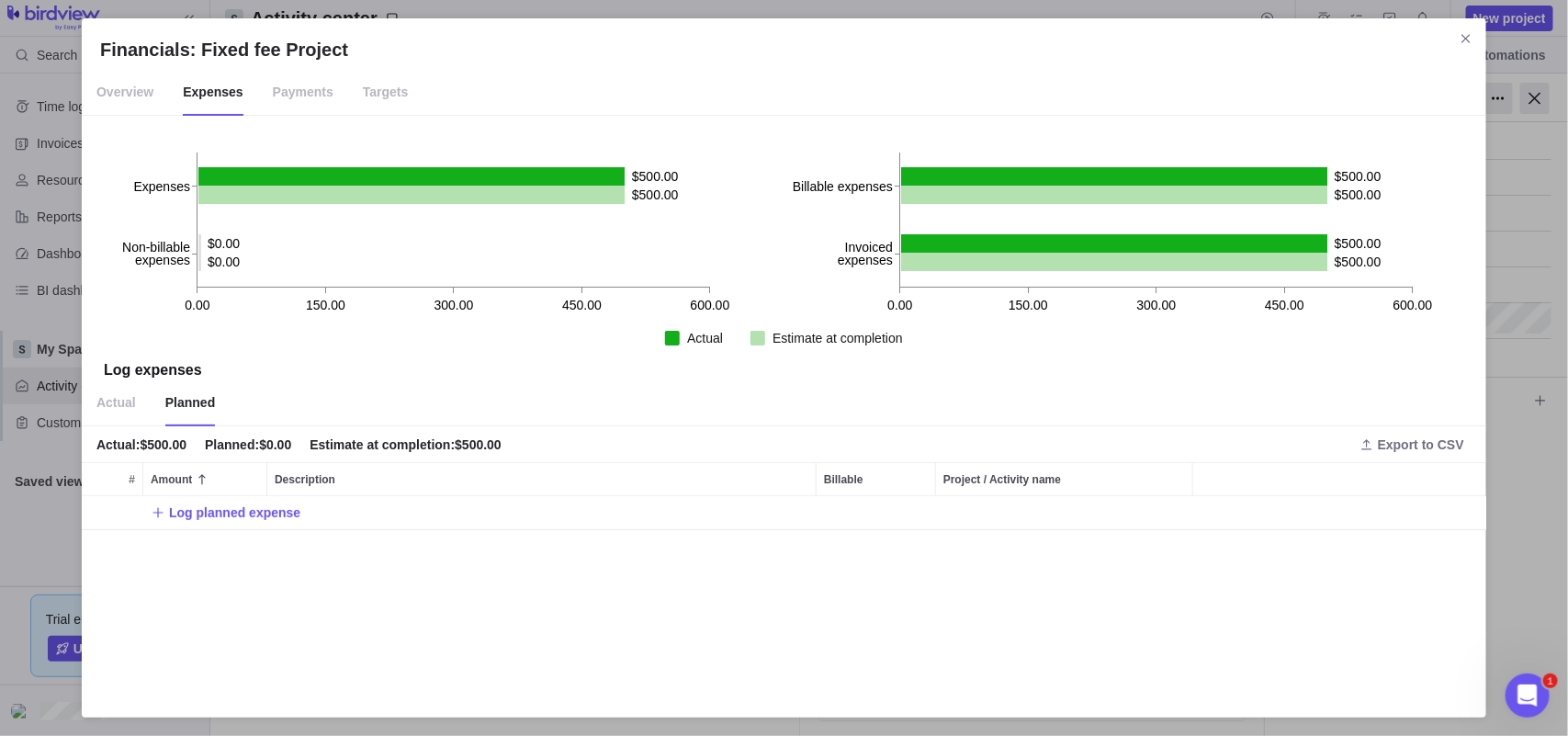 scroll, scrollTop: 18, scrollLeft: 18, axis: both 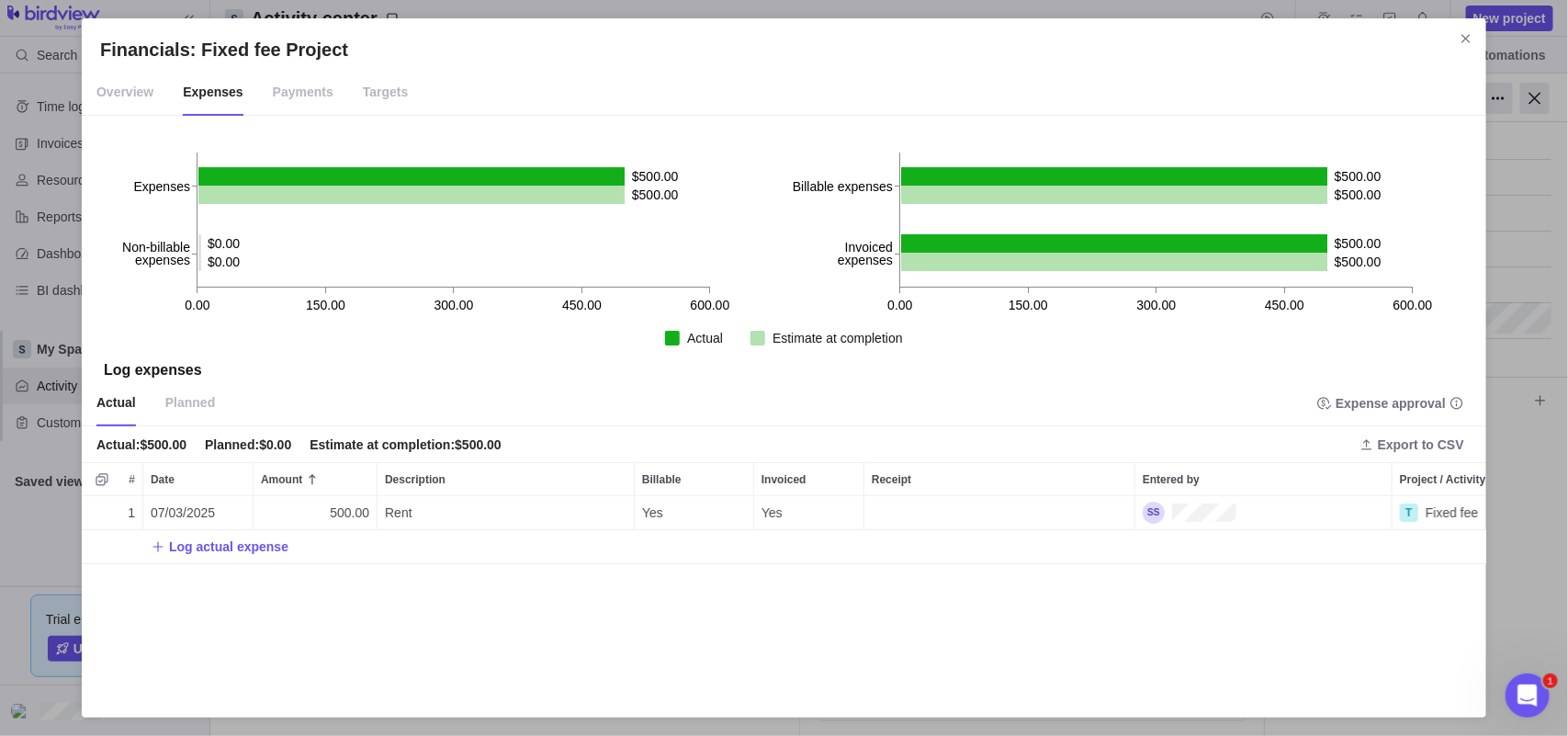 click on "Payments" at bounding box center (303, 93) 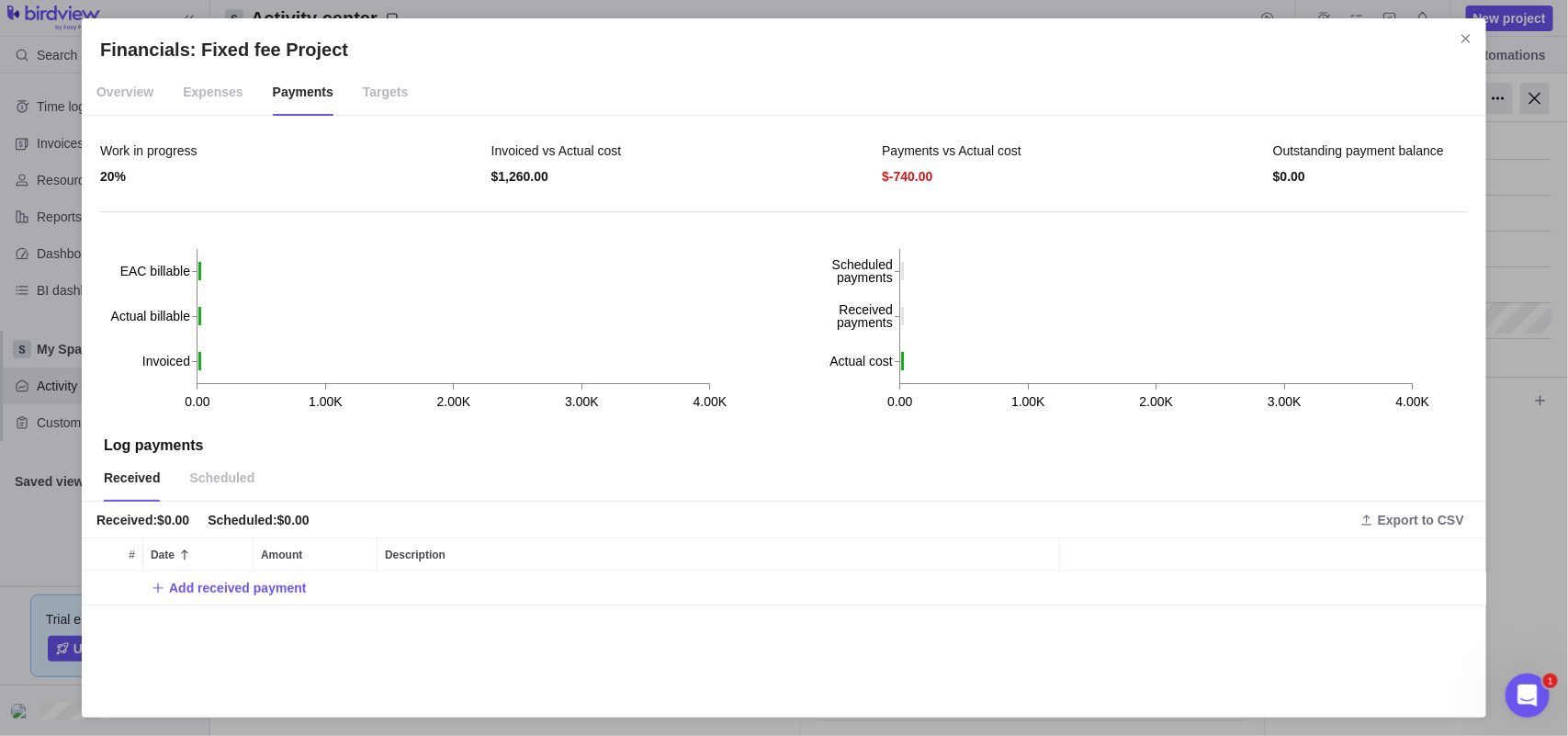 scroll, scrollTop: 18, scrollLeft: 18, axis: both 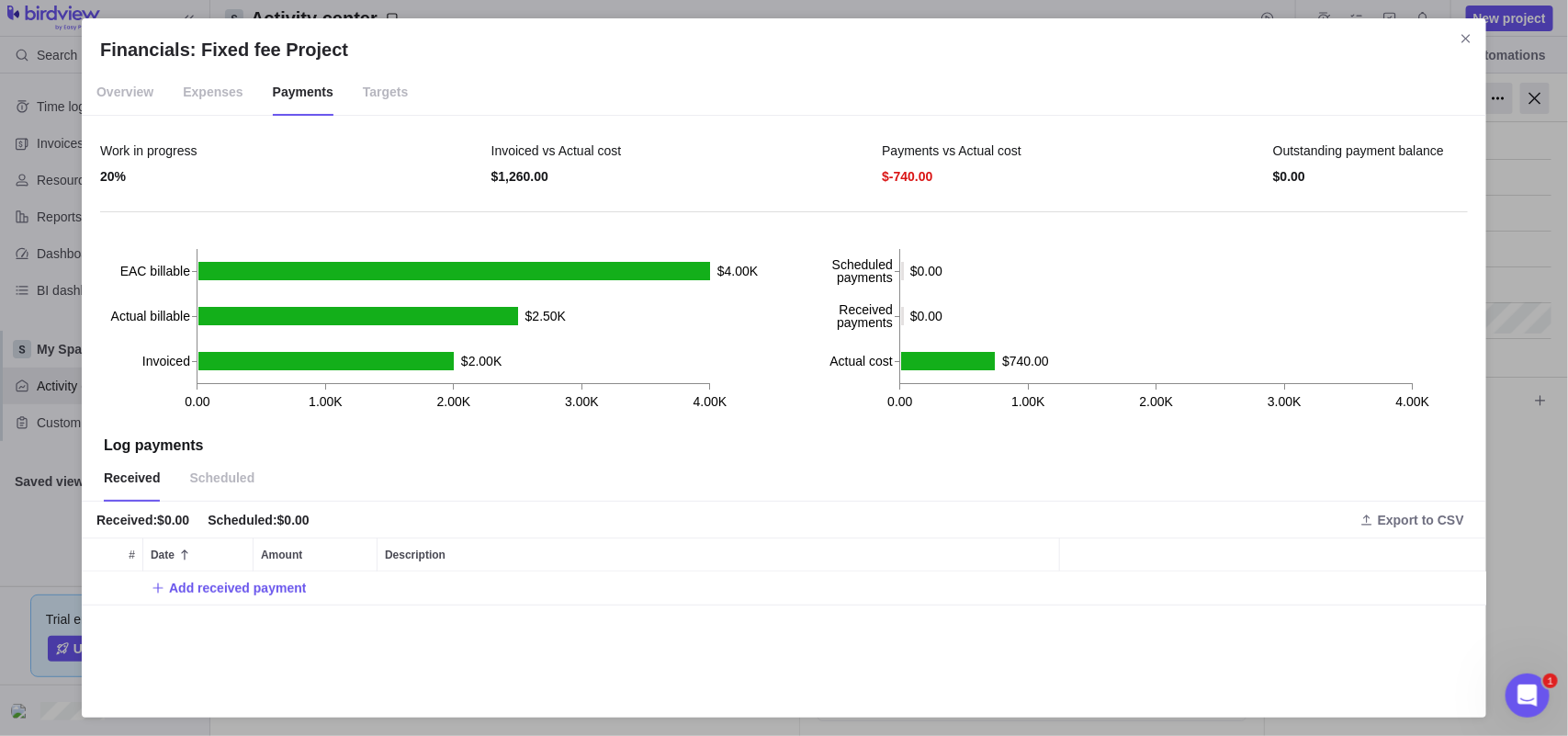 click on "Targets" at bounding box center (386, 93) 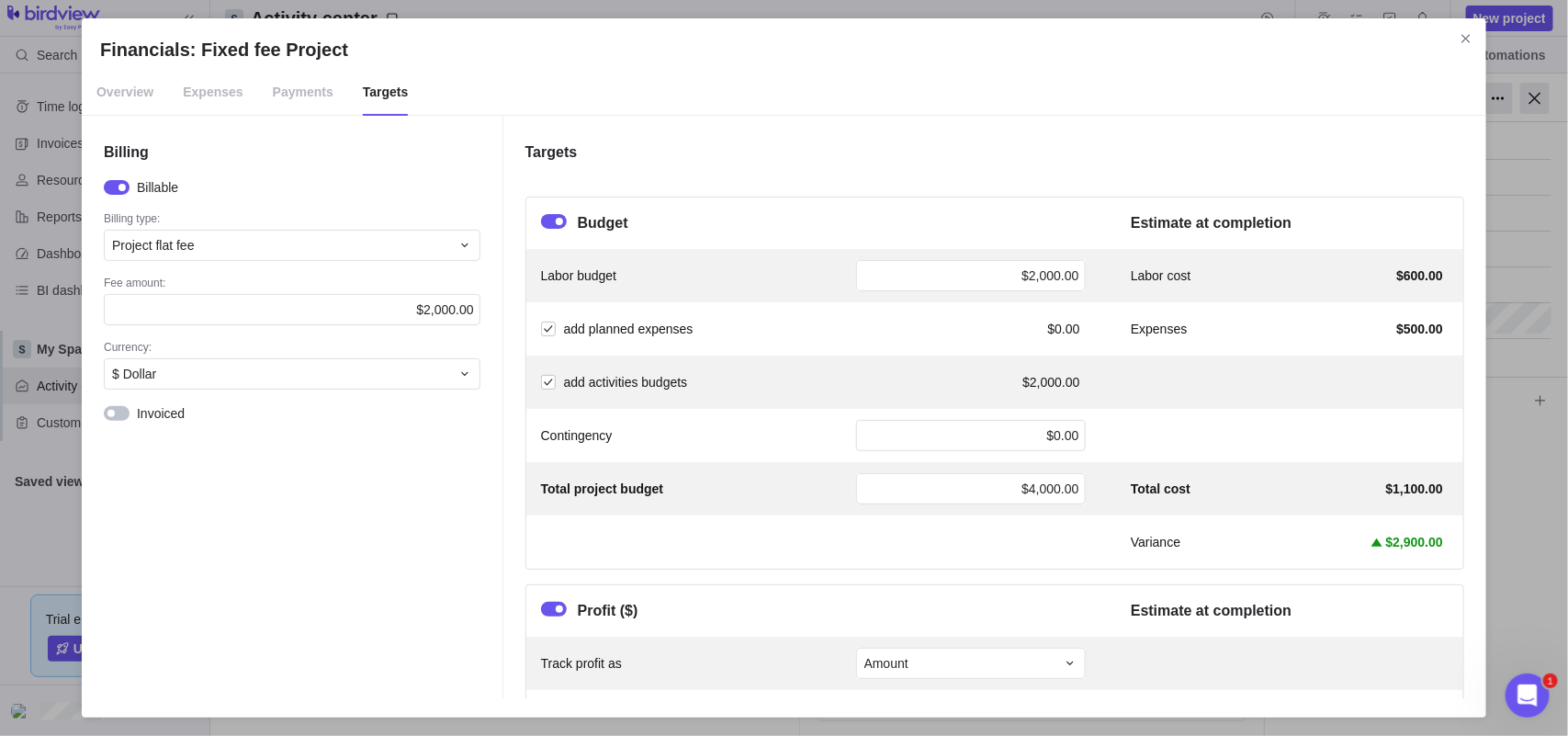 click on "Overview" at bounding box center [125, 93] 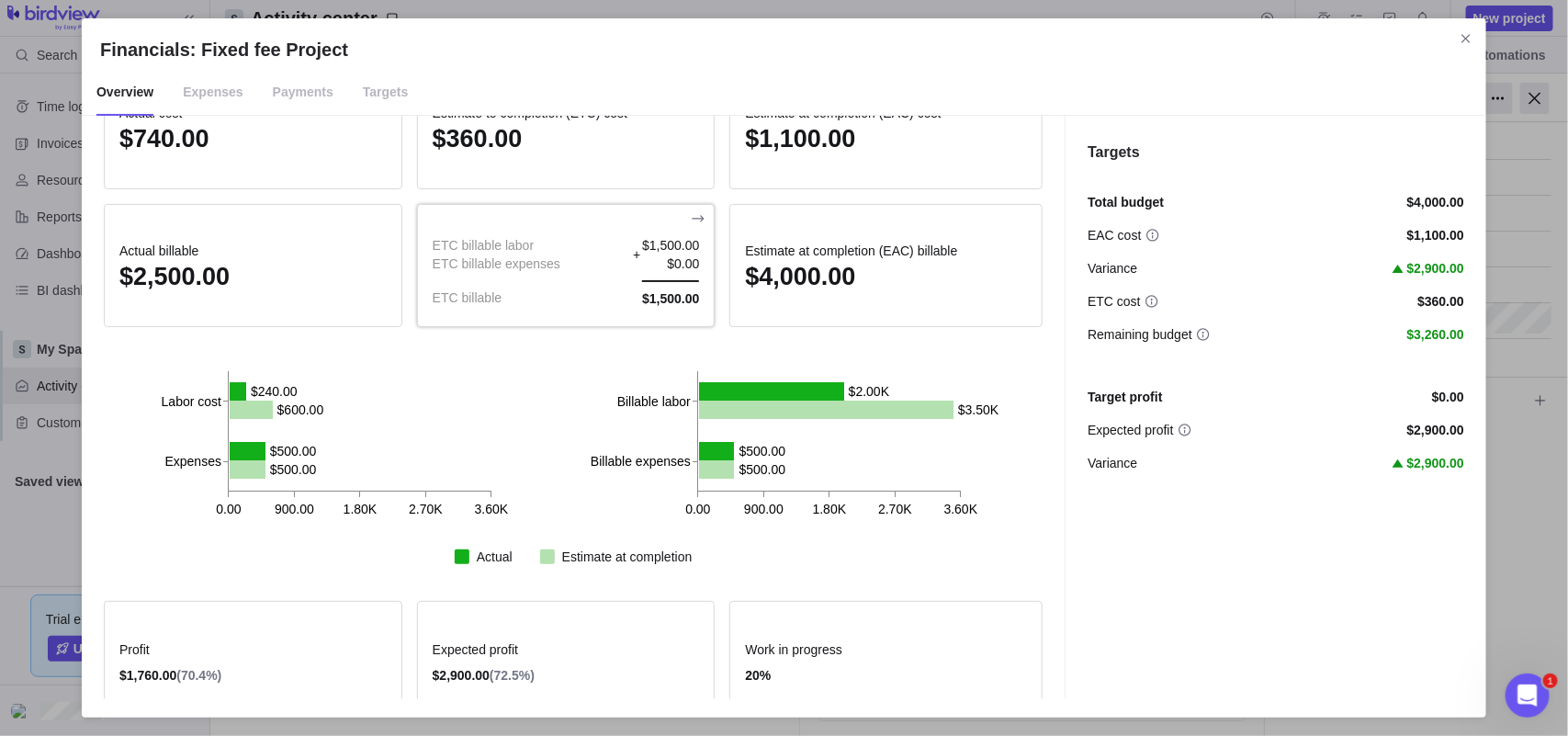 scroll, scrollTop: 111, scrollLeft: 0, axis: vertical 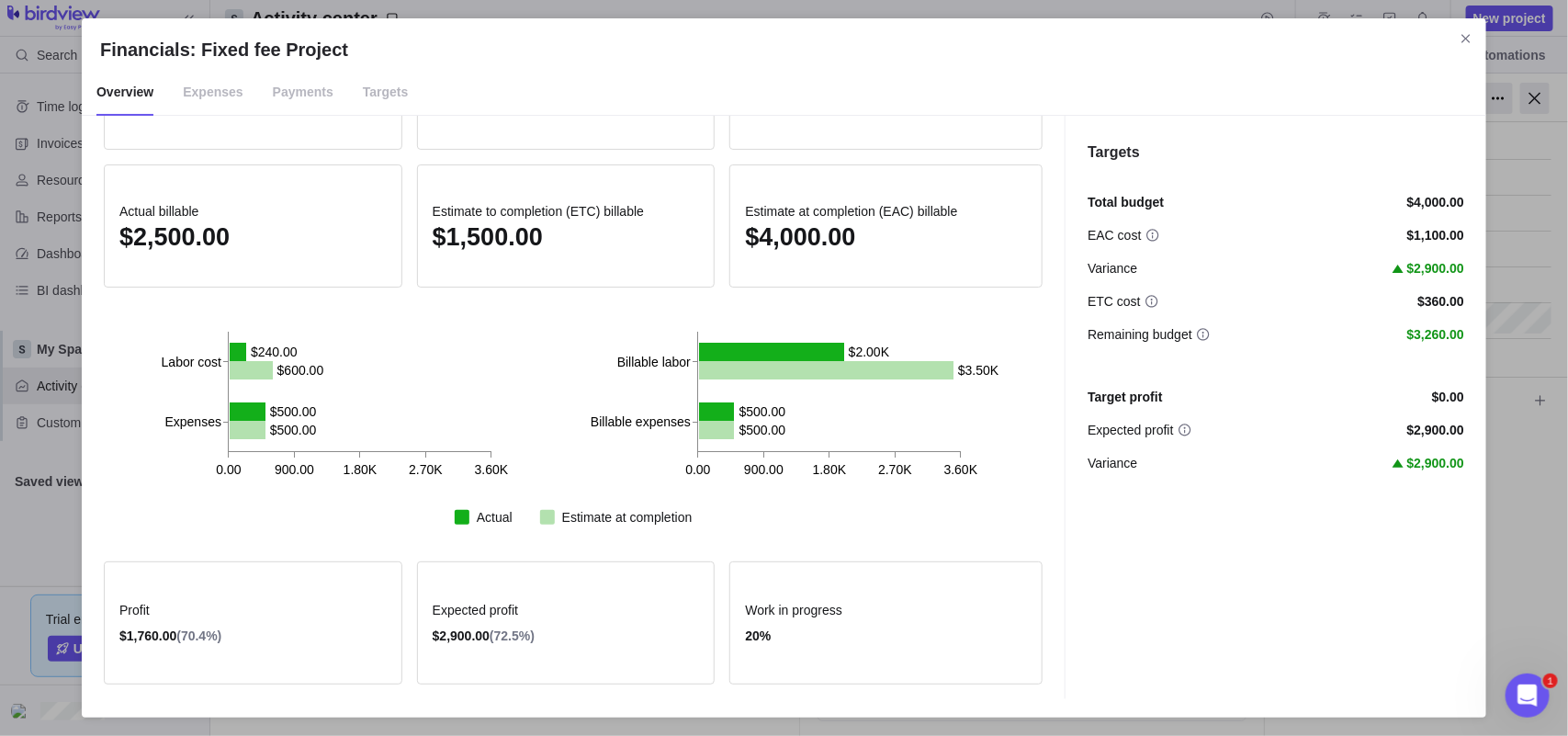 click on "Expenses" at bounding box center (212, 93) 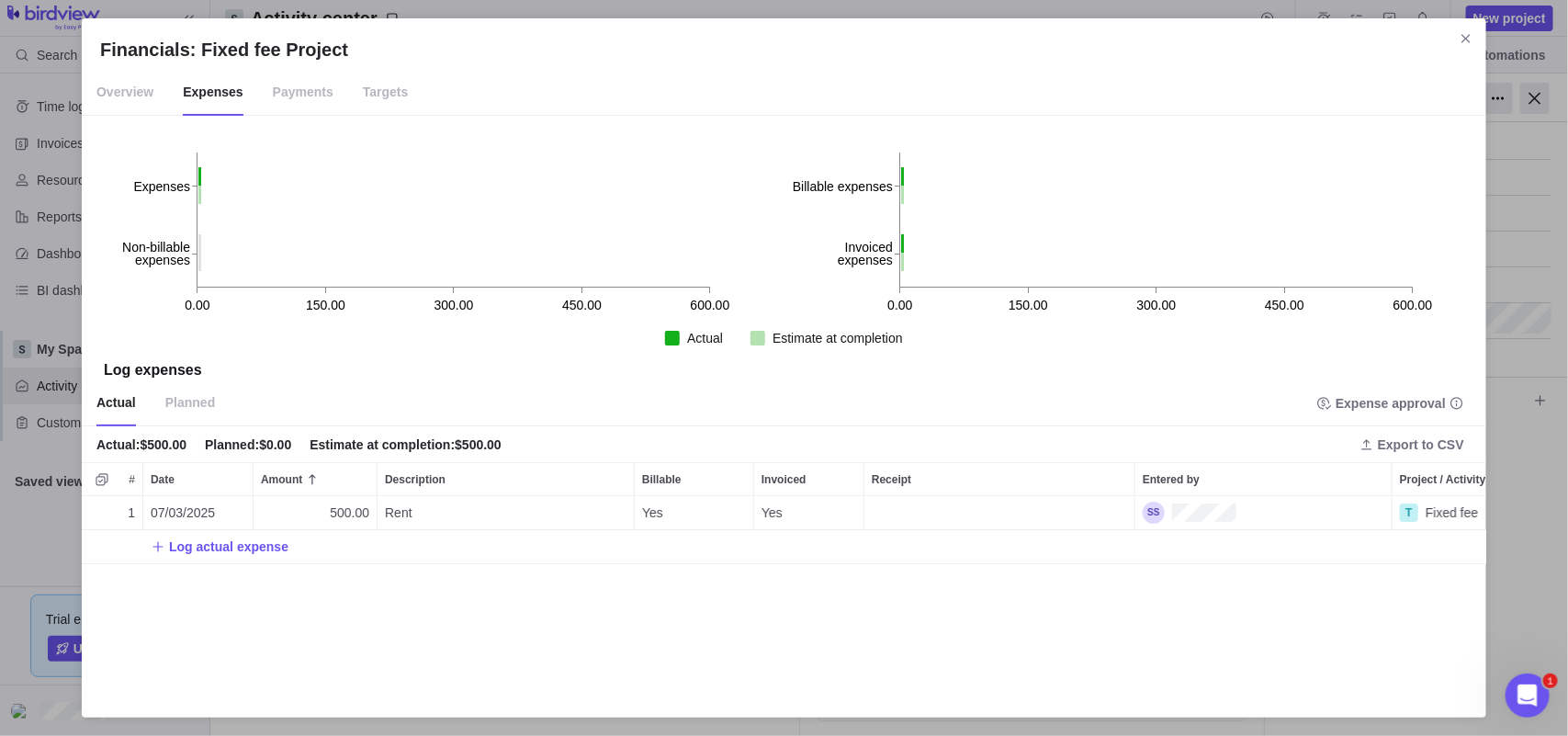 scroll, scrollTop: 18, scrollLeft: 18, axis: both 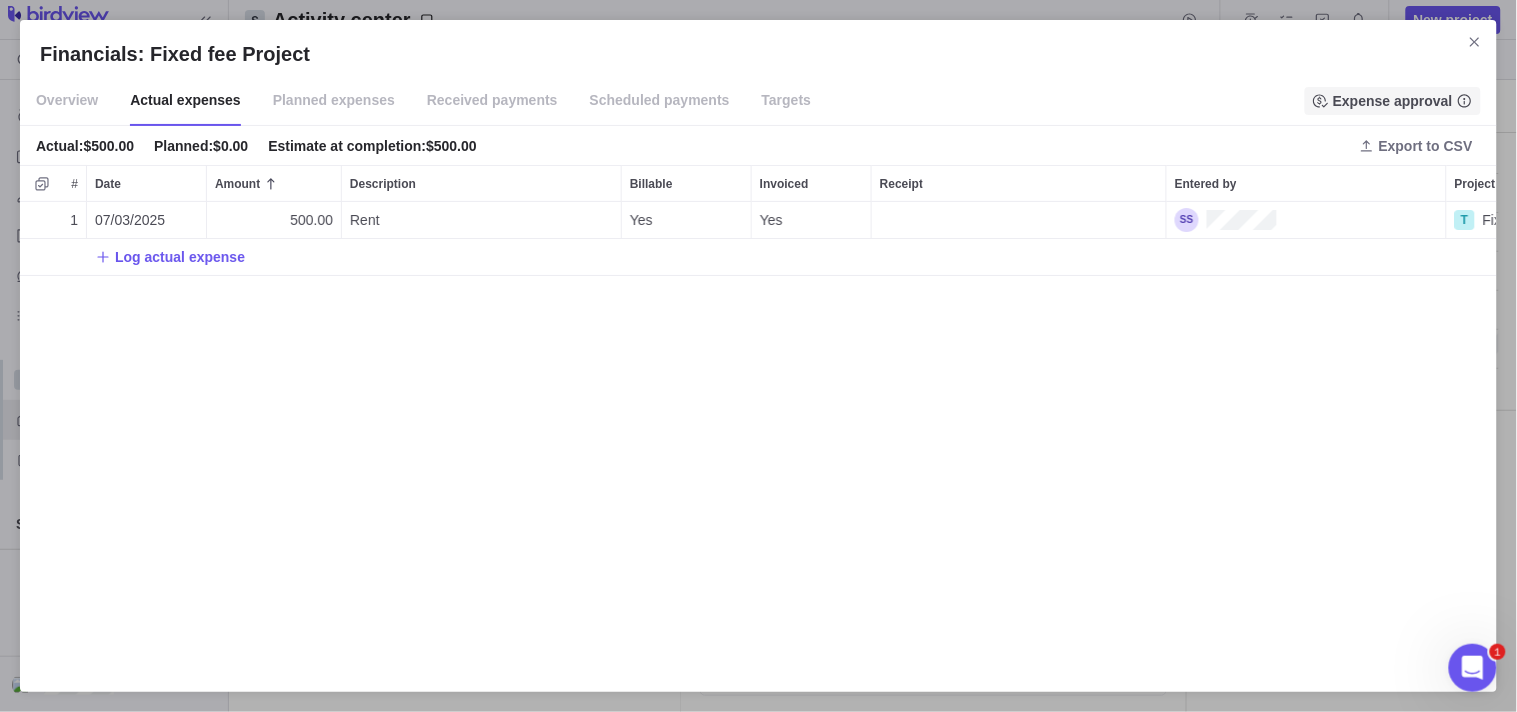 click on "Expense approval" at bounding box center [1393, 101] 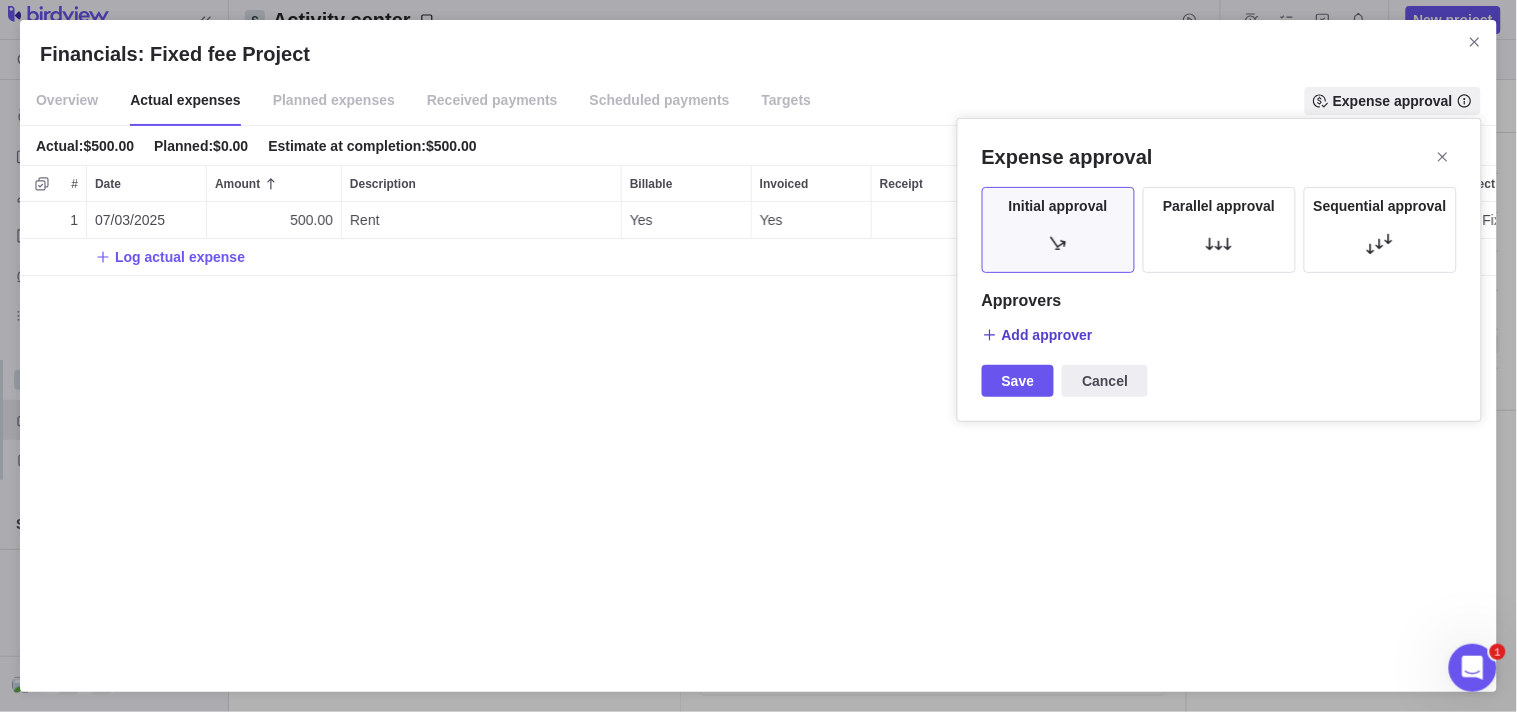 click on "Add approver" at bounding box center (1047, 335) 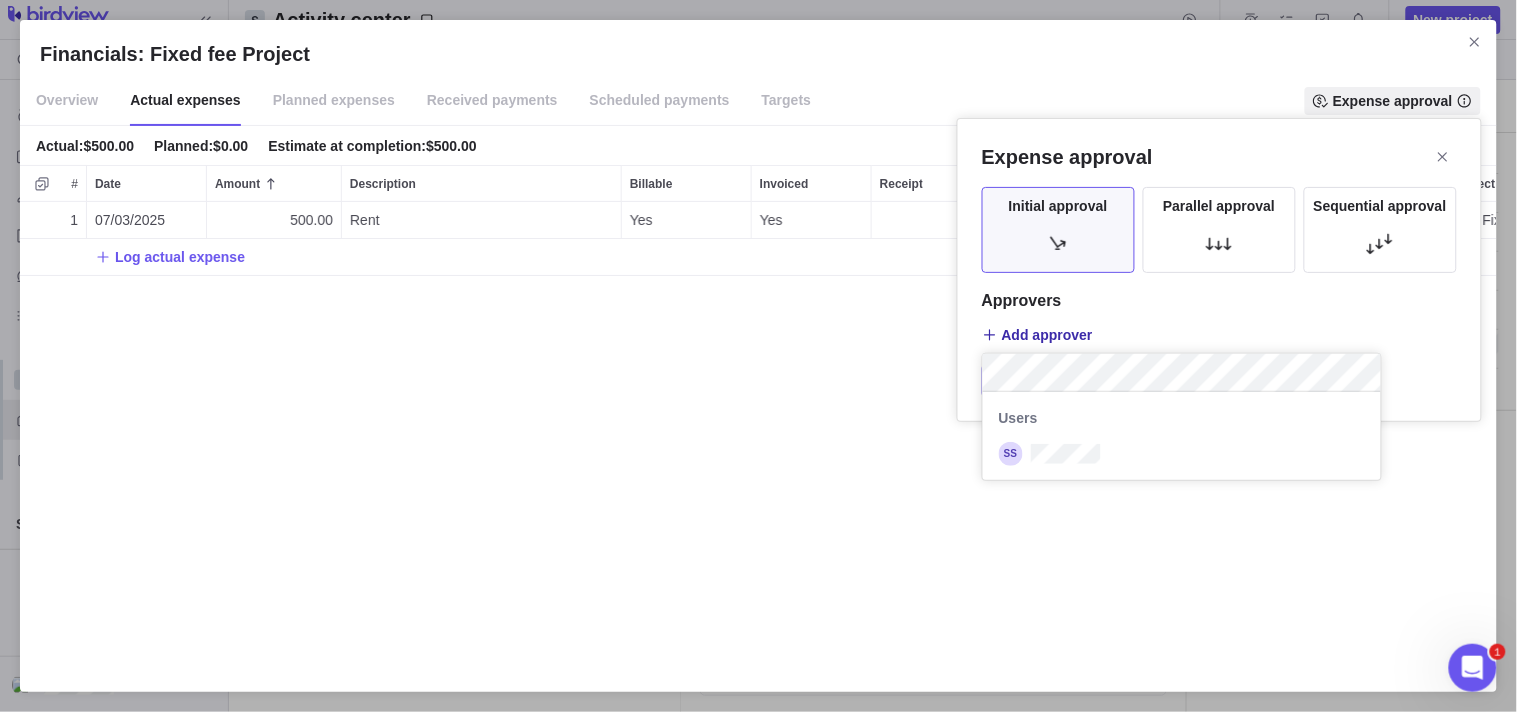 scroll, scrollTop: 17, scrollLeft: 17, axis: both 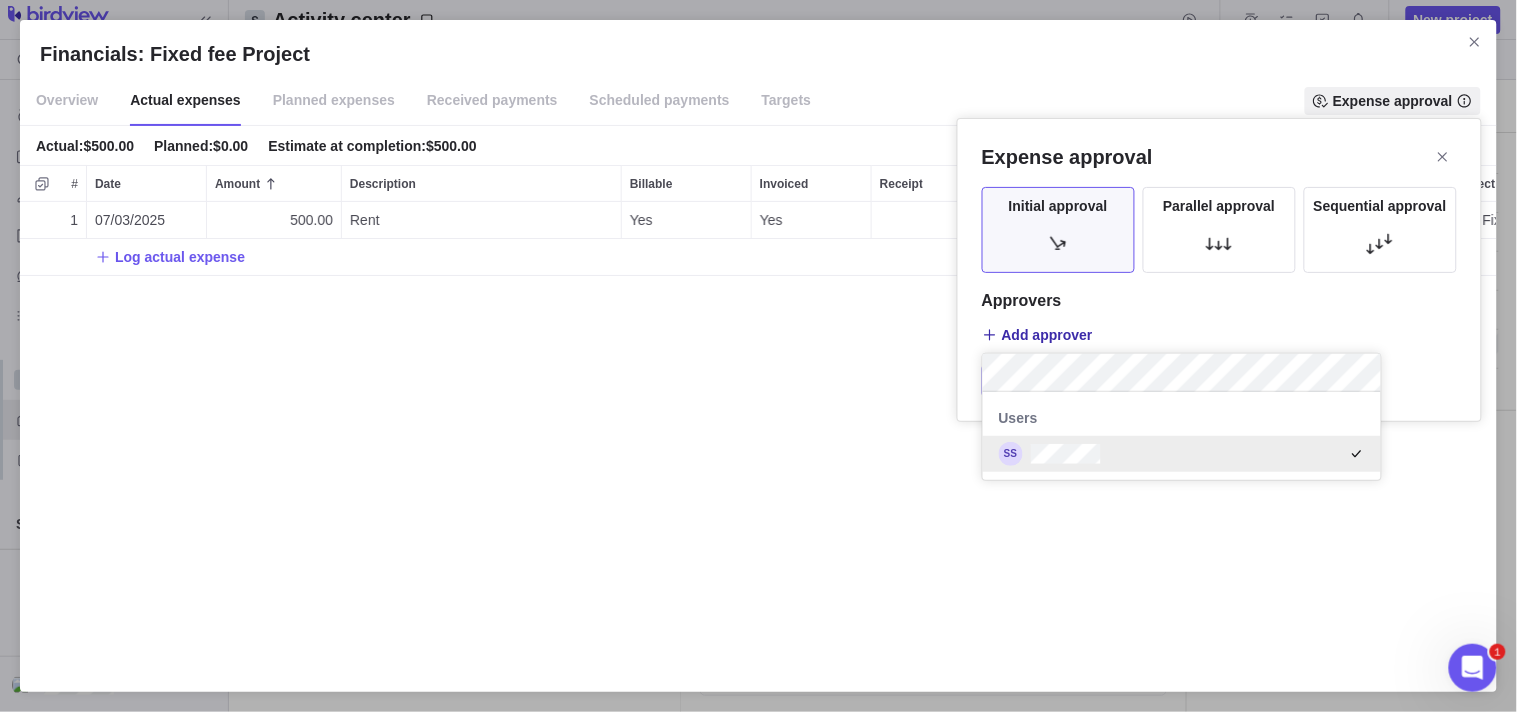 click on "Financials: Fixed fee Project Overview Actual expenses Planned expenses Received payments Scheduled payments Targets Expense approval Actual :  $500.00 Planned :  $0.00 Estimate at completion :  $500.00 Export to CSV # Date Amount Description Billable Invoiced Receipt Entered by Project / Activity name 1 07/03/2025 500.00 Rent Yes Yes T Fixed fee Log actual expense" at bounding box center (758, 356) 